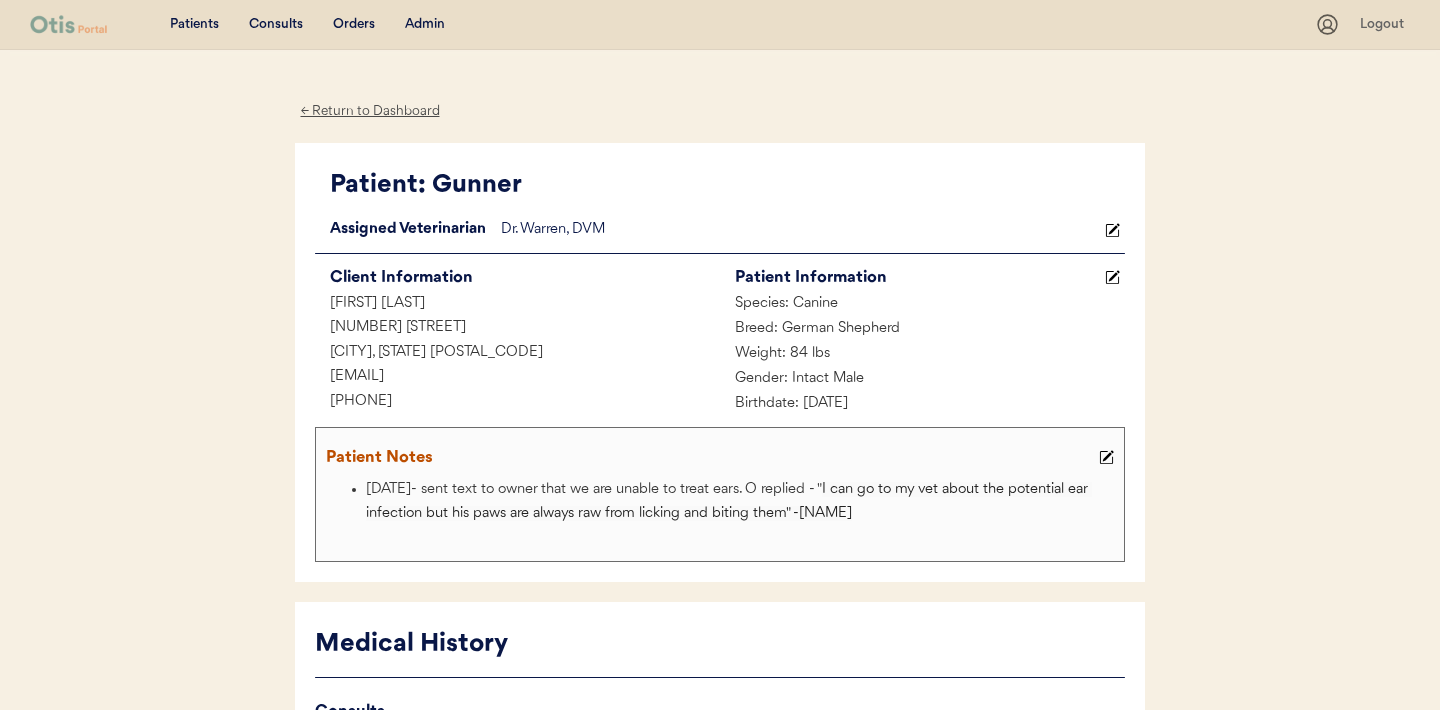scroll, scrollTop: 0, scrollLeft: 0, axis: both 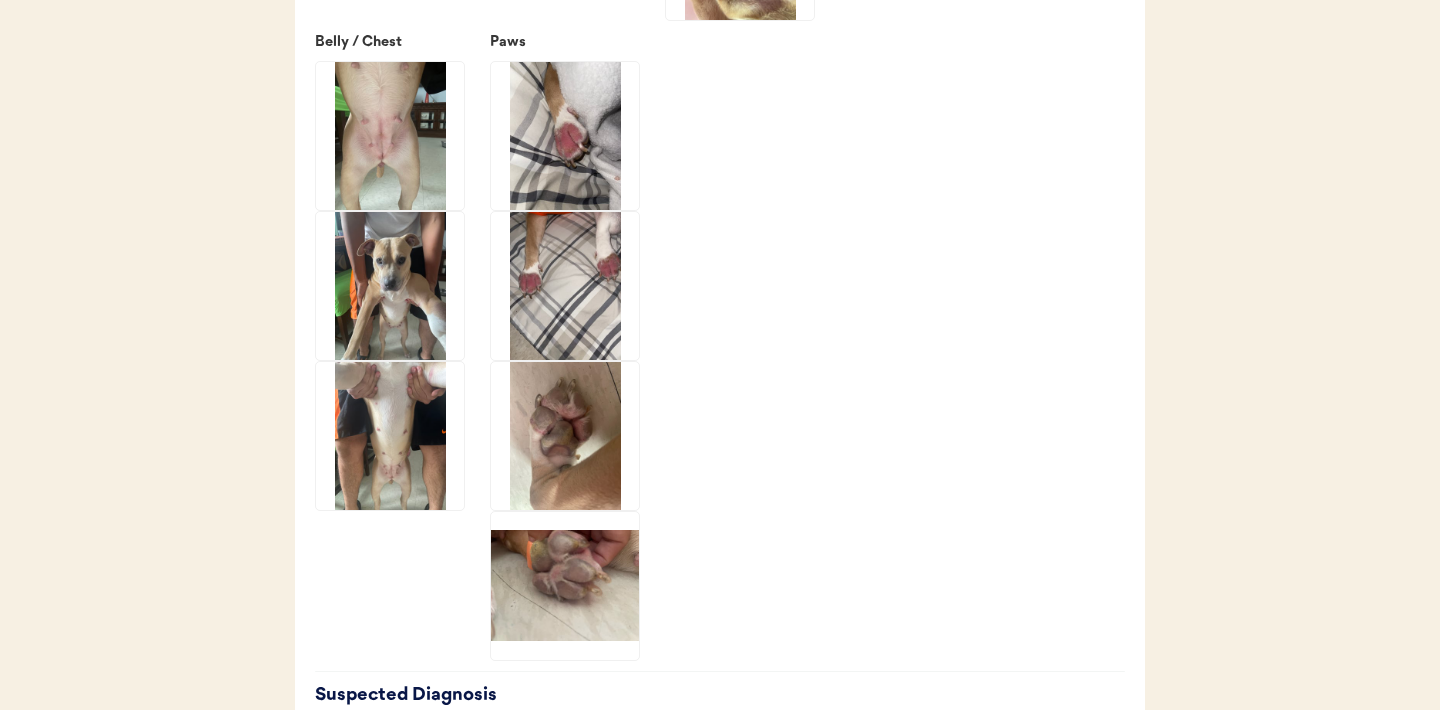 click 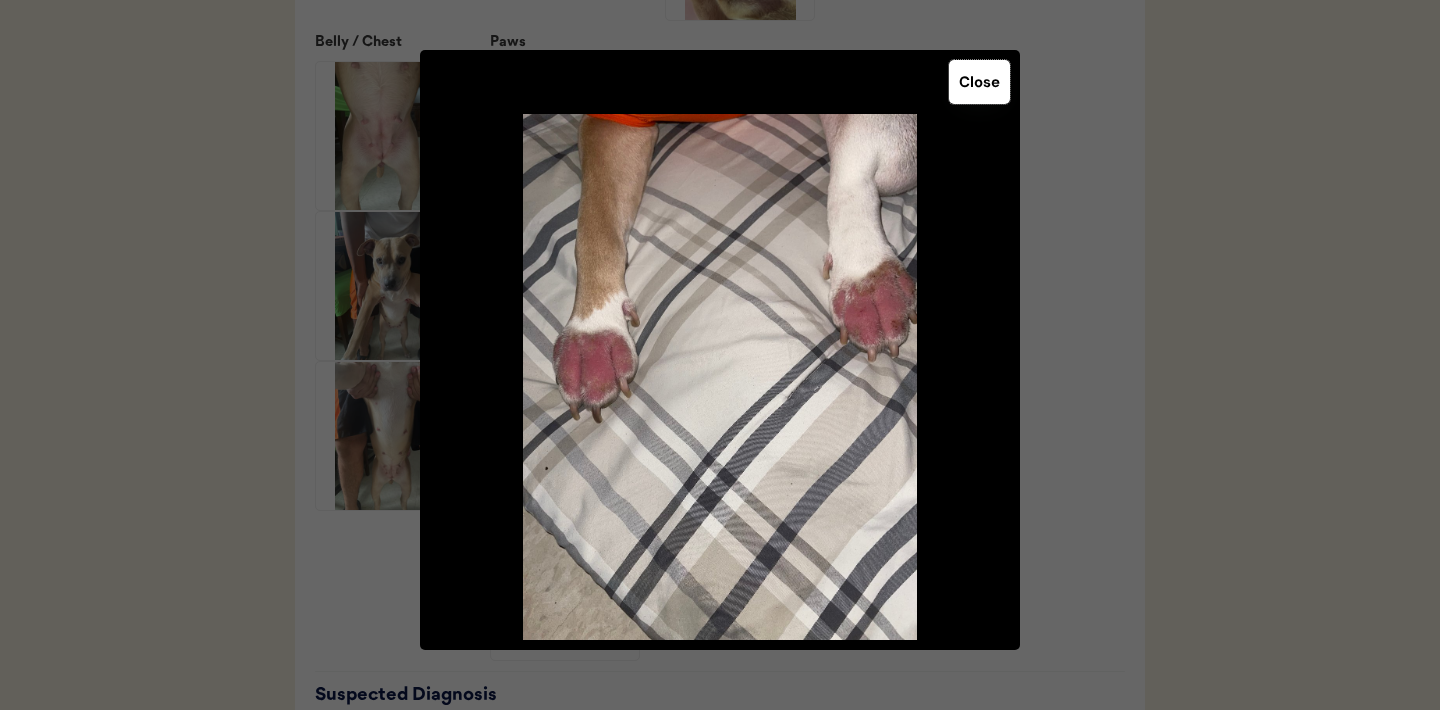 click on "Close" at bounding box center (979, 82) 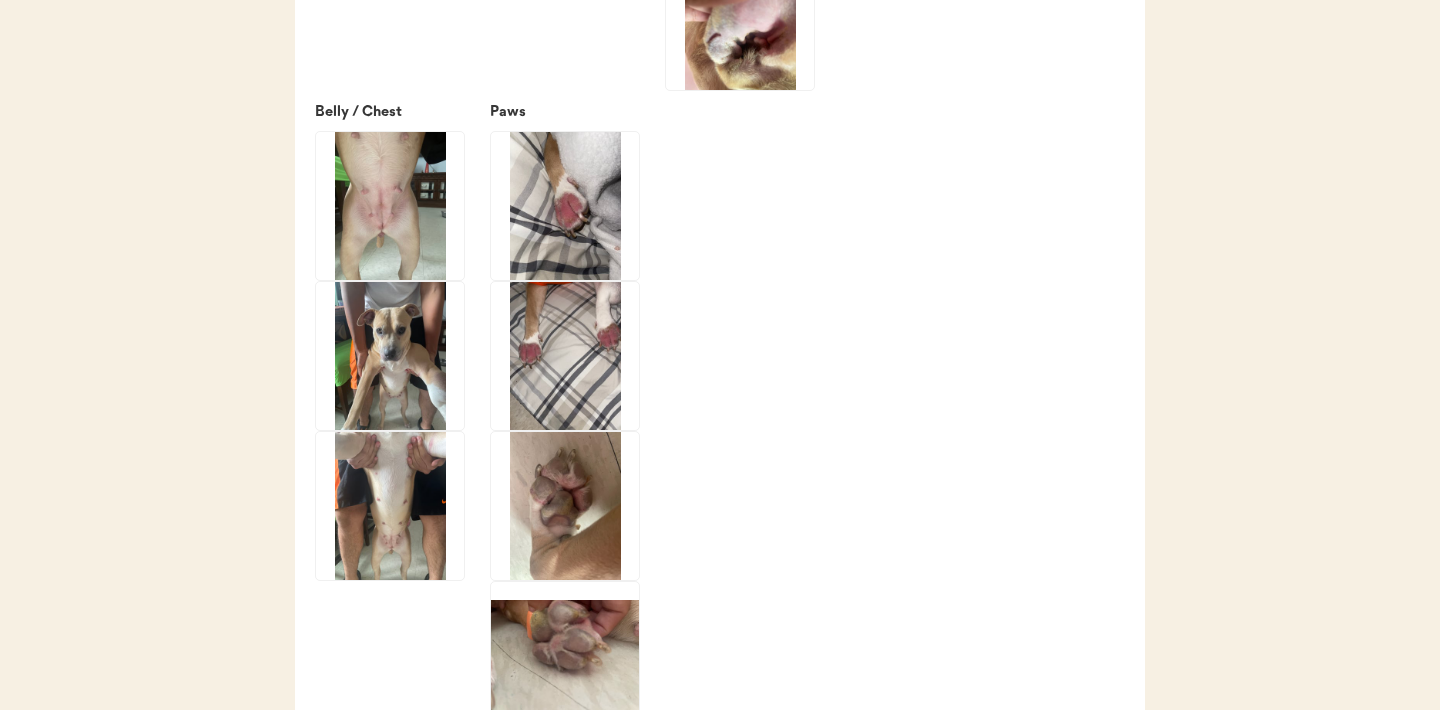 scroll, scrollTop: 3488, scrollLeft: 0, axis: vertical 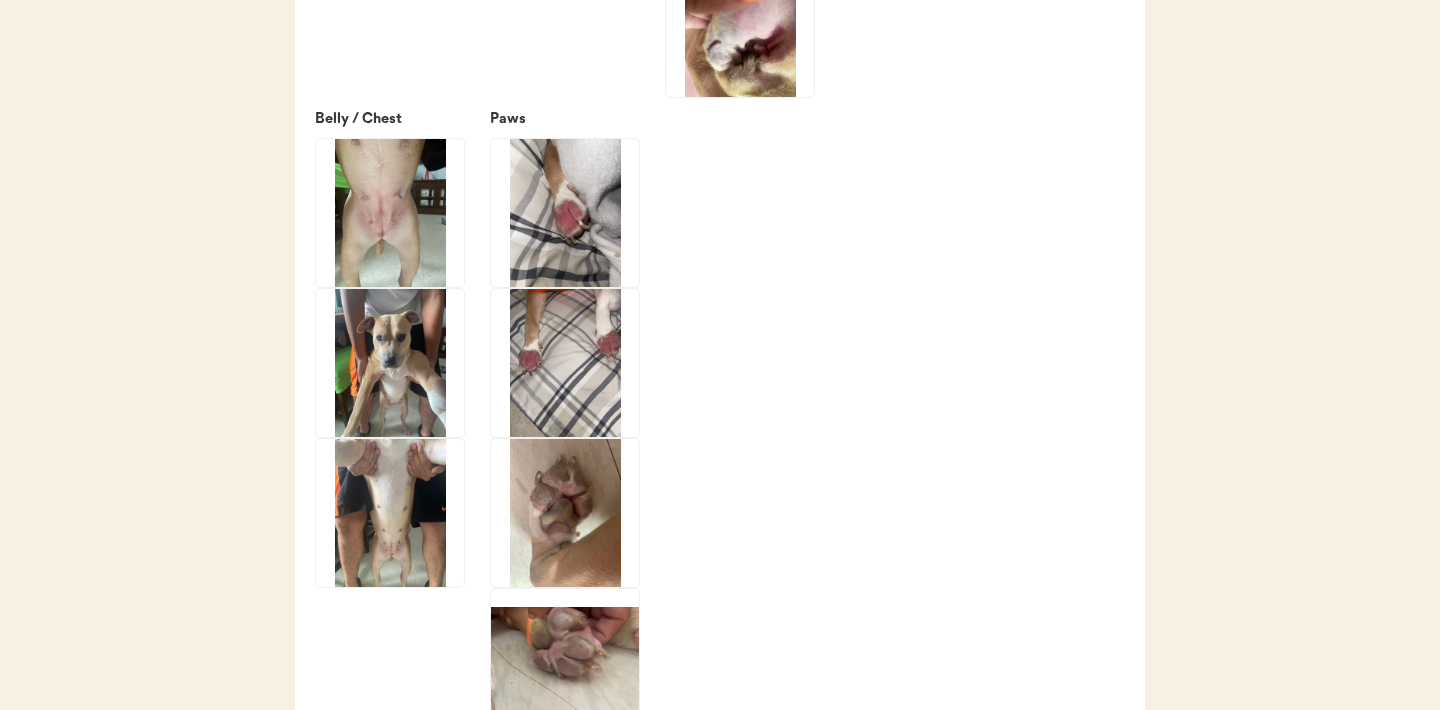 click 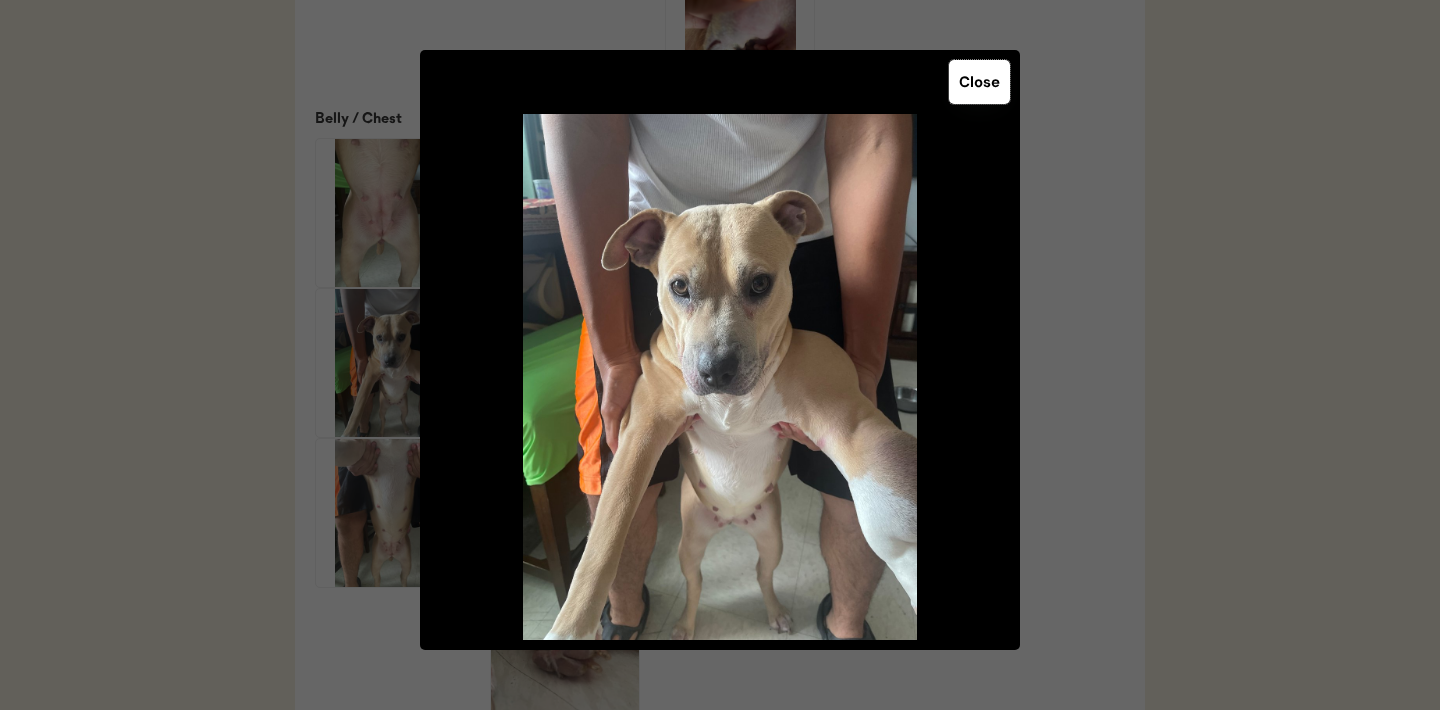 click on "Close" at bounding box center [979, 82] 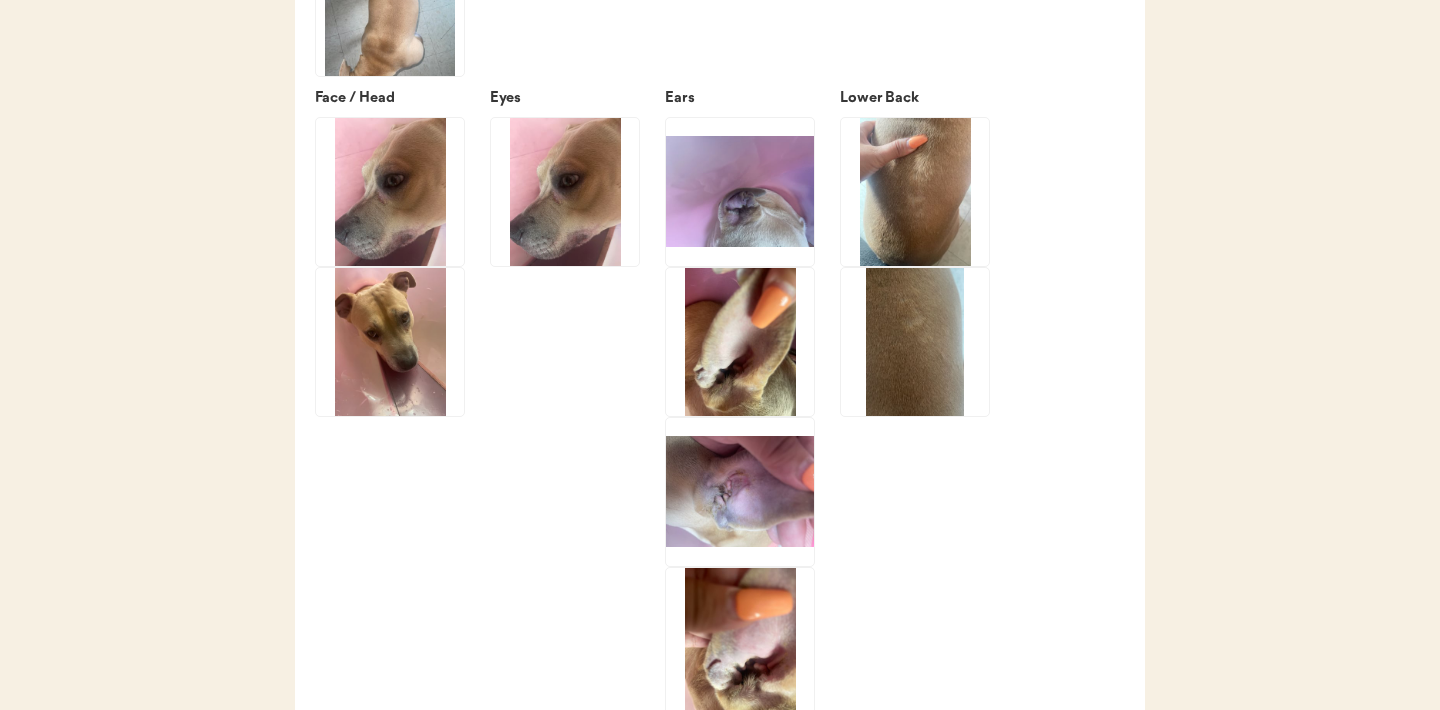 scroll, scrollTop: 2866, scrollLeft: 0, axis: vertical 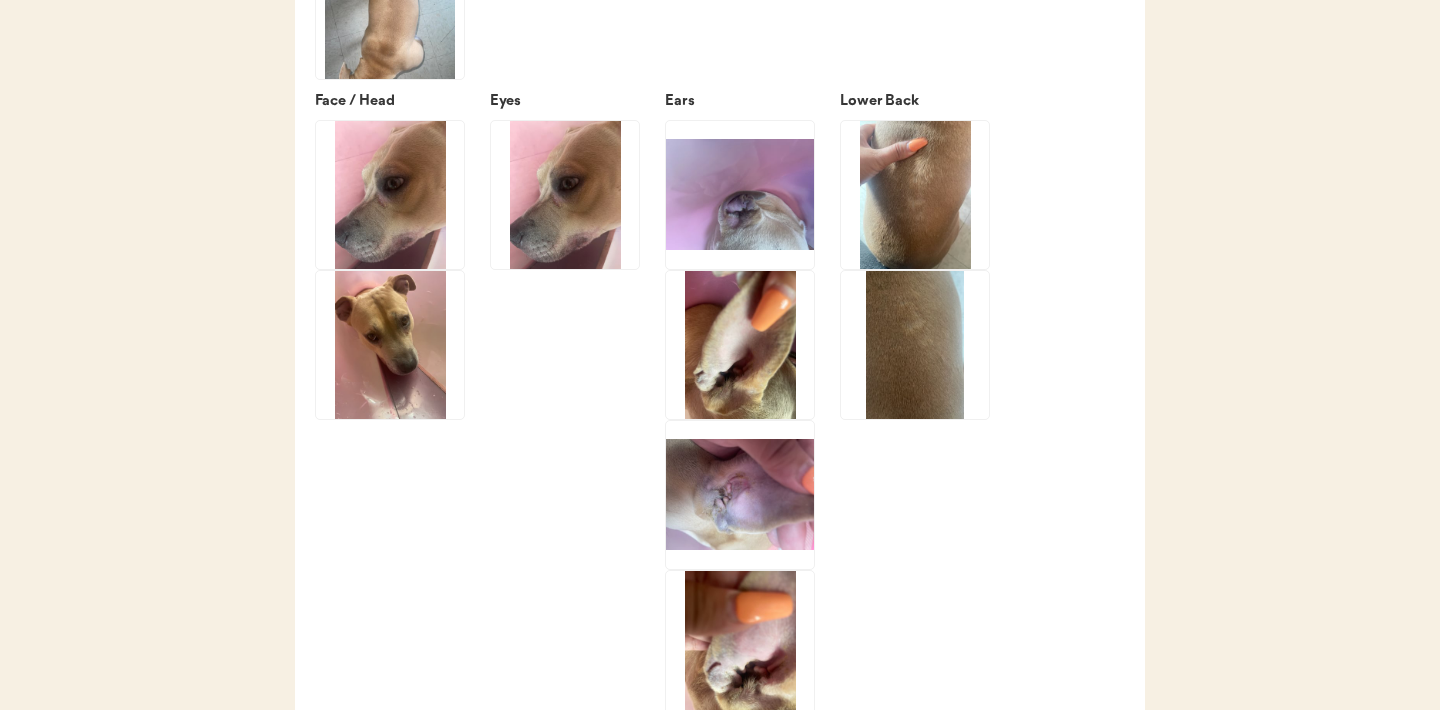 click 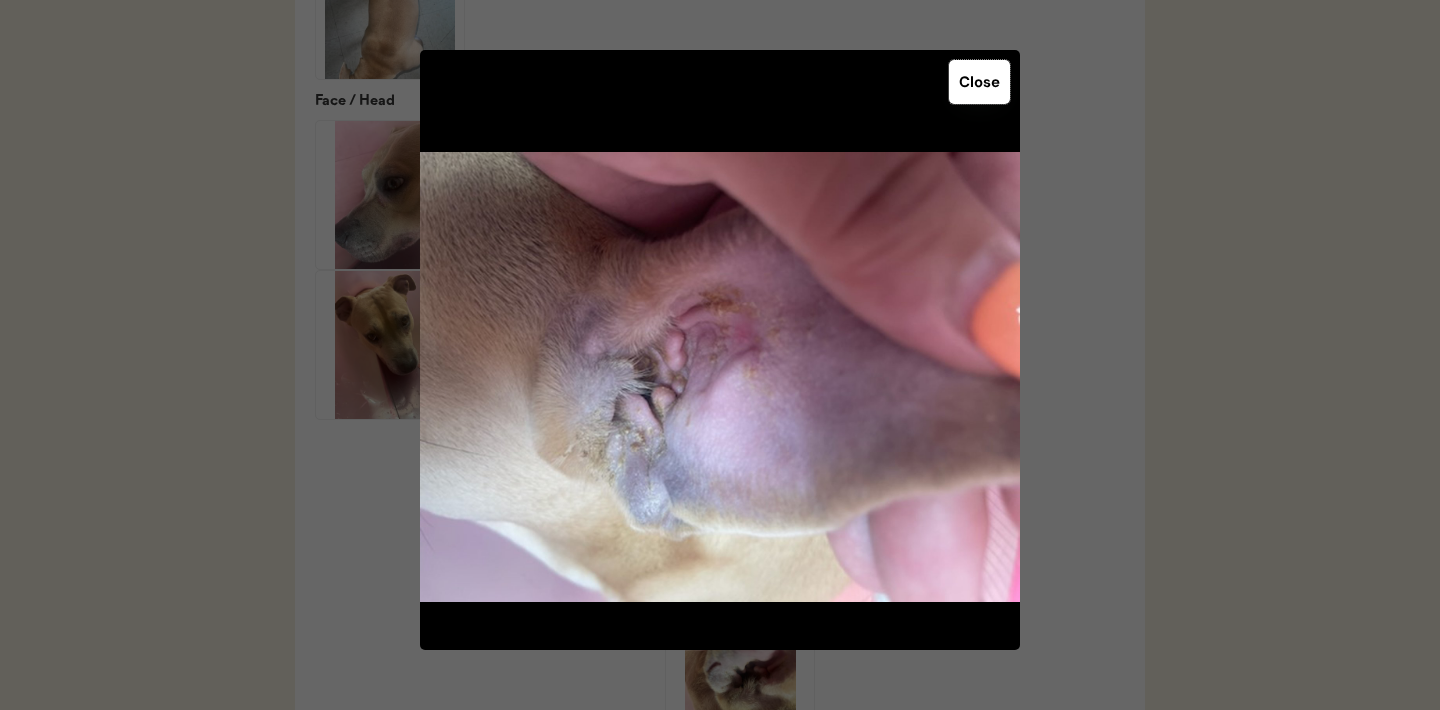click on "Close" at bounding box center [979, 82] 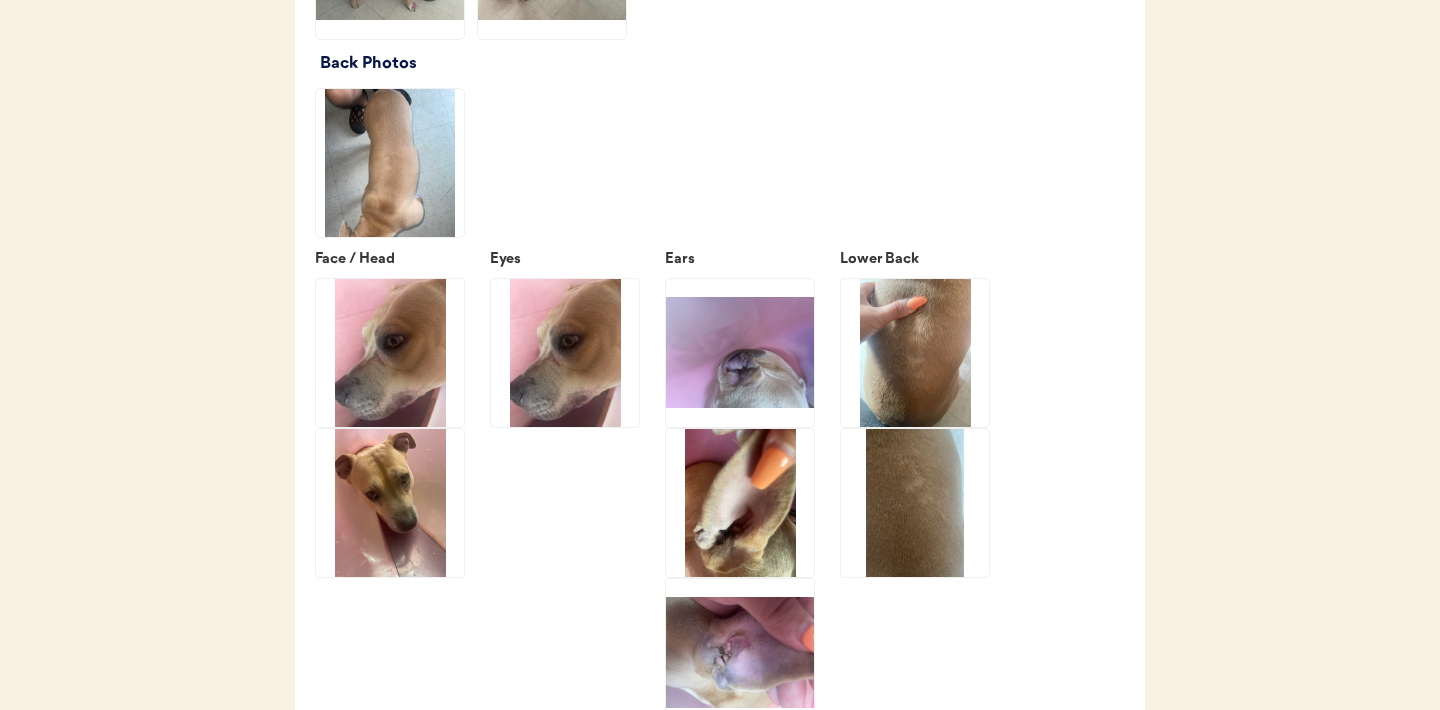 scroll, scrollTop: 2709, scrollLeft: 0, axis: vertical 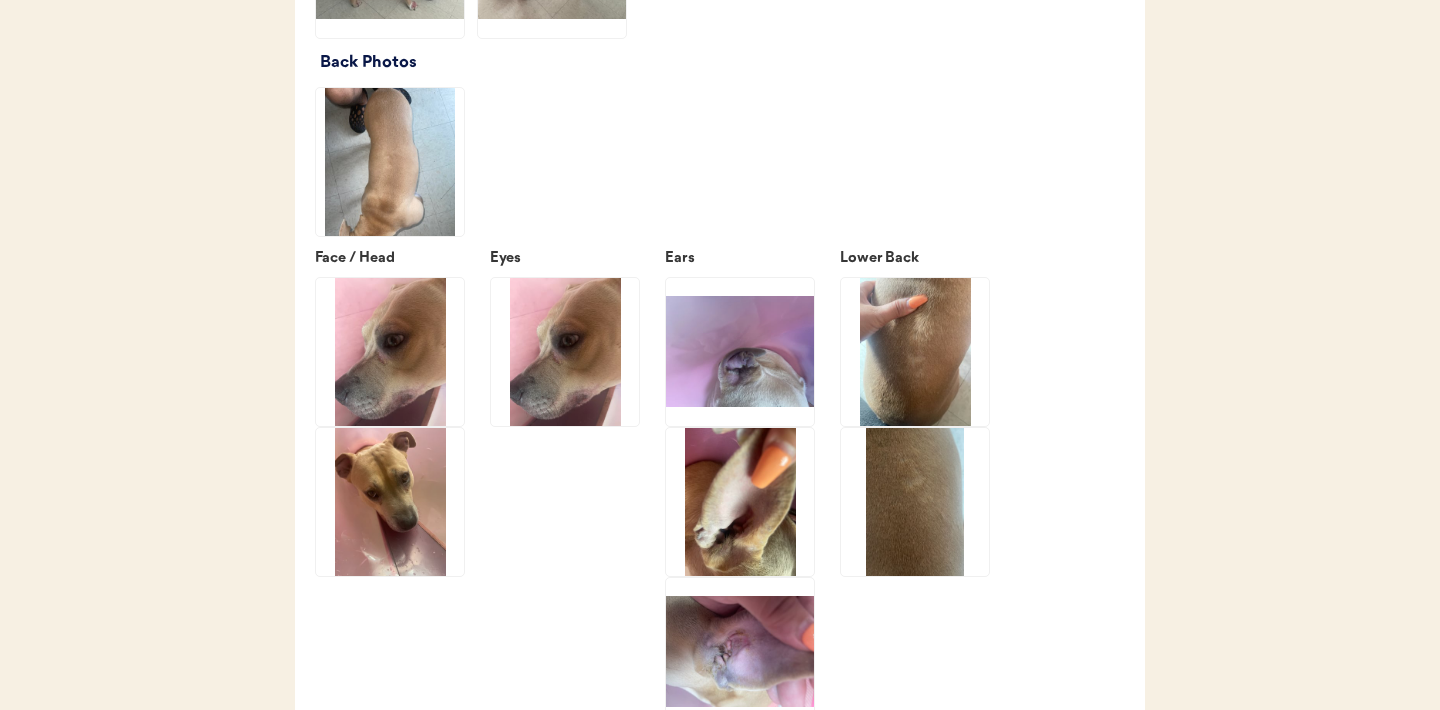 click 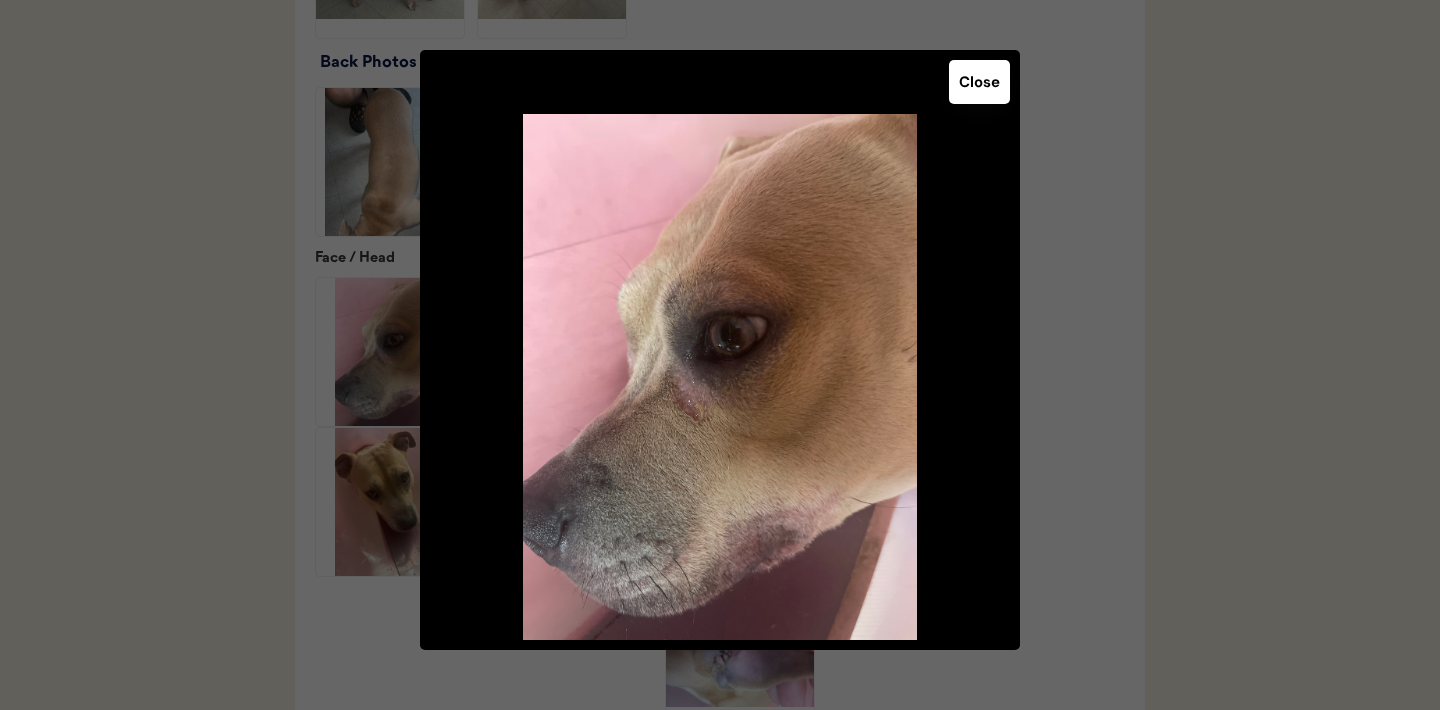 click on "Close" at bounding box center (979, 82) 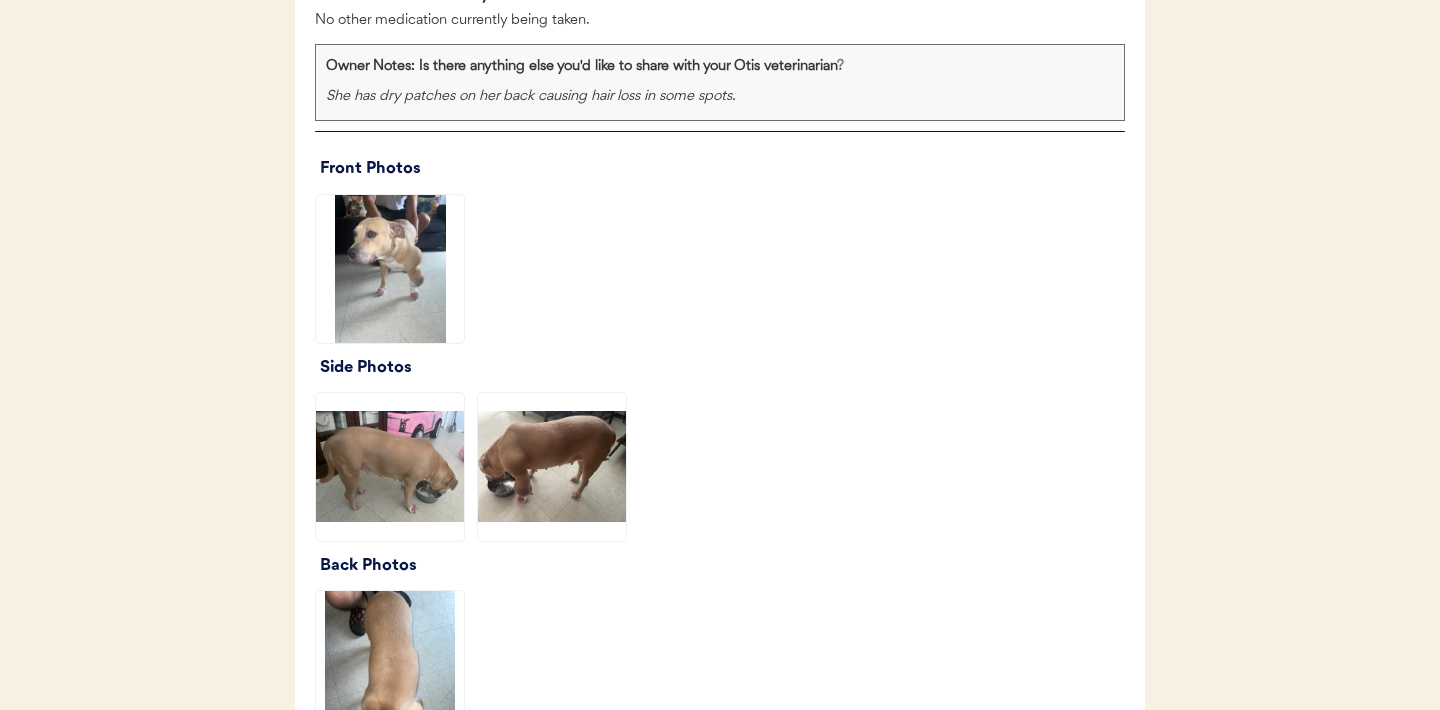 scroll, scrollTop: 2196, scrollLeft: 0, axis: vertical 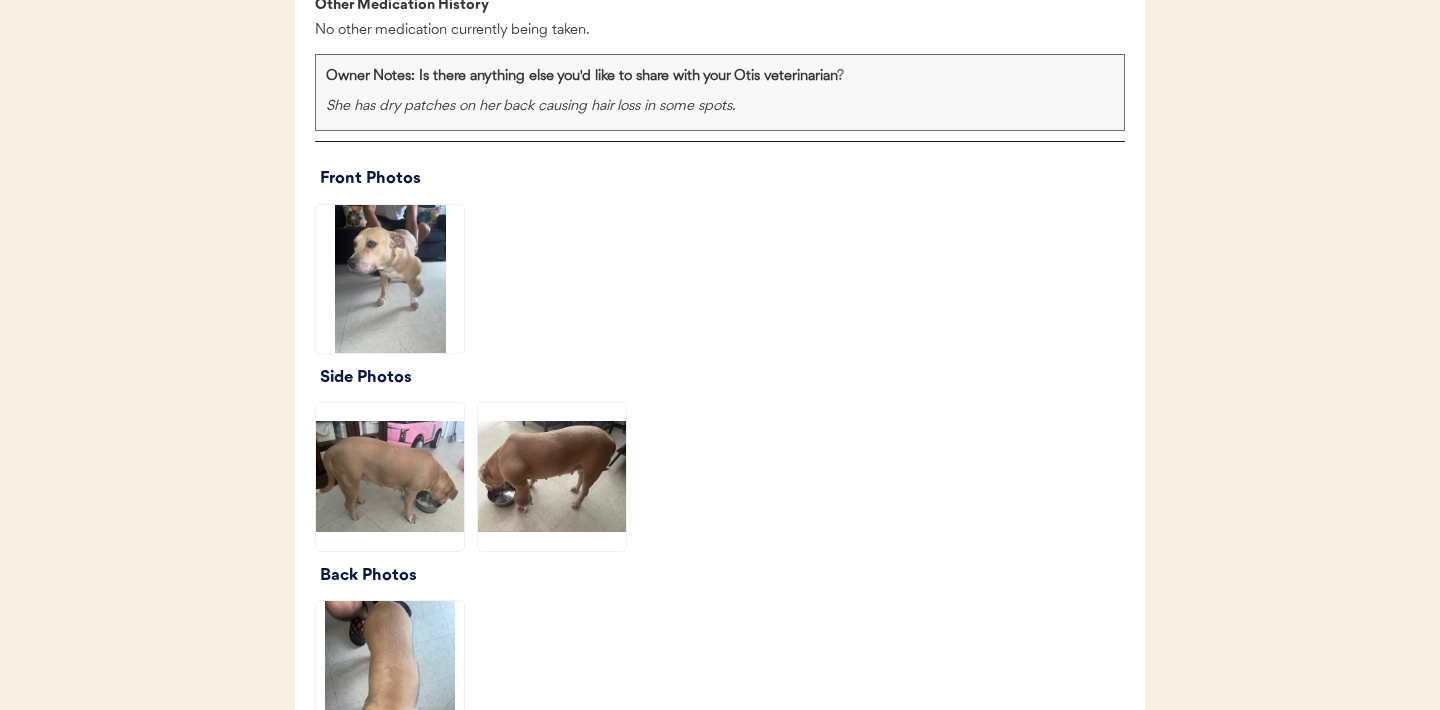 click 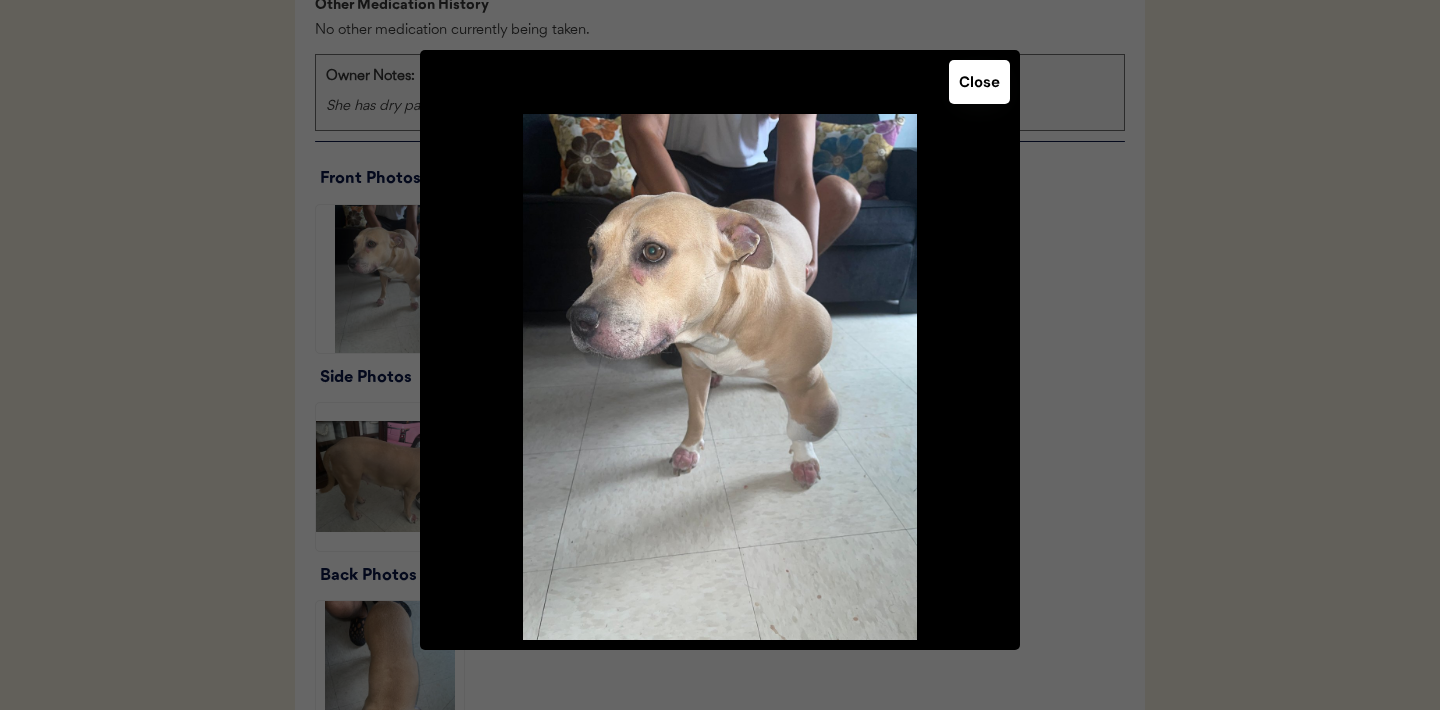 click on "Close" at bounding box center [979, 82] 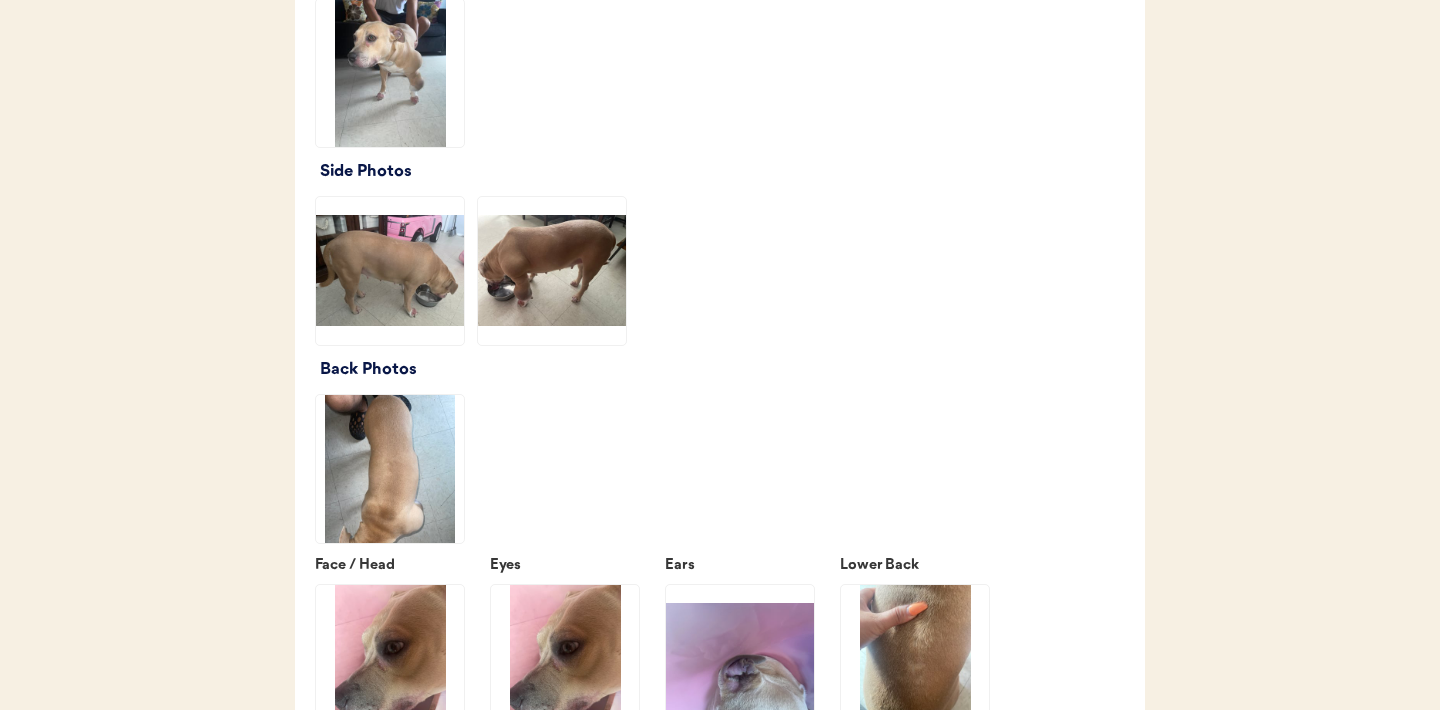 scroll, scrollTop: 2404, scrollLeft: 0, axis: vertical 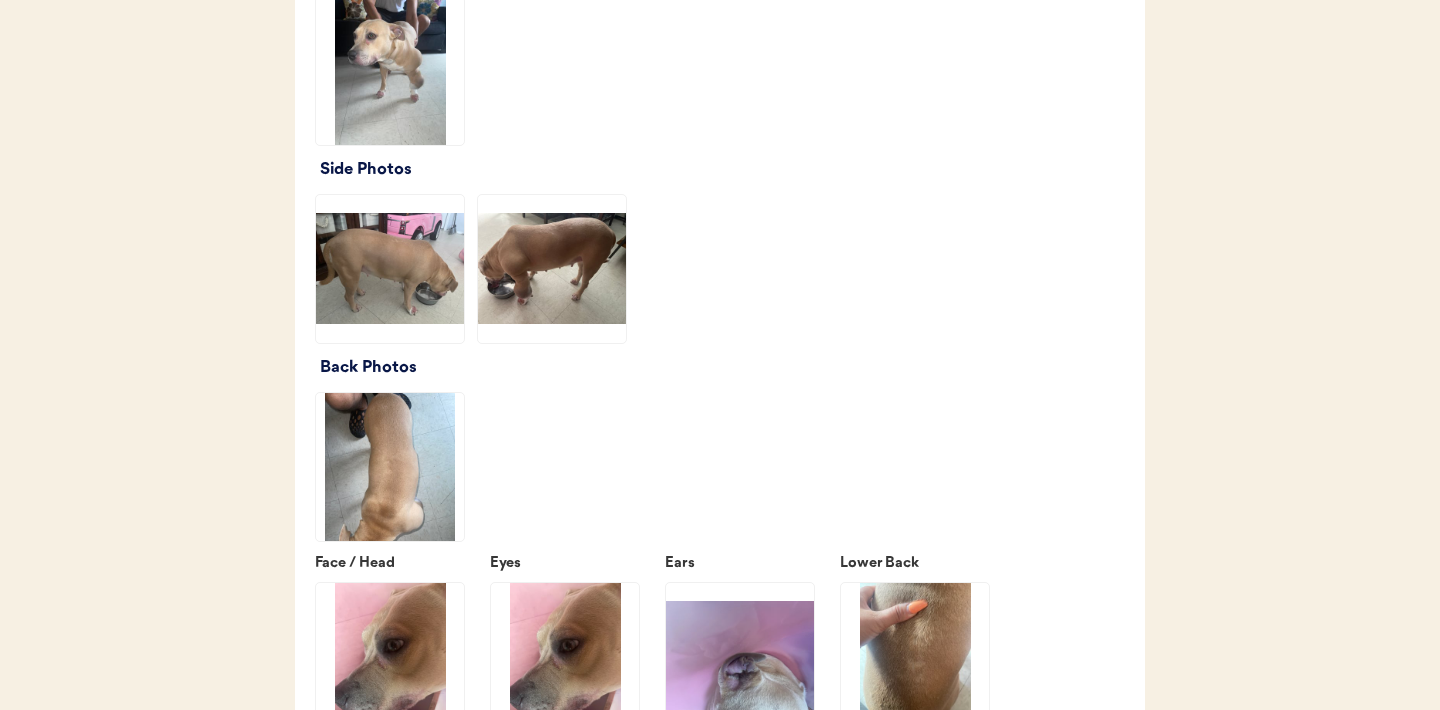 click 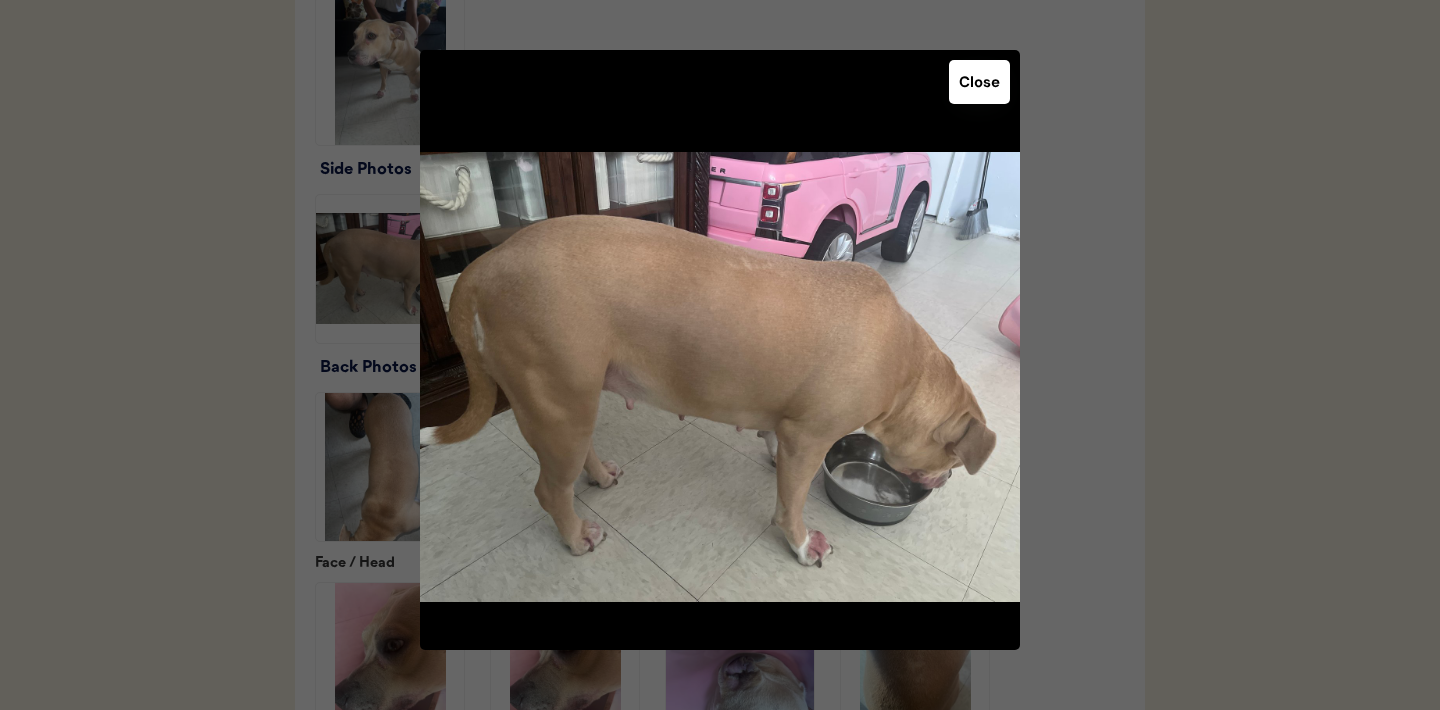 click on "Close" at bounding box center [979, 82] 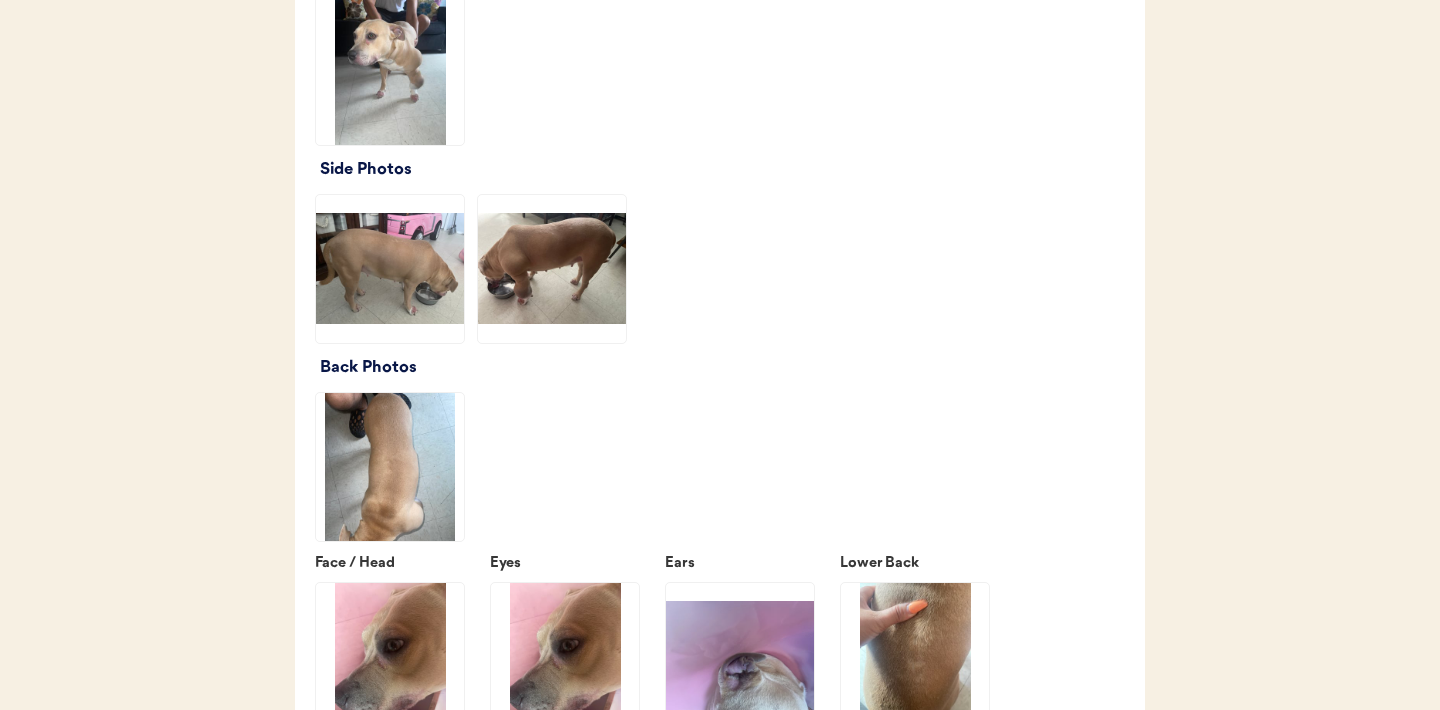 click 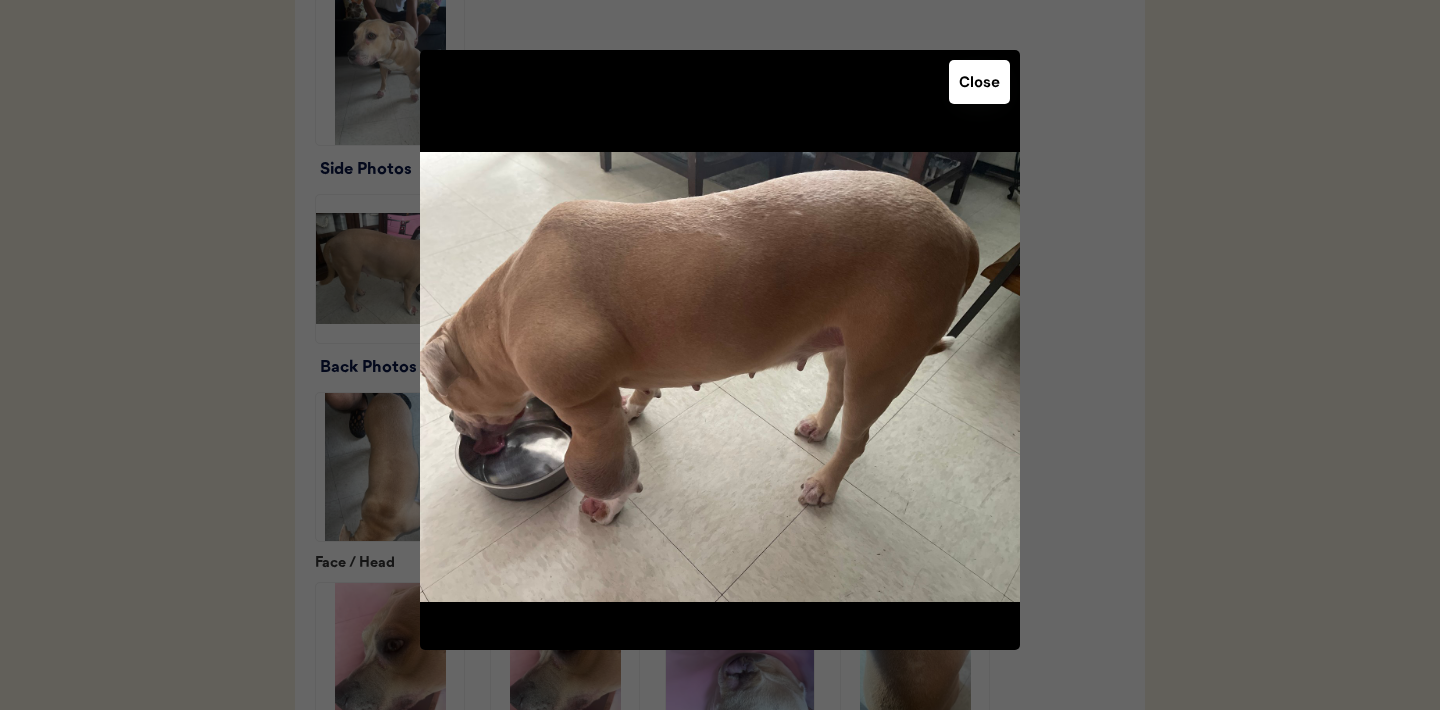 click 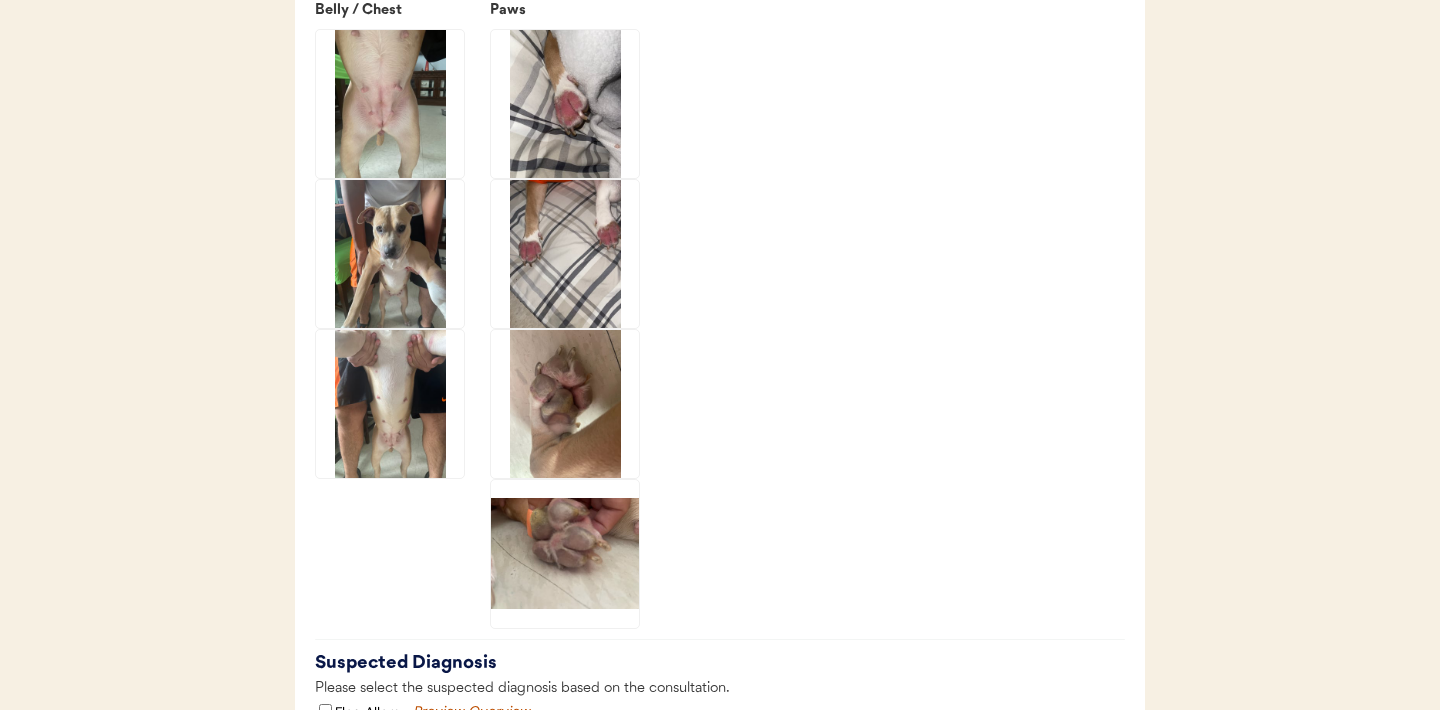 scroll, scrollTop: 3599, scrollLeft: 0, axis: vertical 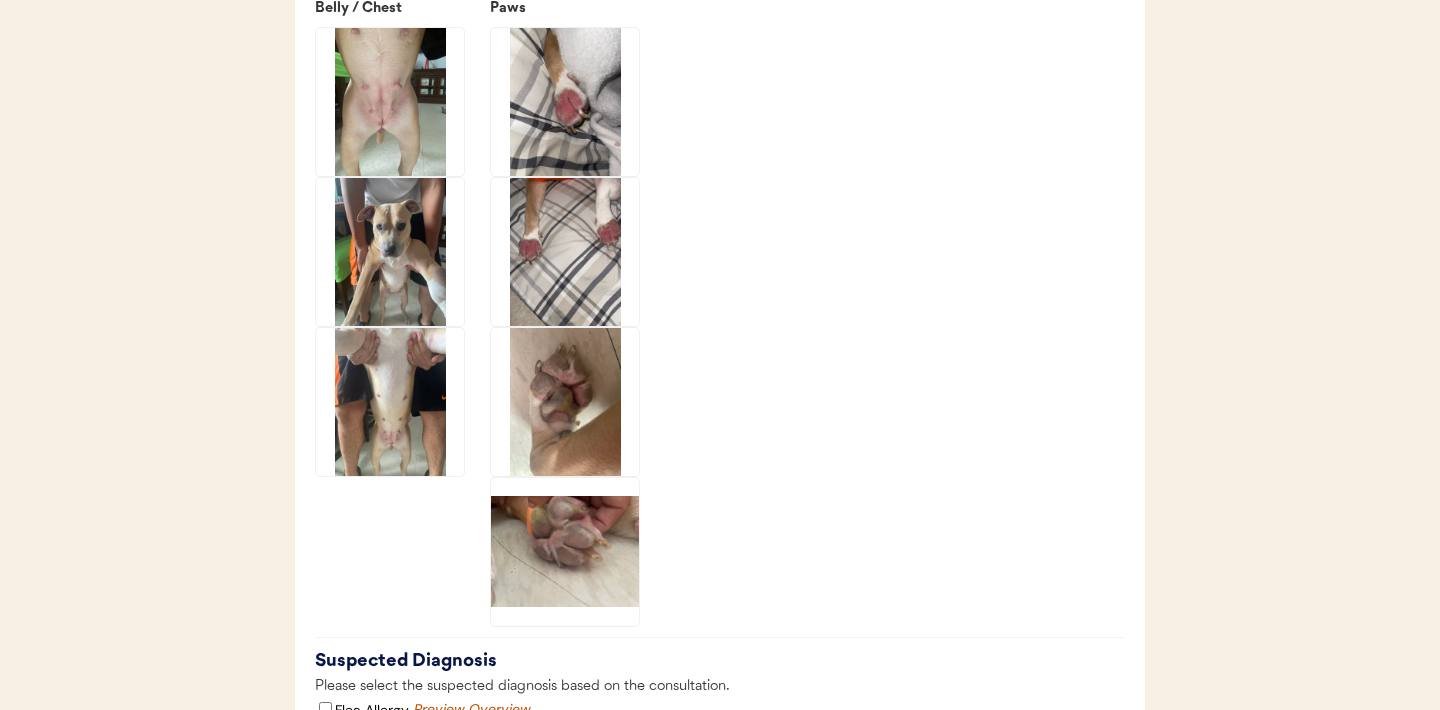 click 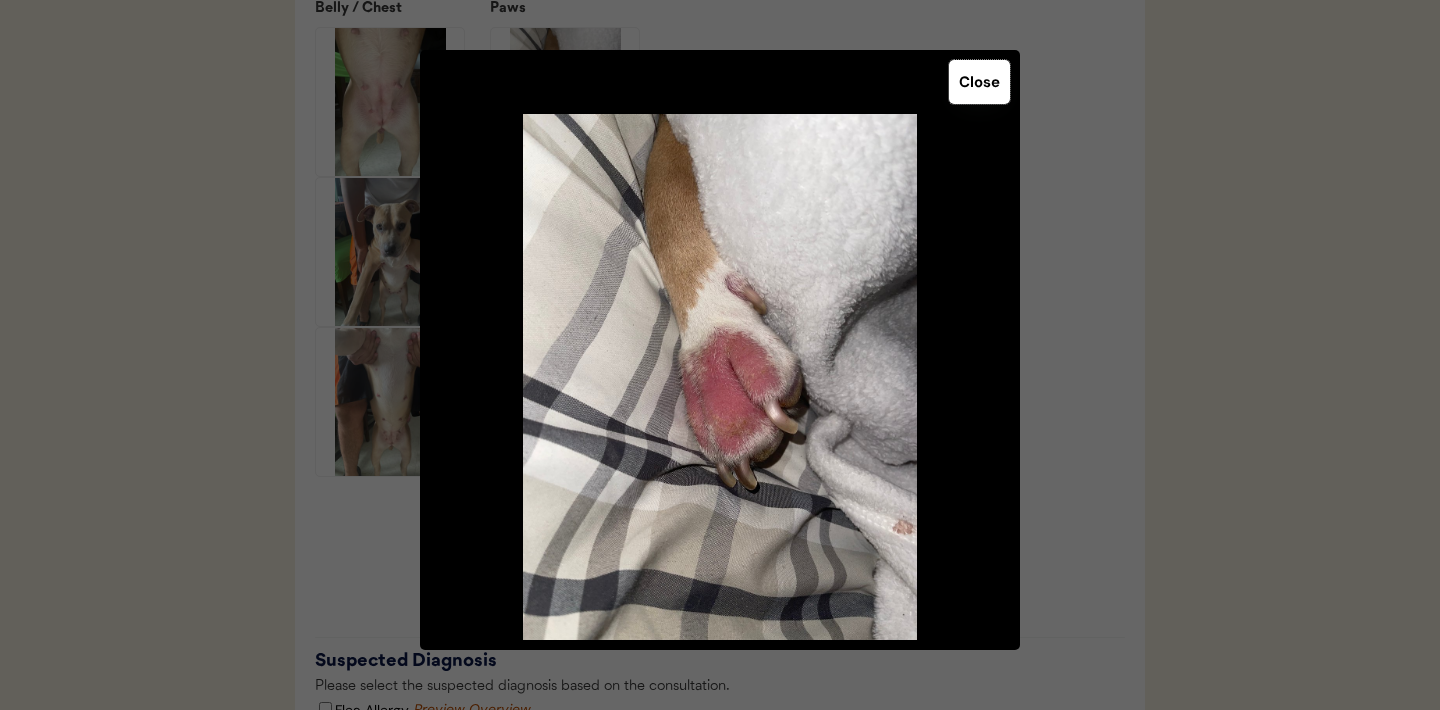 click on "Close" at bounding box center [979, 82] 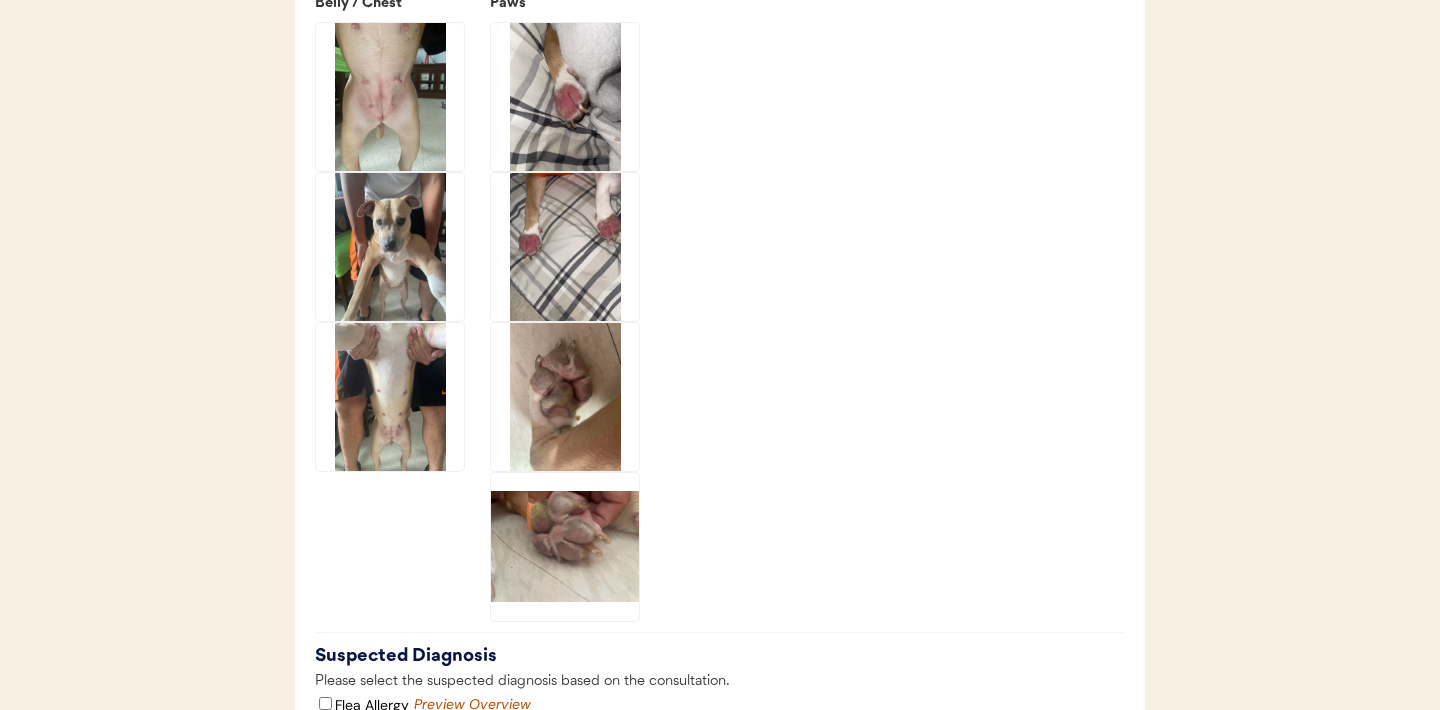 scroll, scrollTop: 3606, scrollLeft: 0, axis: vertical 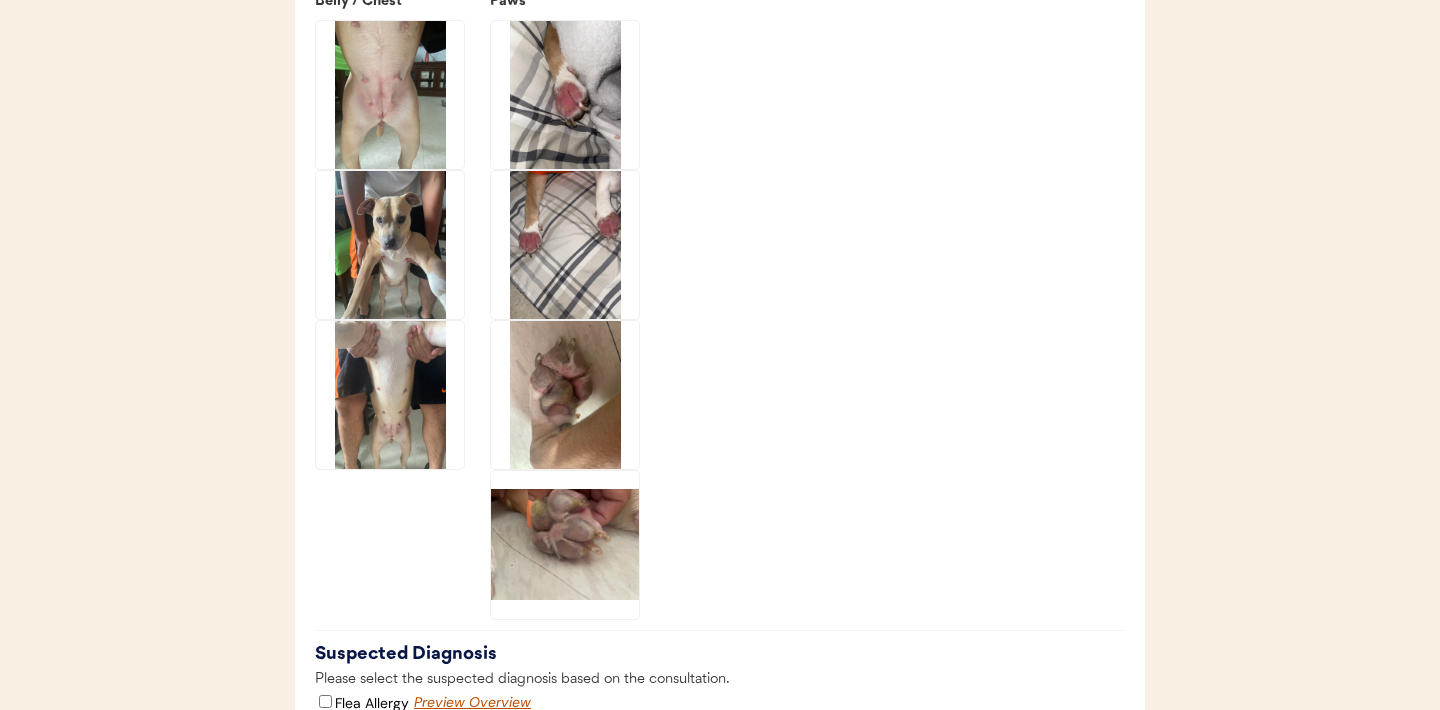click 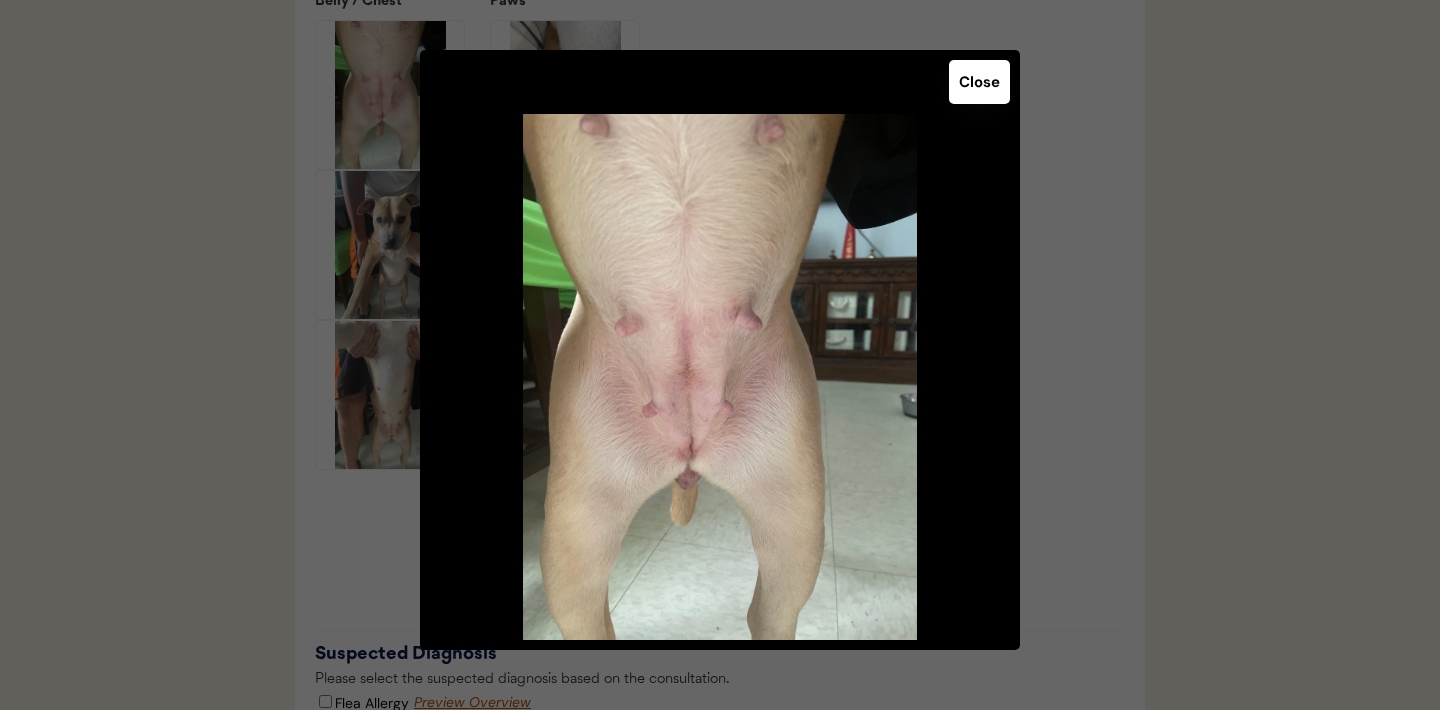click on "Close" at bounding box center (979, 82) 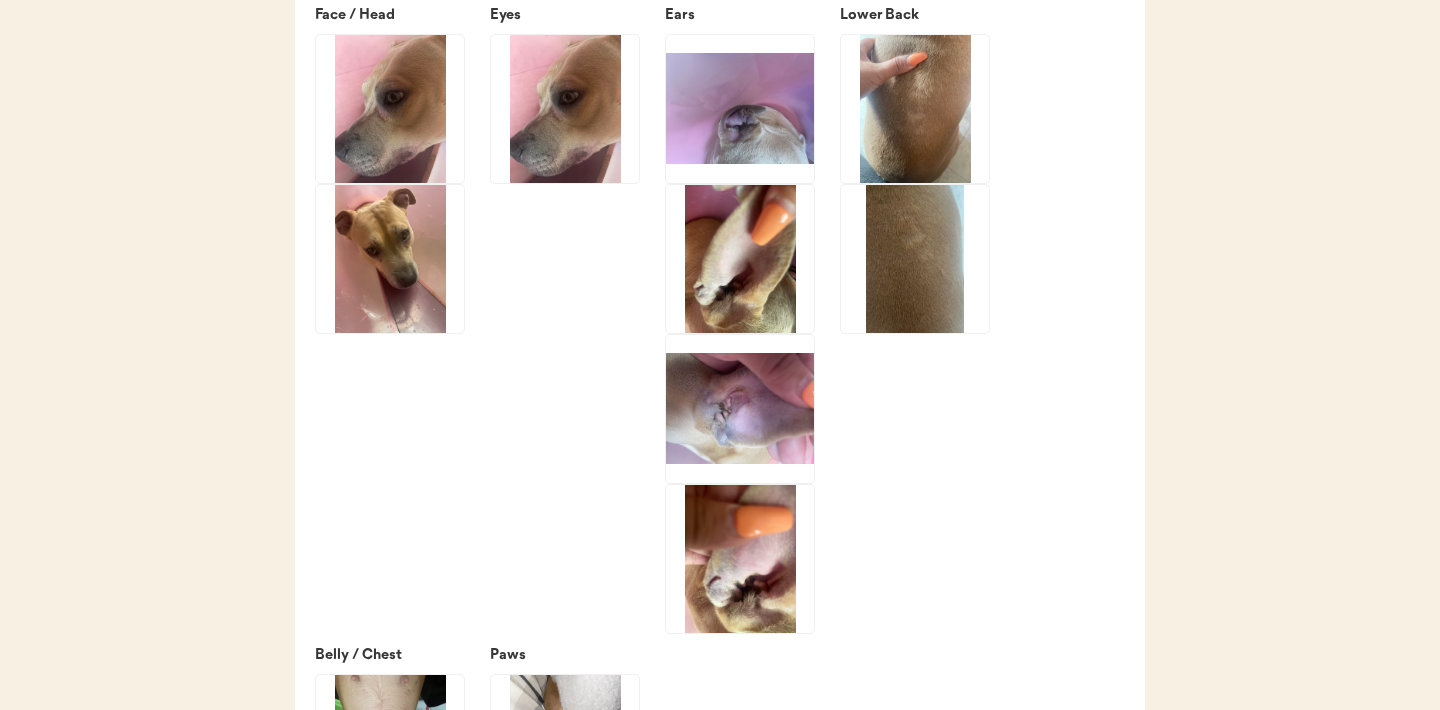 scroll, scrollTop: 2954, scrollLeft: 0, axis: vertical 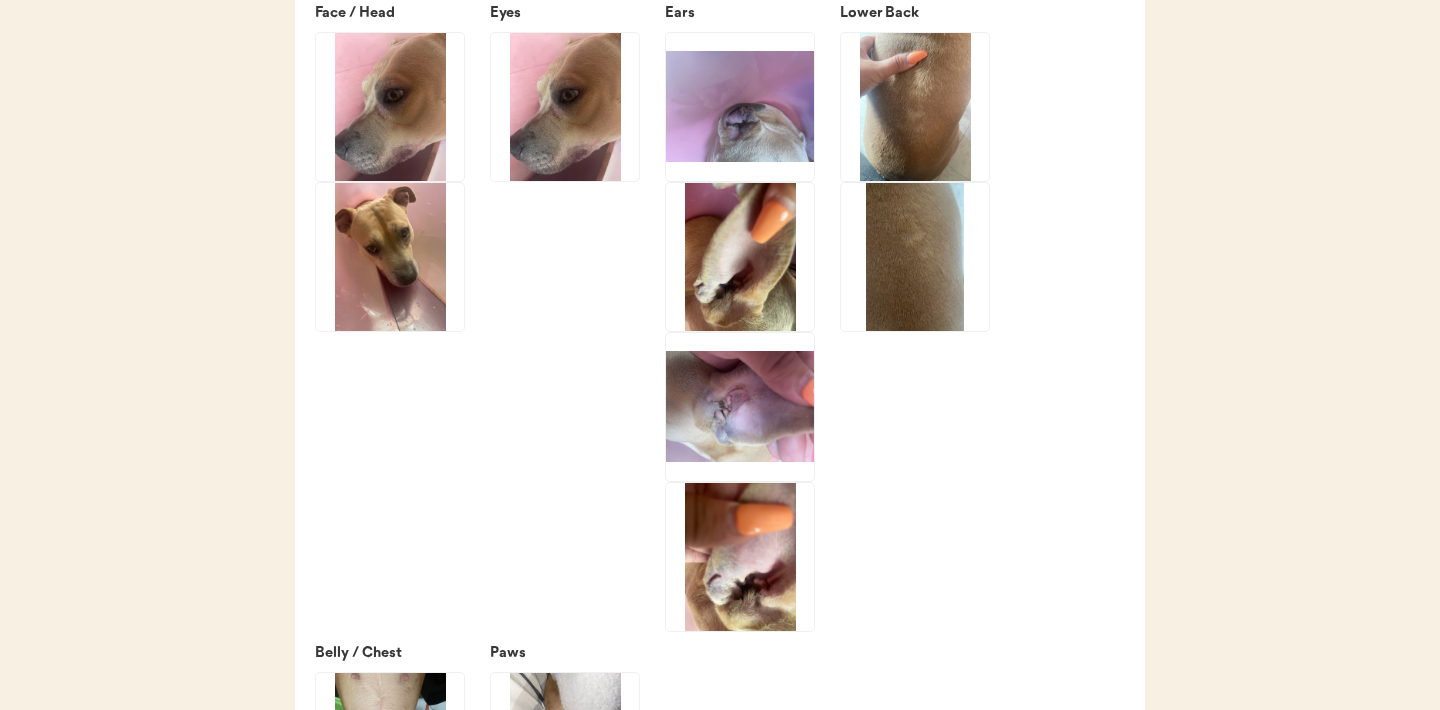 click 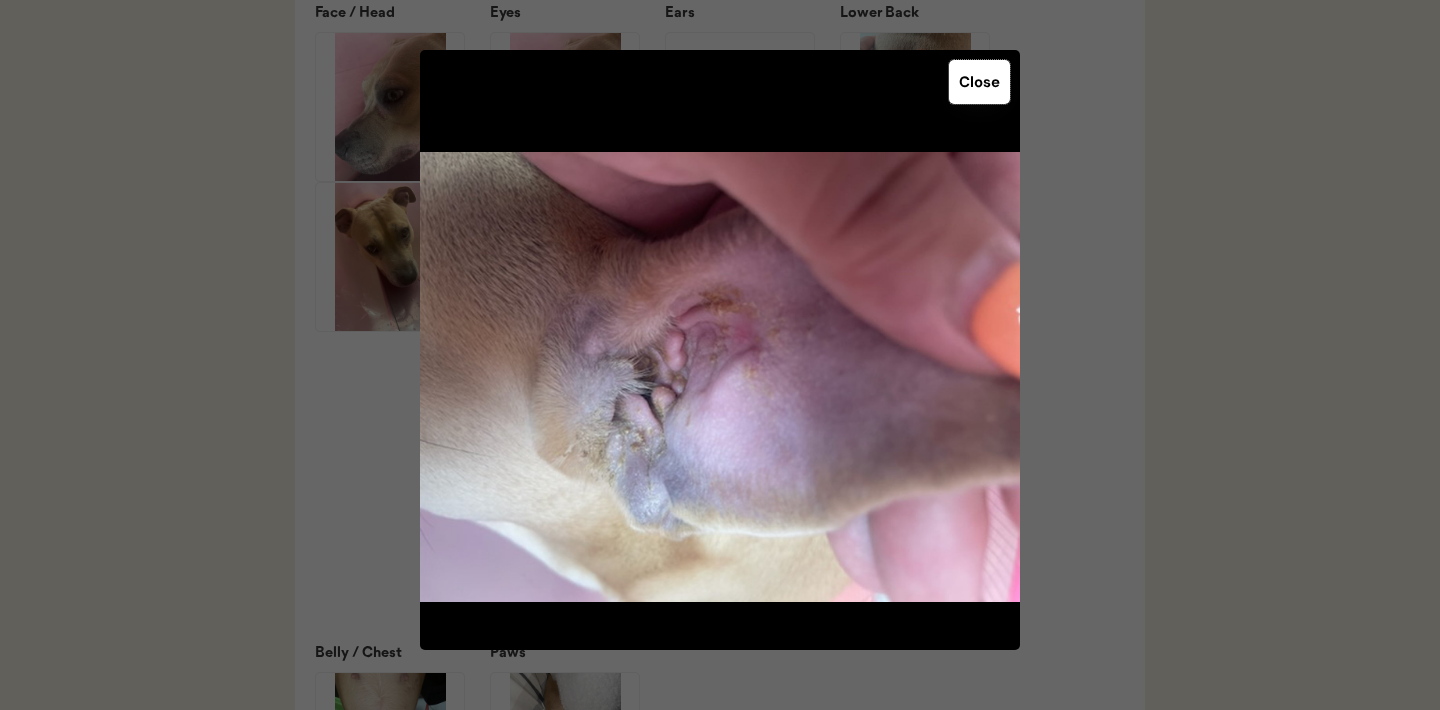 click on "Close" at bounding box center [979, 82] 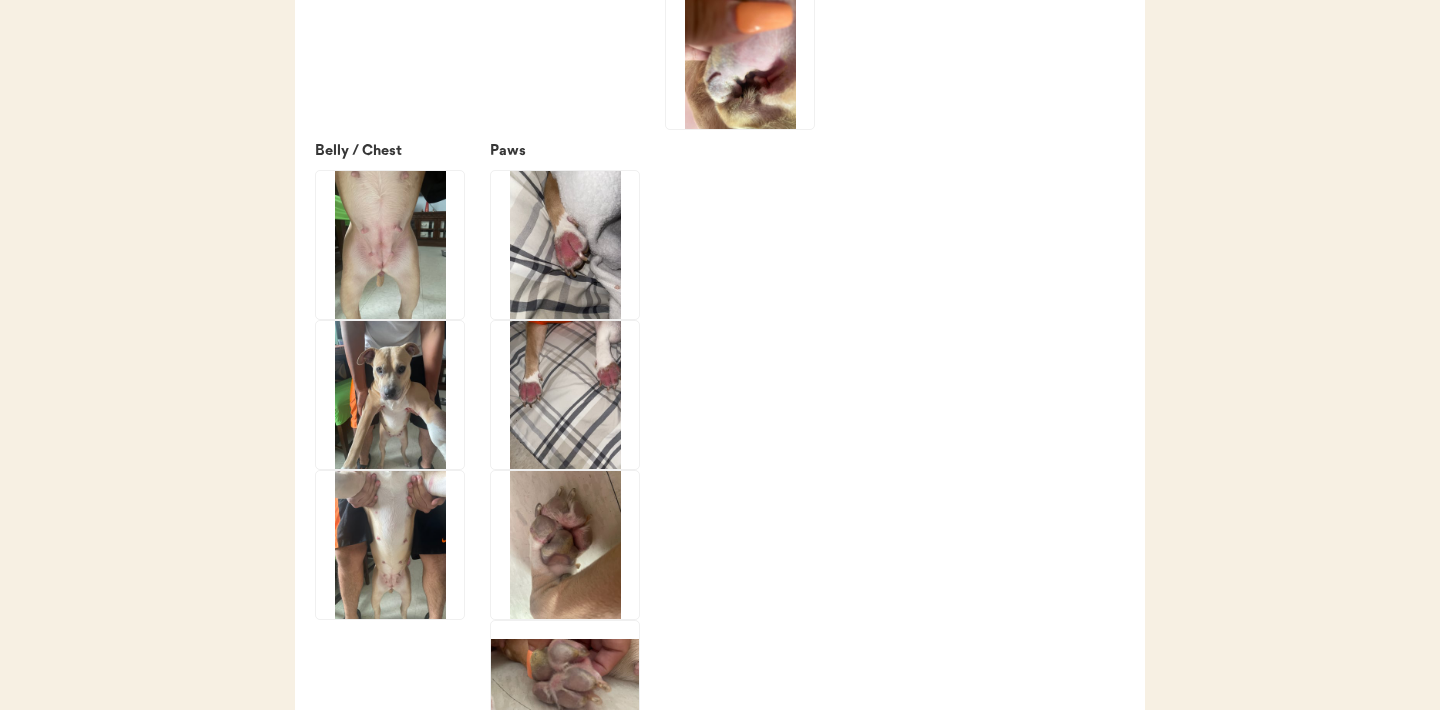 scroll, scrollTop: 3457, scrollLeft: 0, axis: vertical 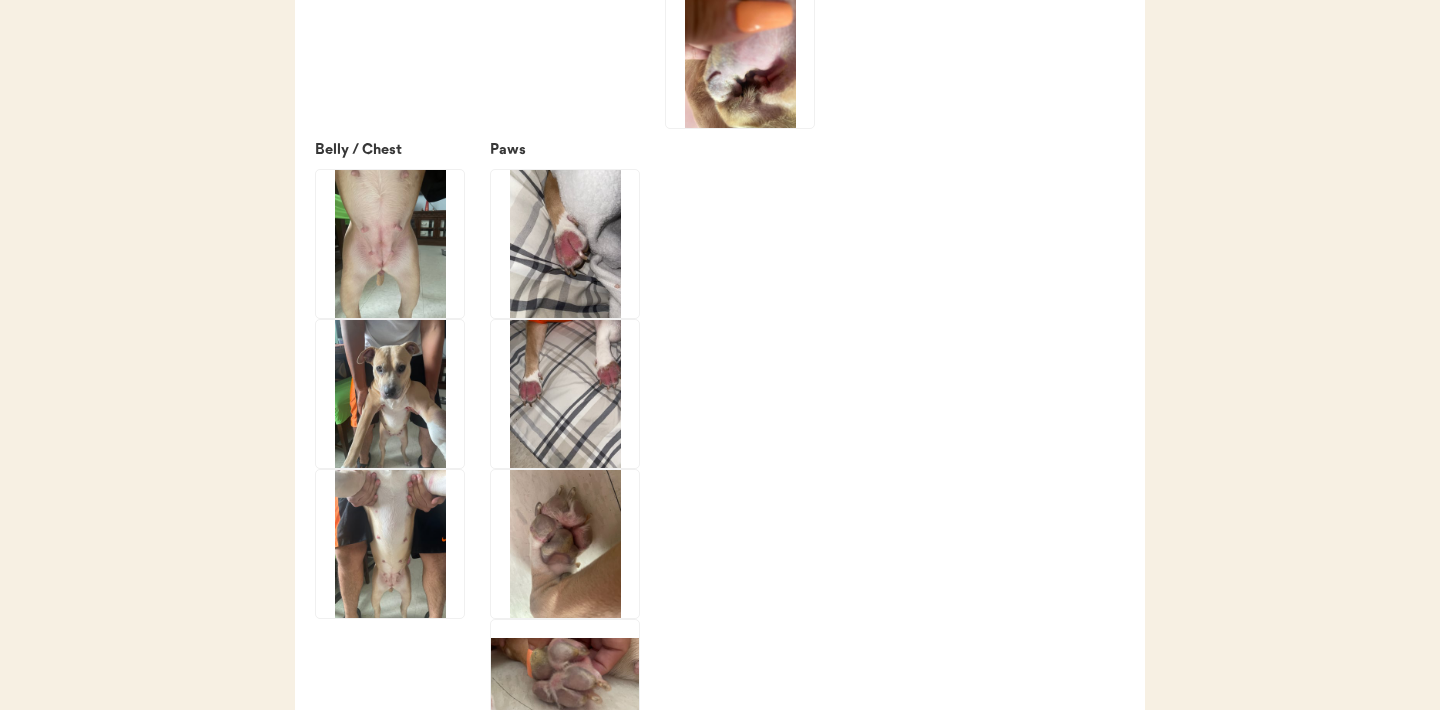 click 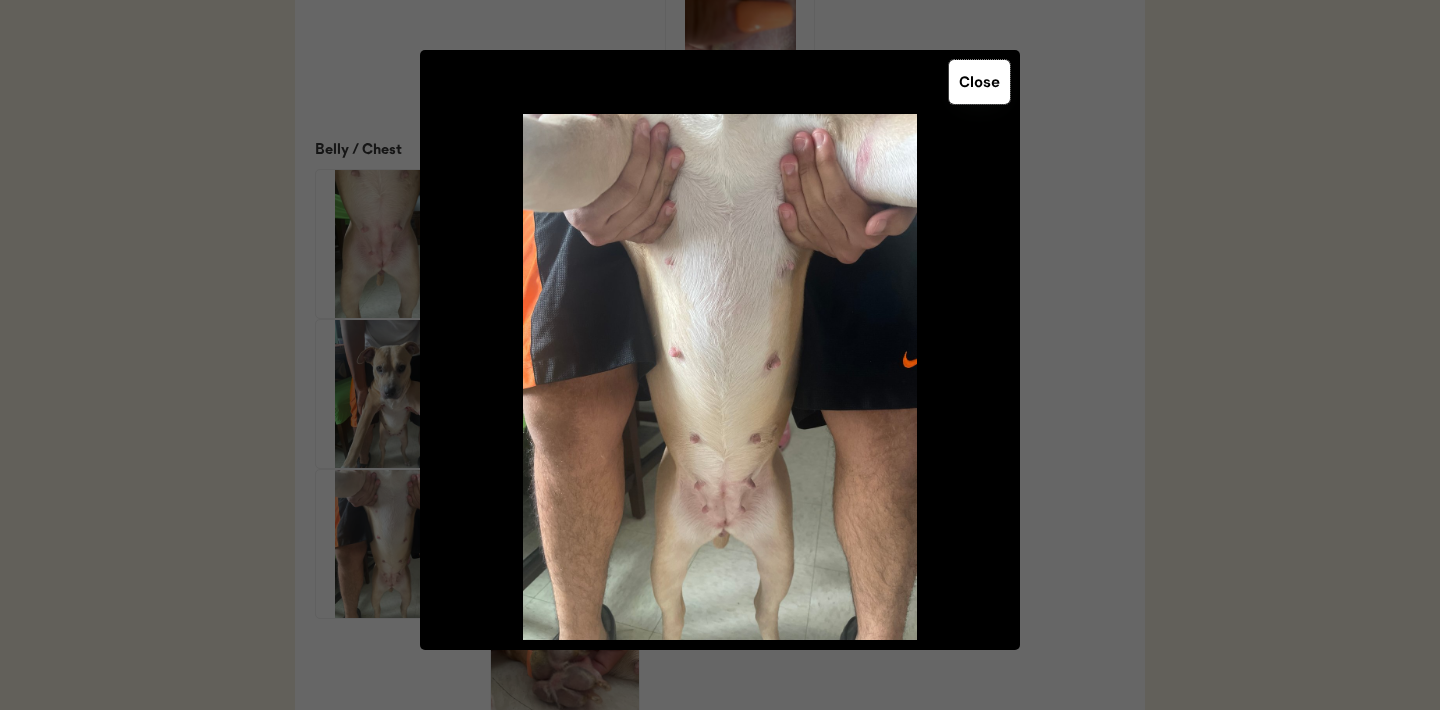 click on "Close" at bounding box center (979, 82) 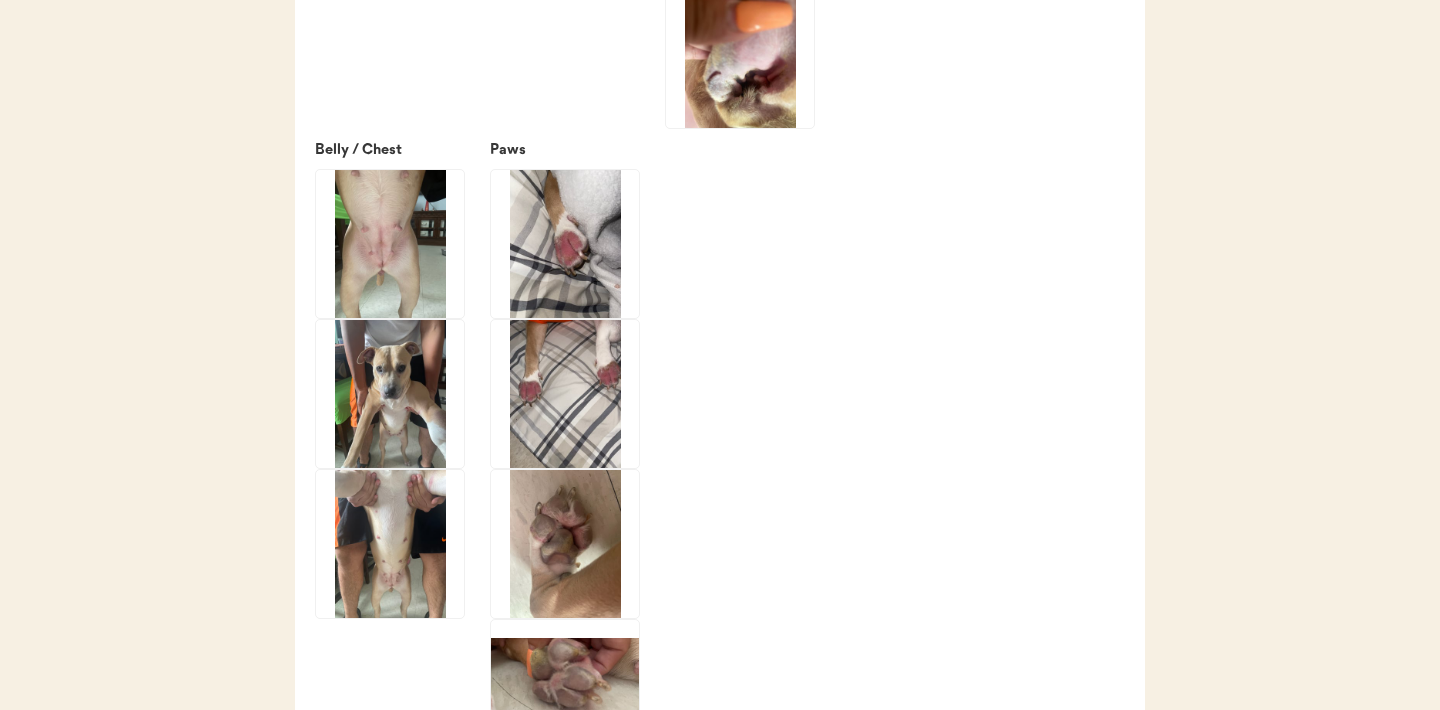 click 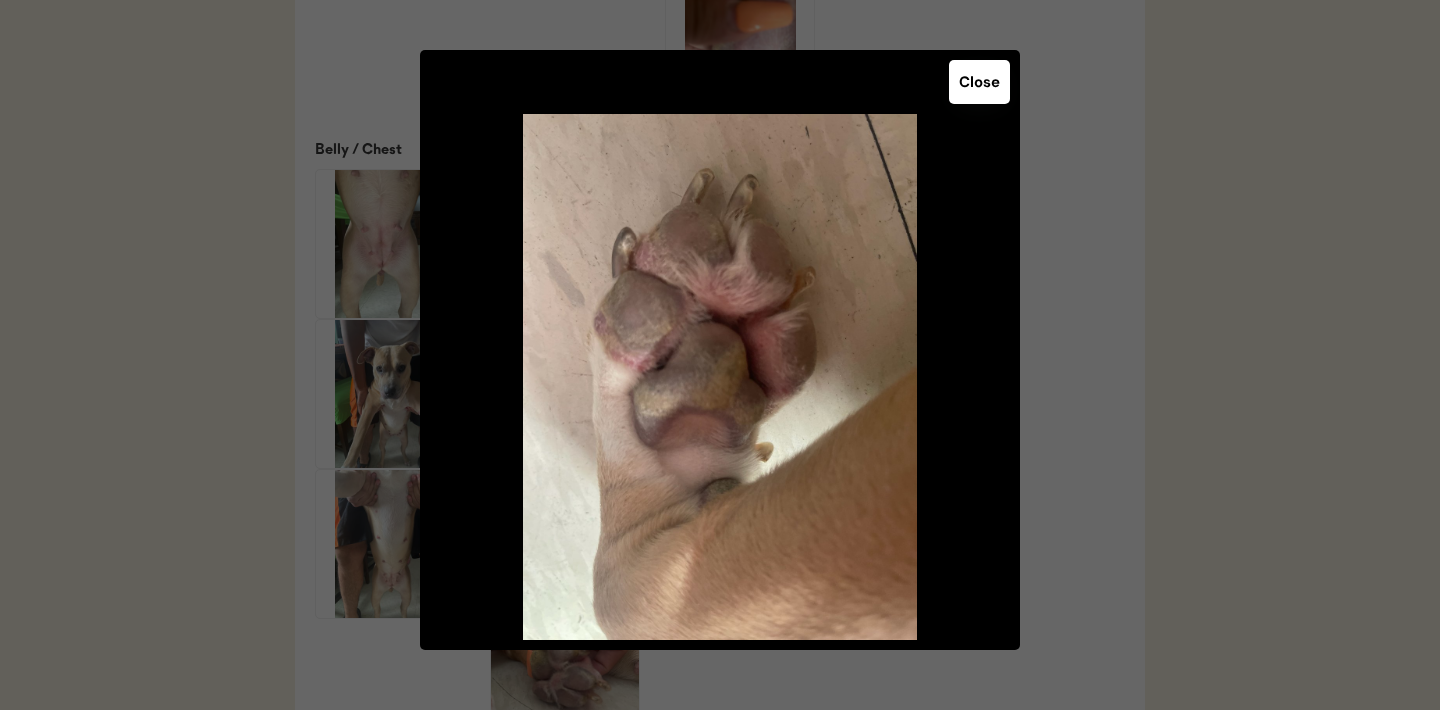 click on "Close" at bounding box center (979, 82) 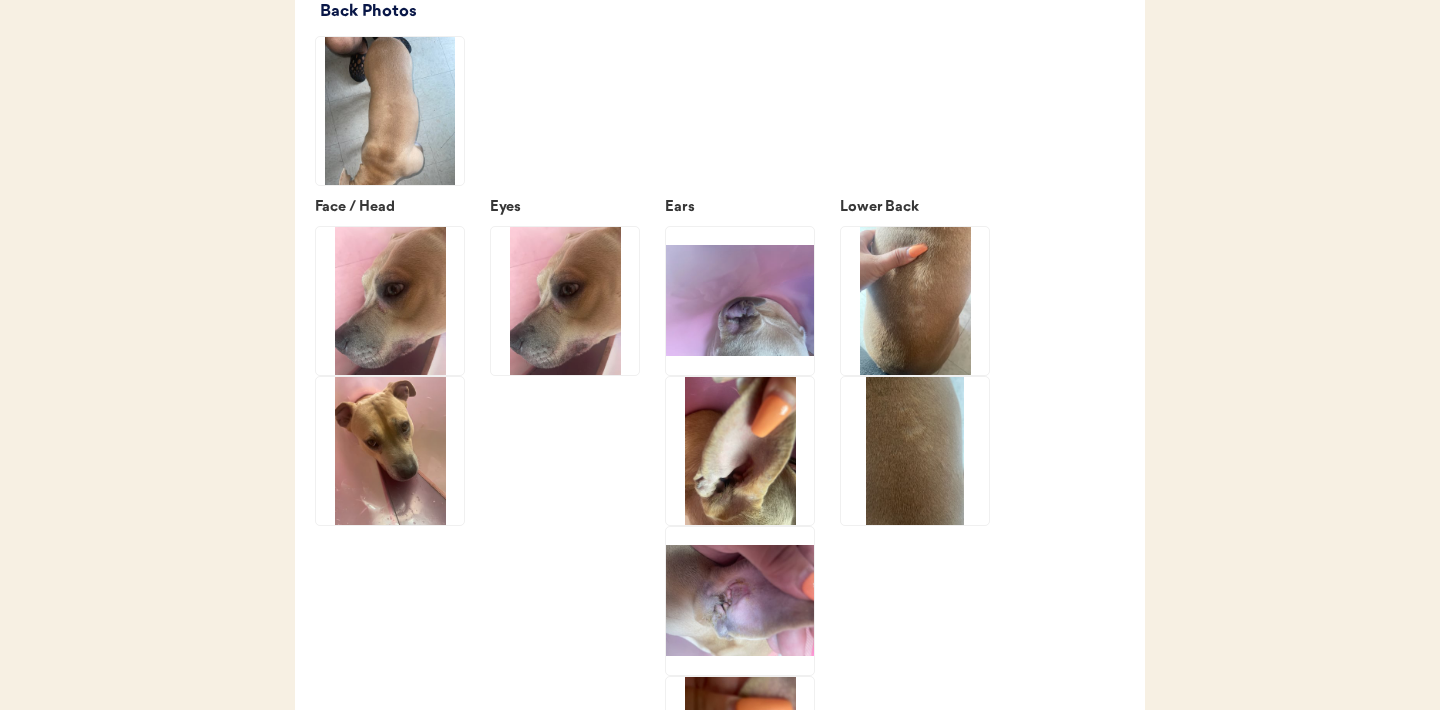 scroll, scrollTop: 2765, scrollLeft: 0, axis: vertical 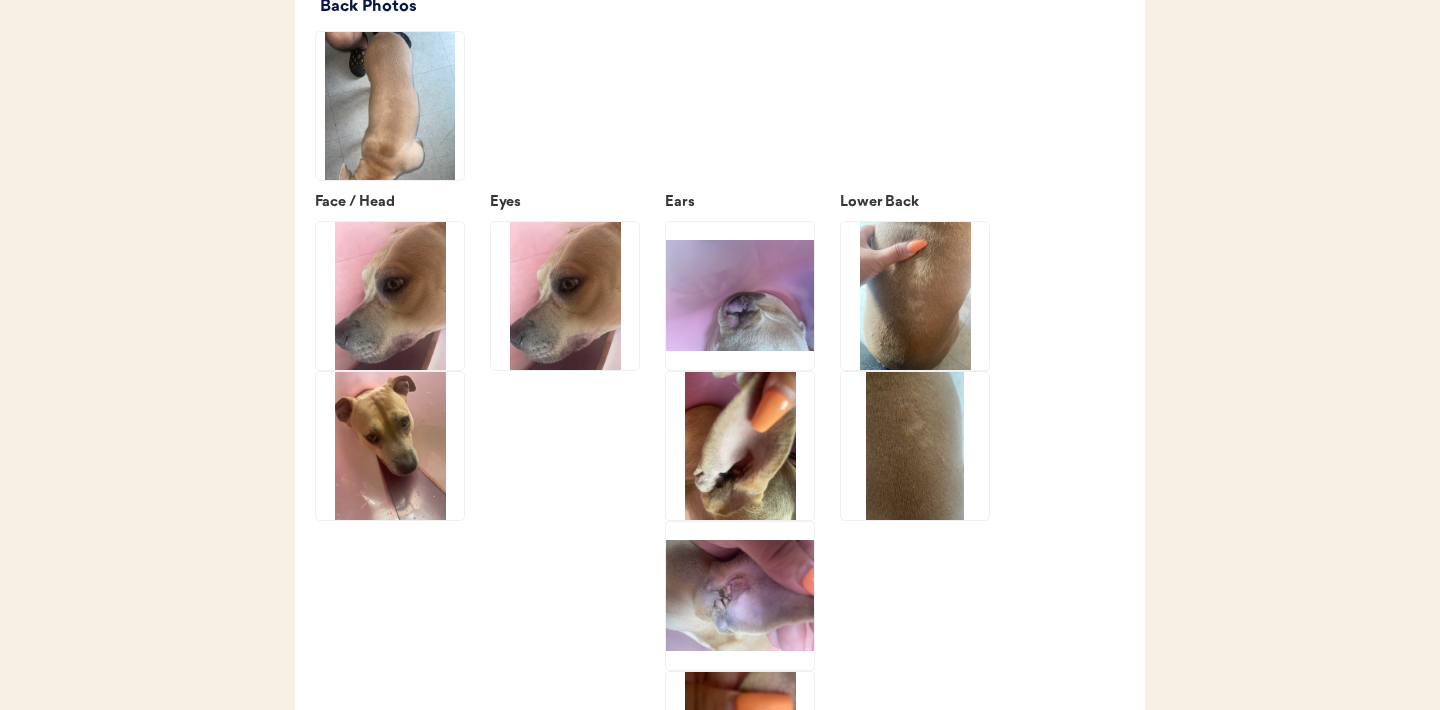 click 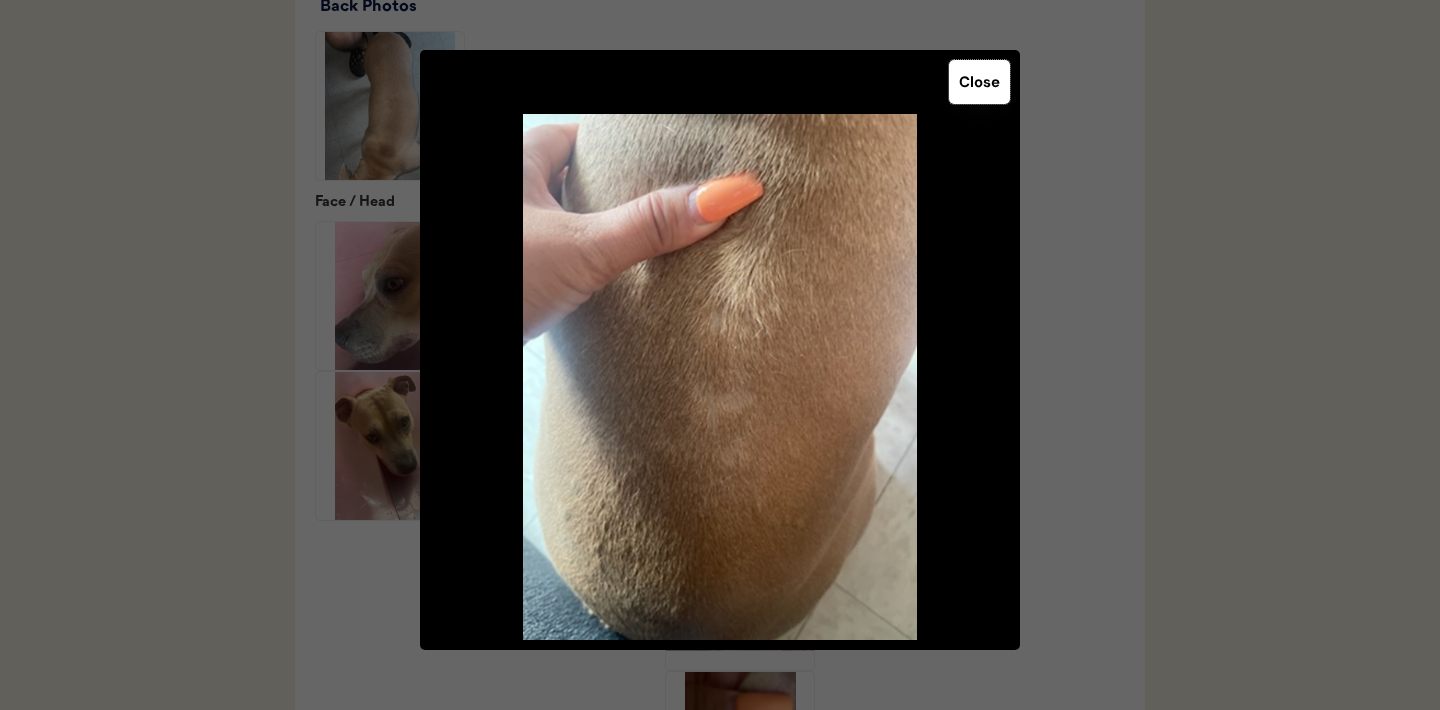 click on "Close" at bounding box center [979, 82] 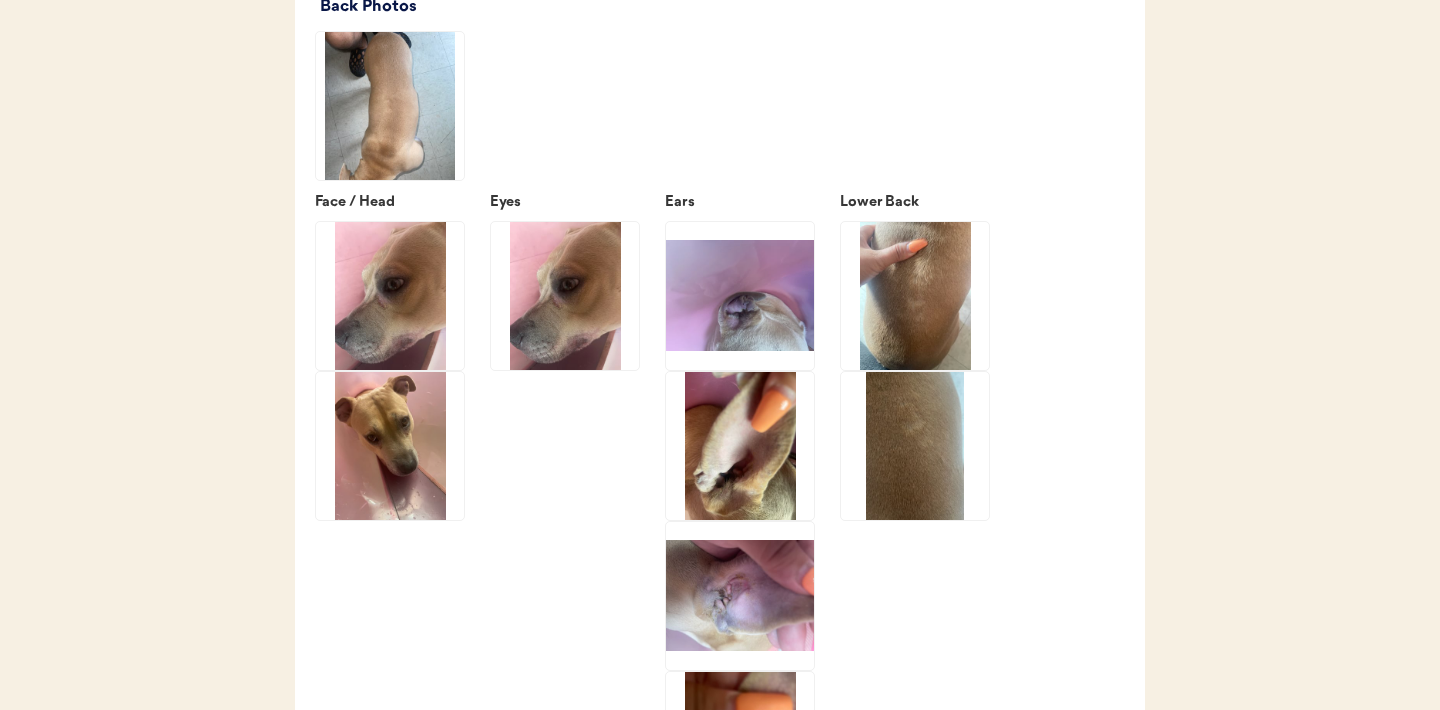 click 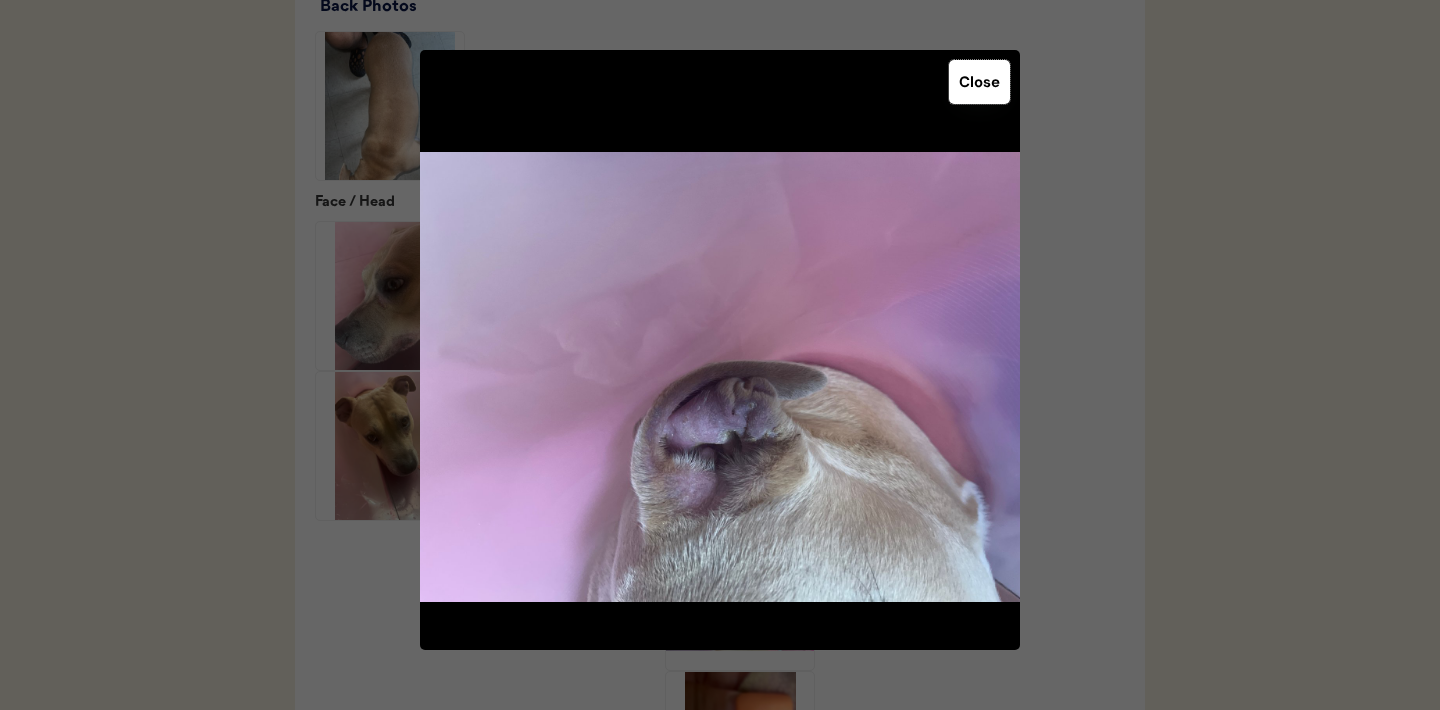 click on "Close" at bounding box center (979, 82) 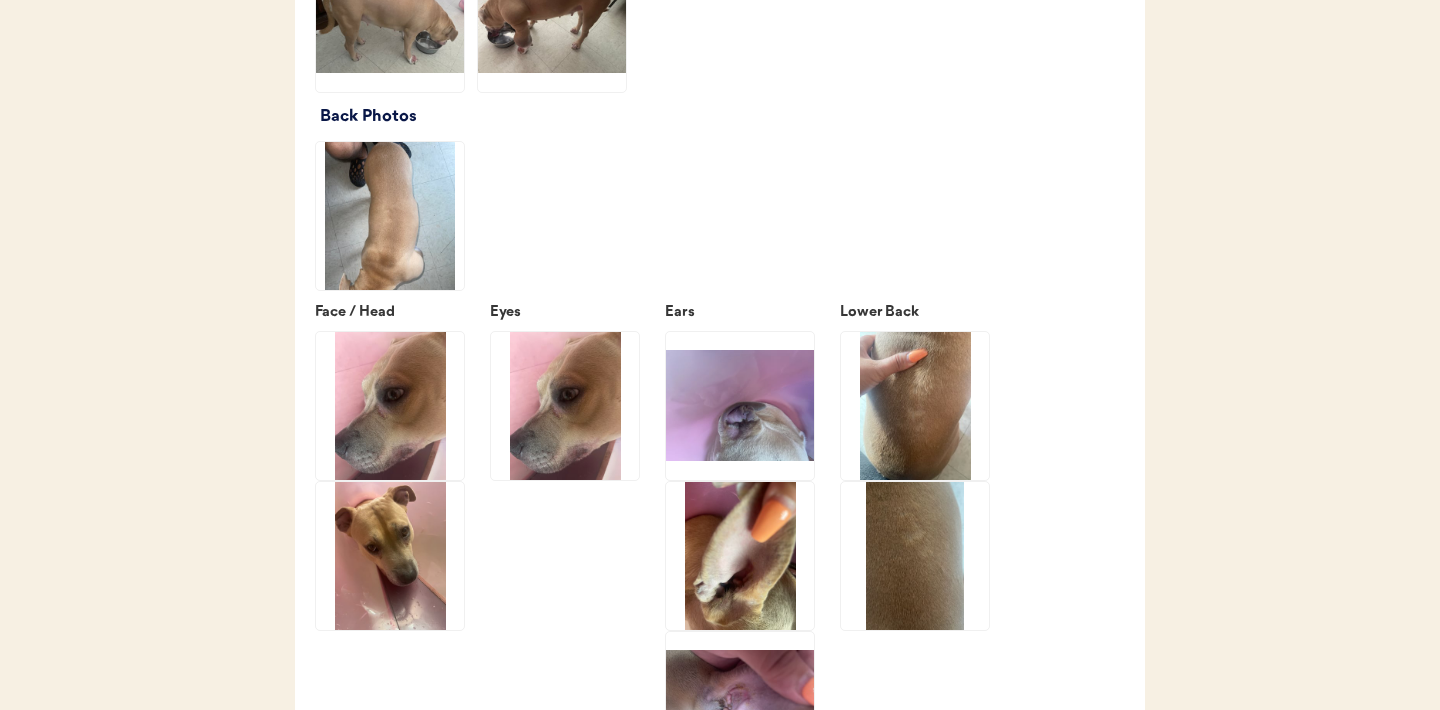 scroll, scrollTop: 2694, scrollLeft: 0, axis: vertical 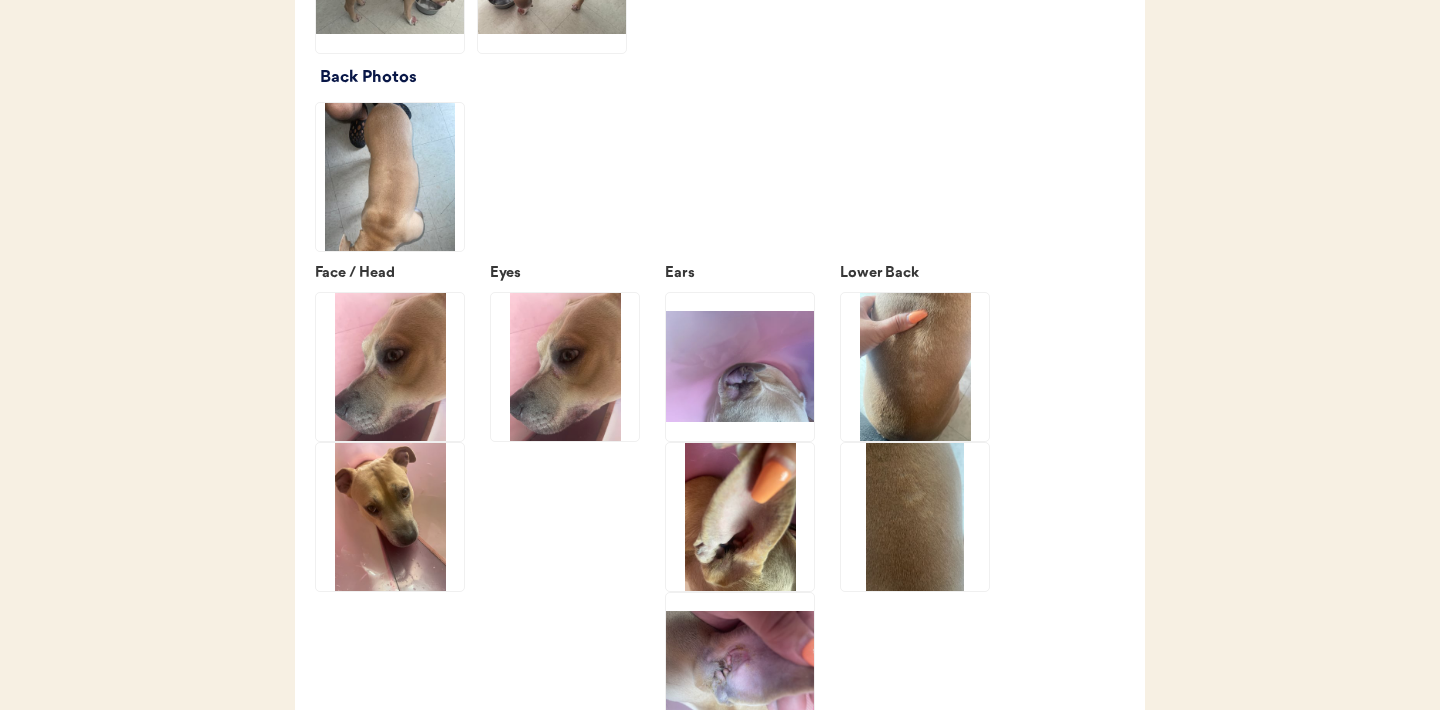 click 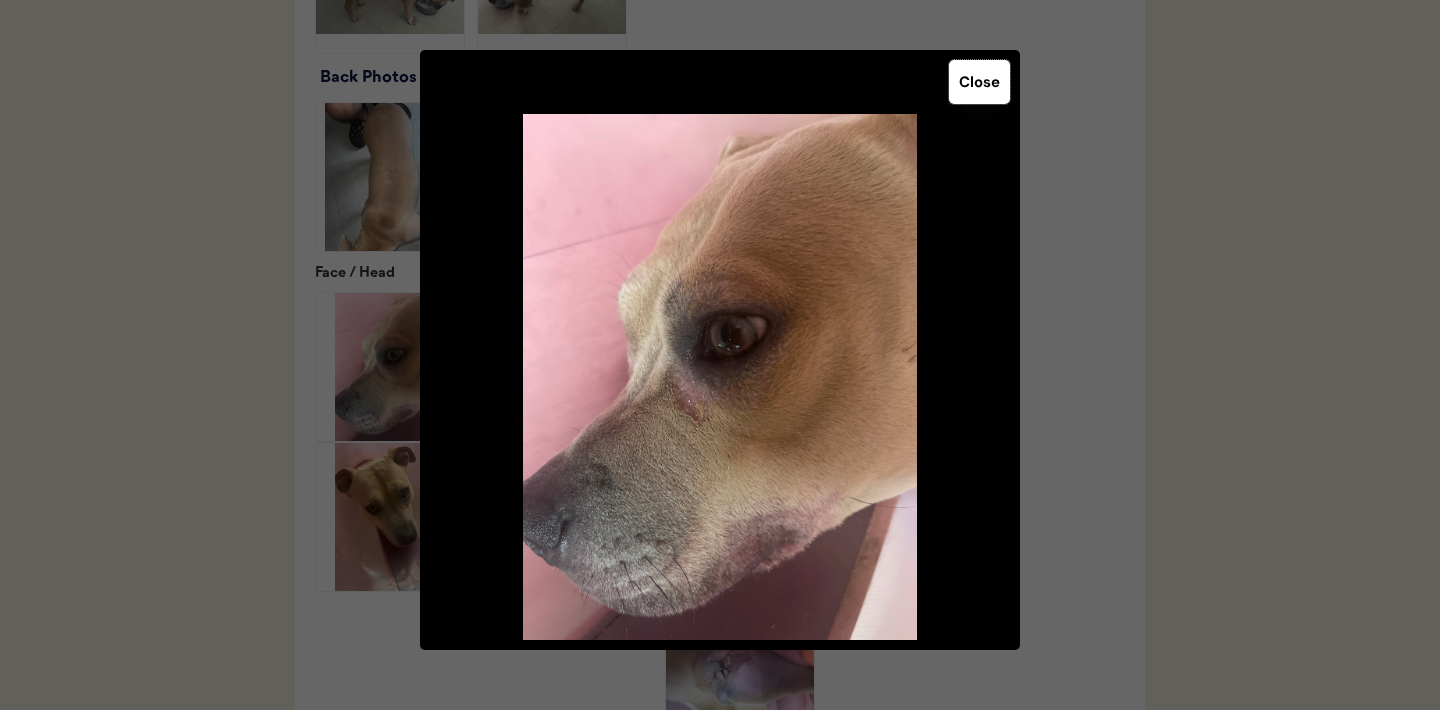 click on "Close" at bounding box center (979, 82) 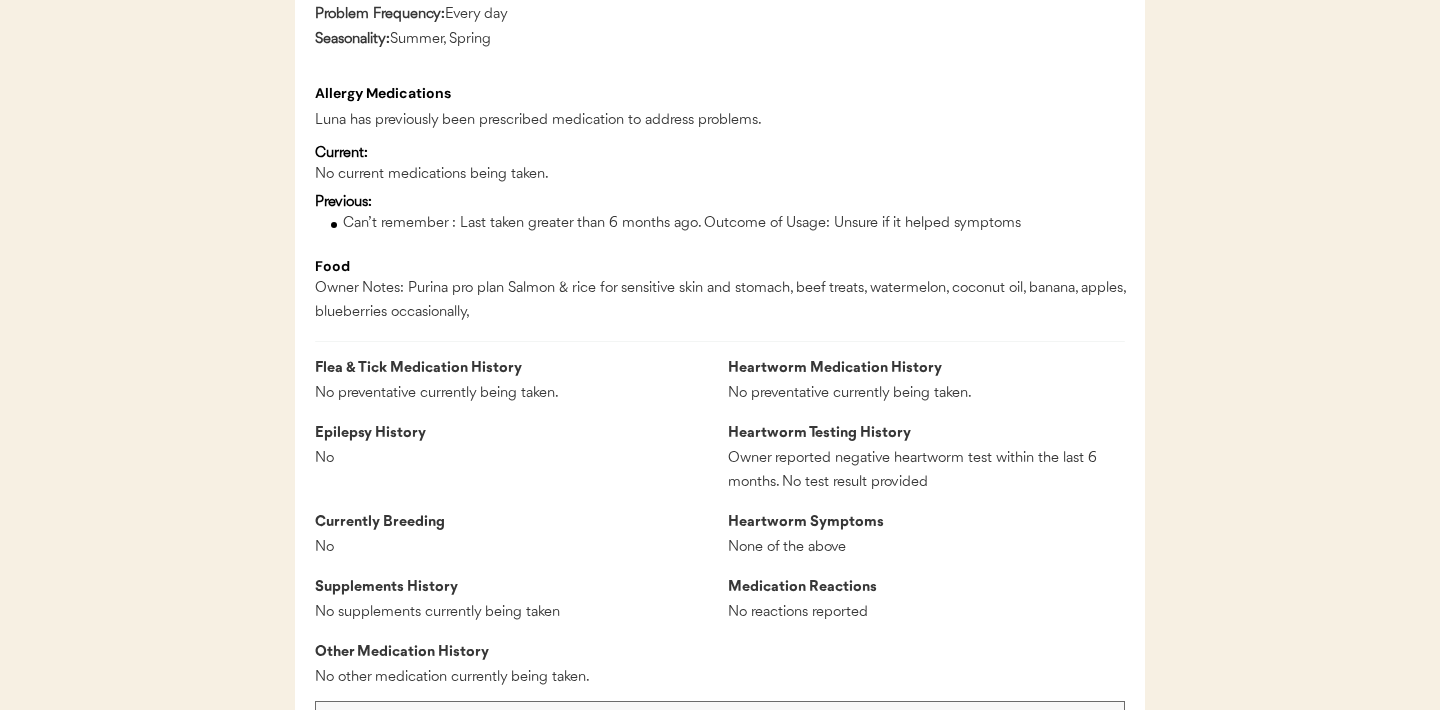 scroll, scrollTop: 1295, scrollLeft: 0, axis: vertical 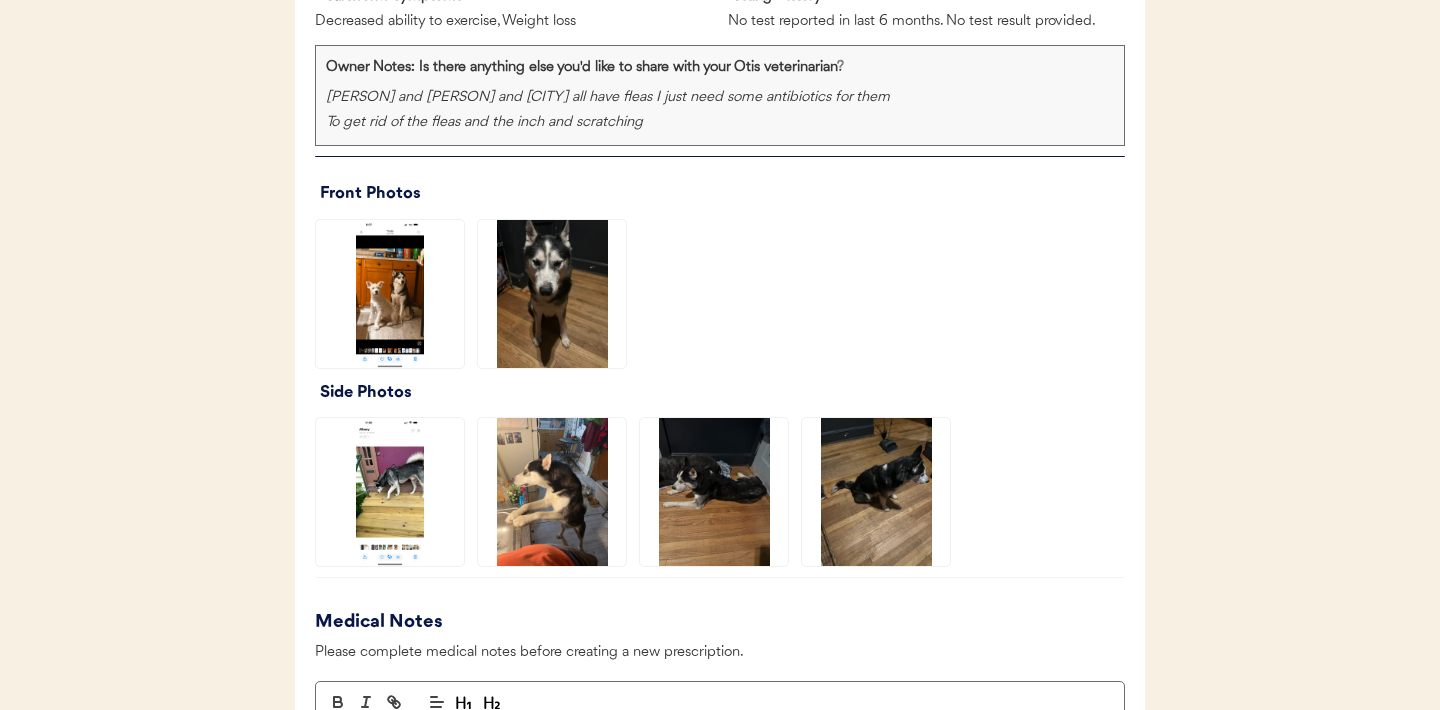 click 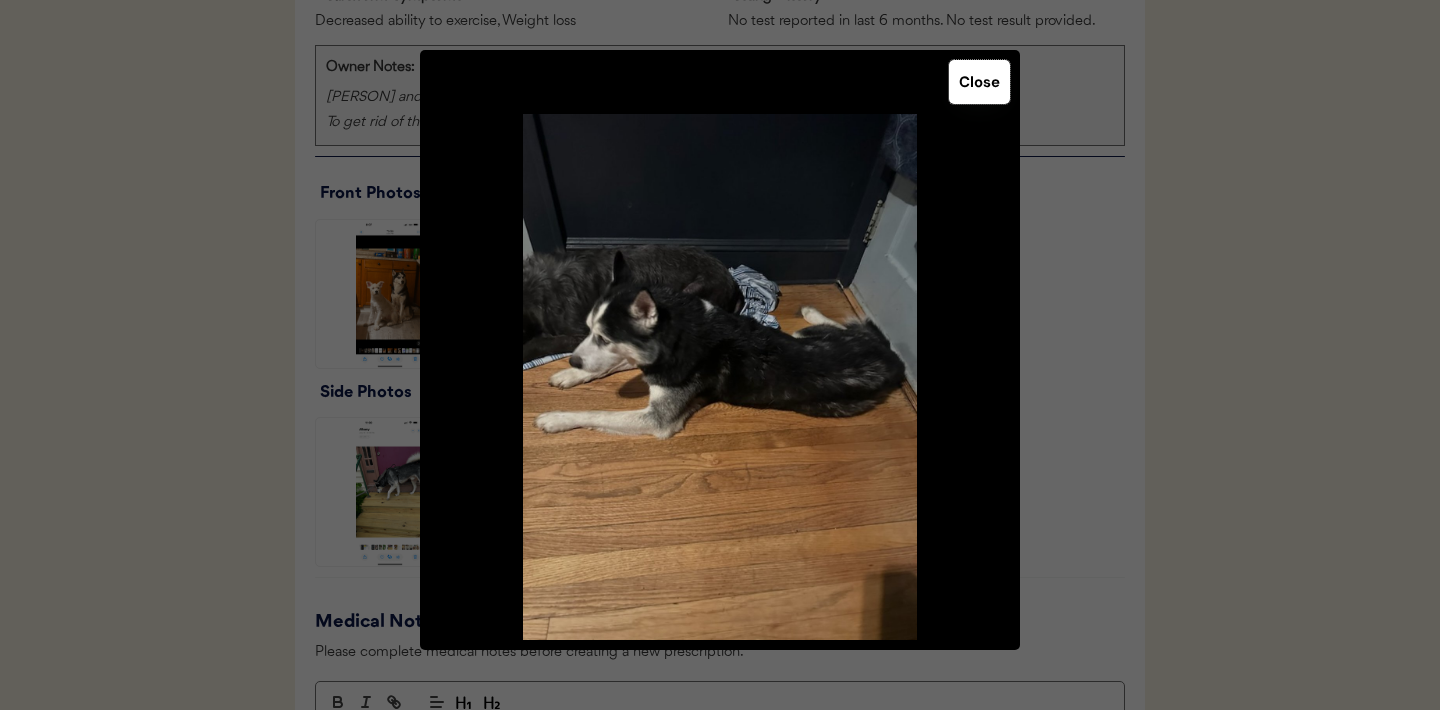 click on "Close" at bounding box center (979, 82) 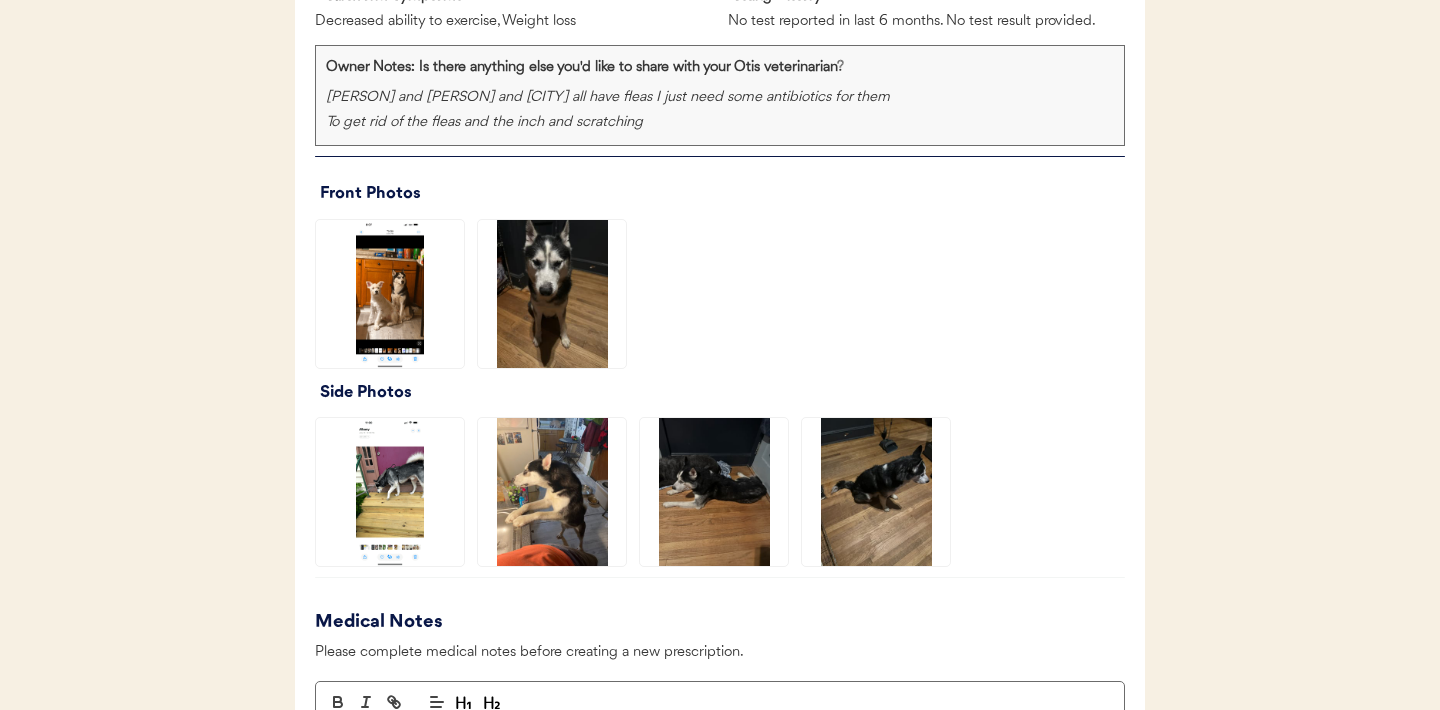 click 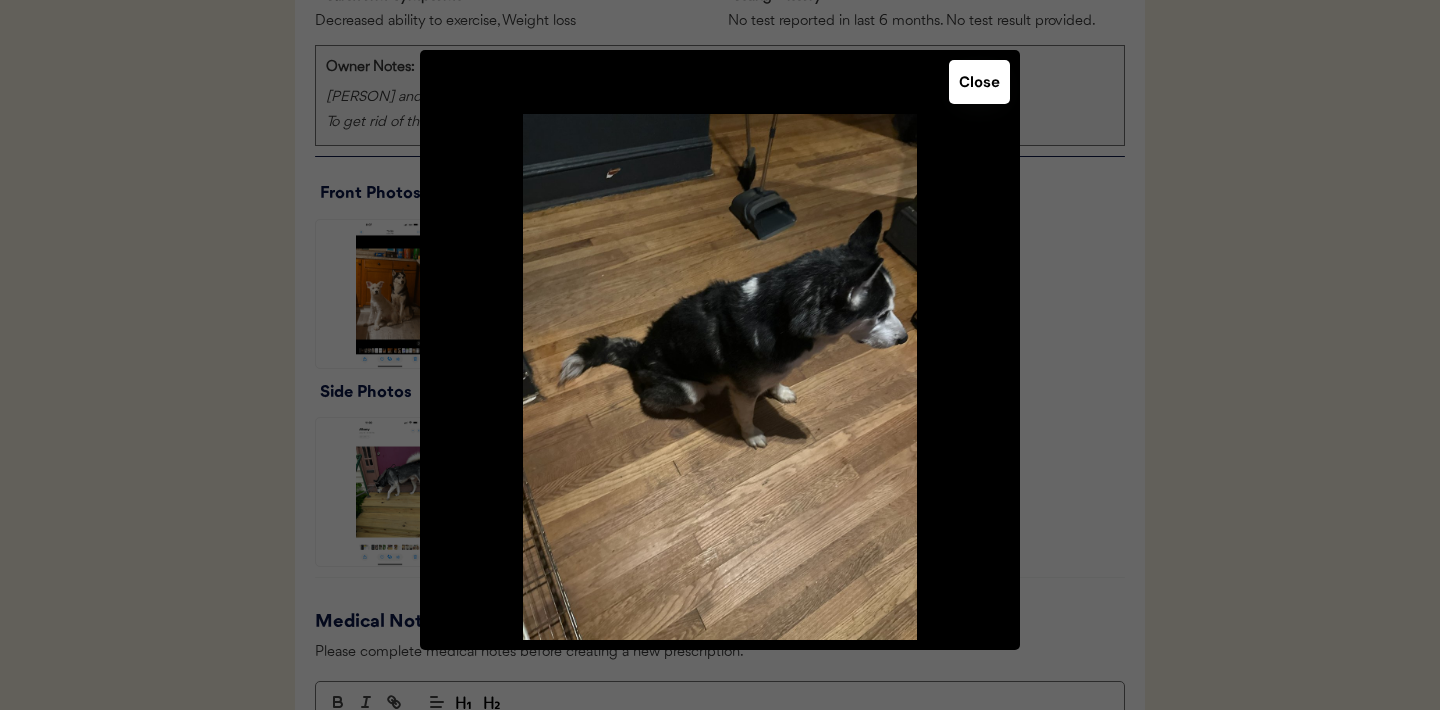 click on "Close" at bounding box center (979, 82) 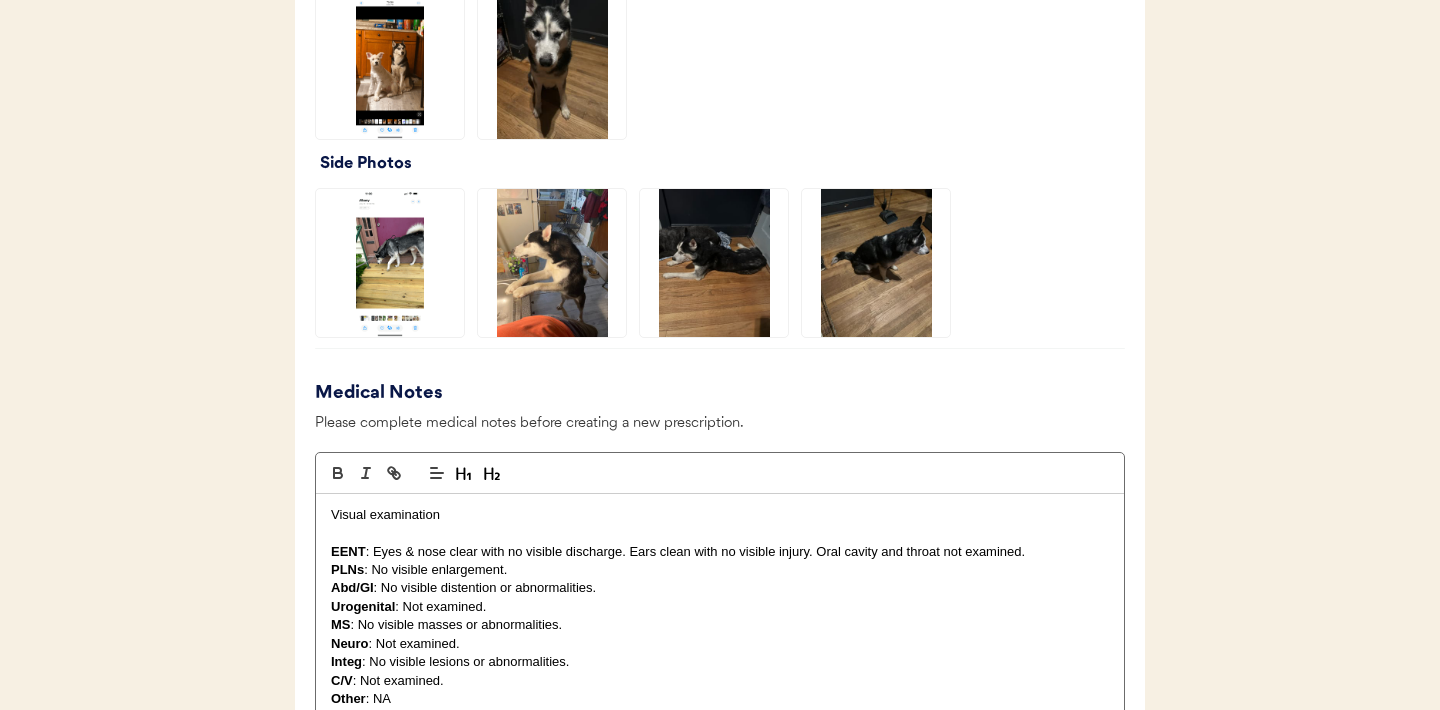 scroll, scrollTop: 1737, scrollLeft: 0, axis: vertical 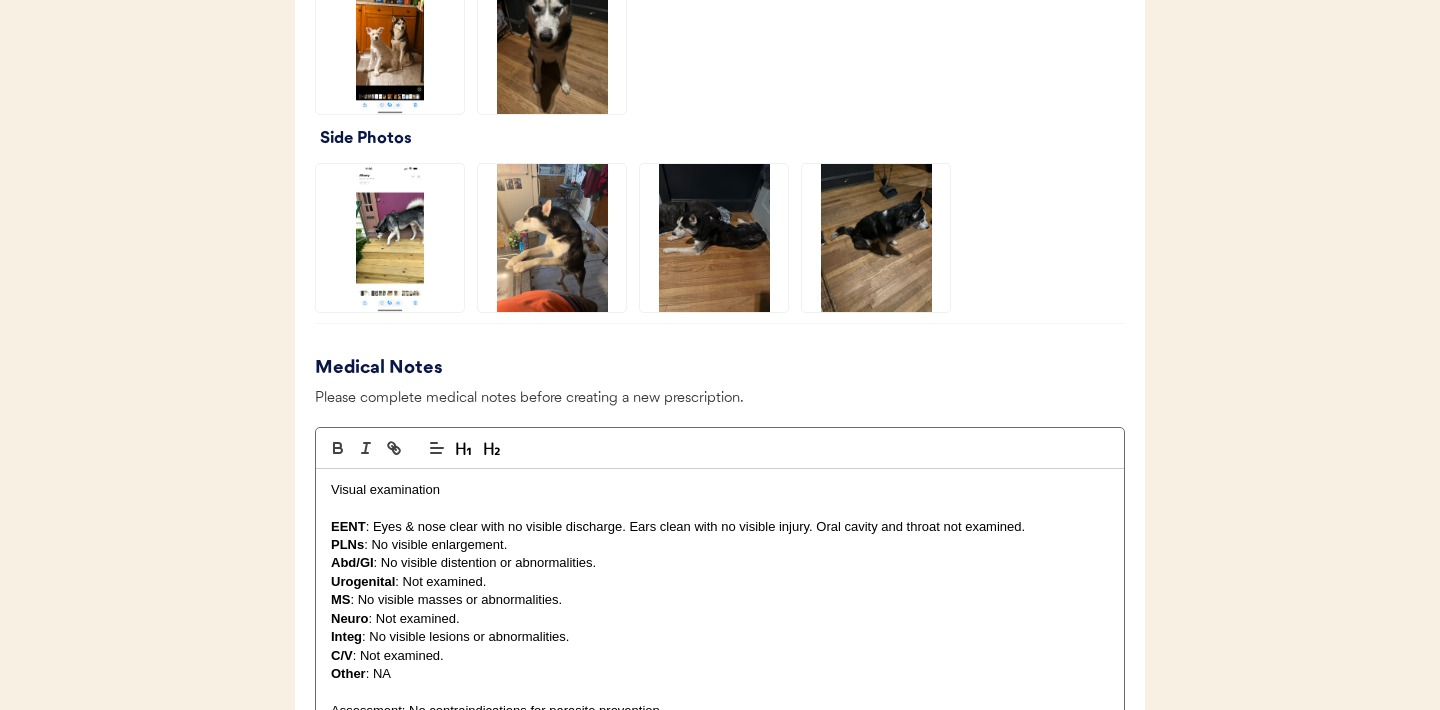 click 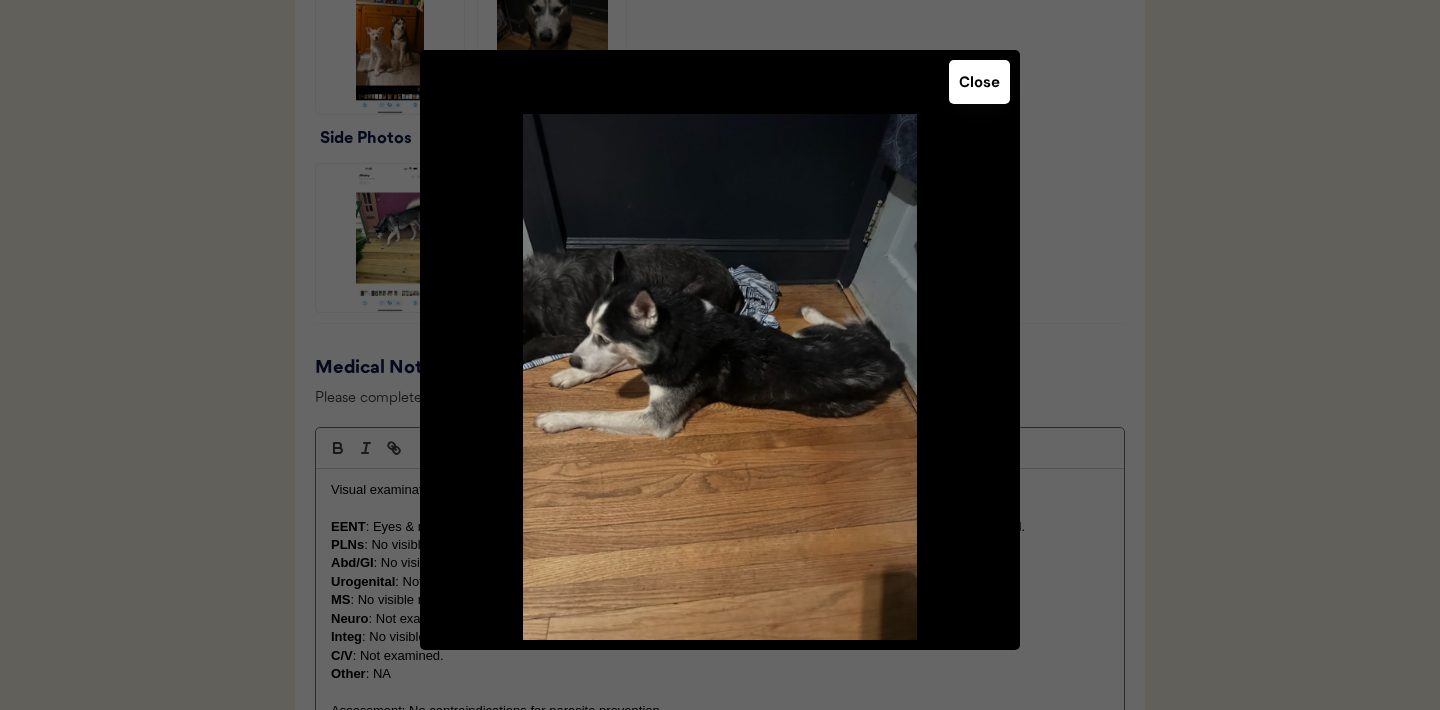 click on "Close" at bounding box center [979, 82] 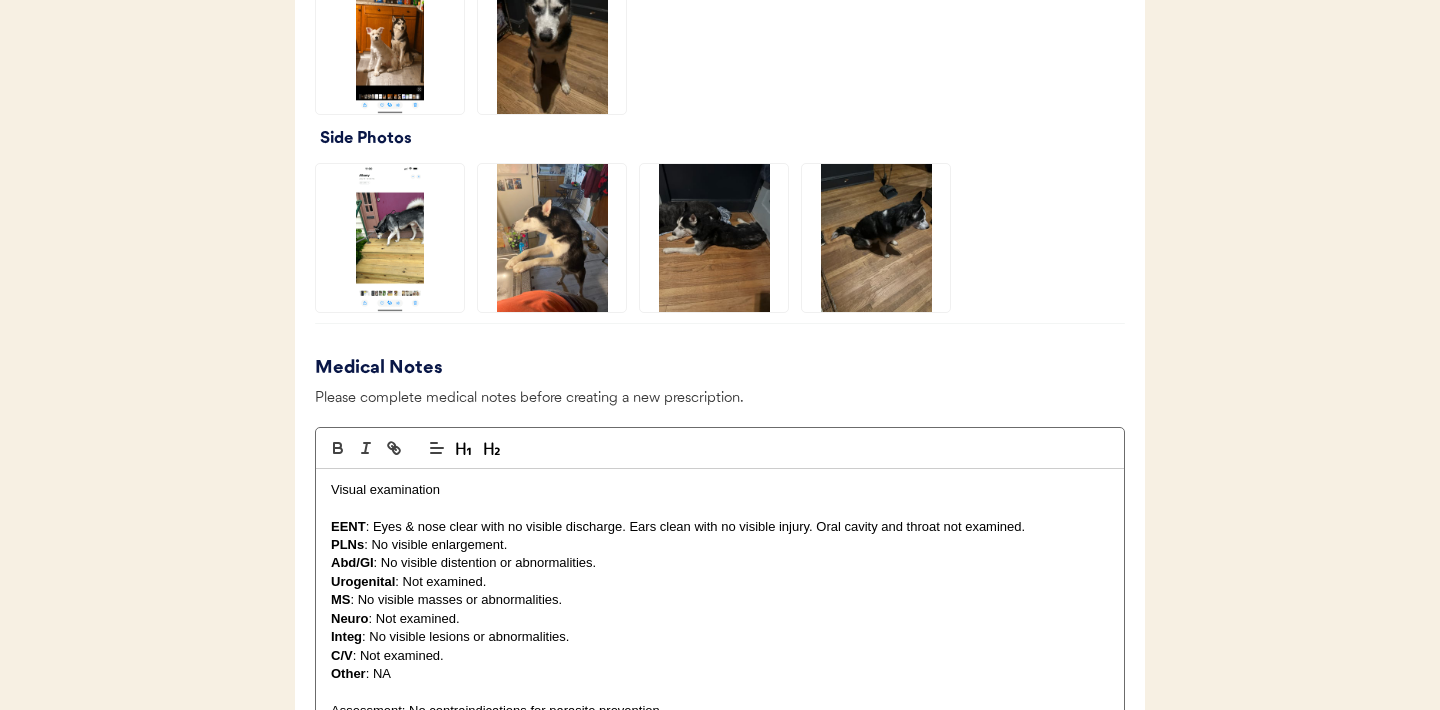 click 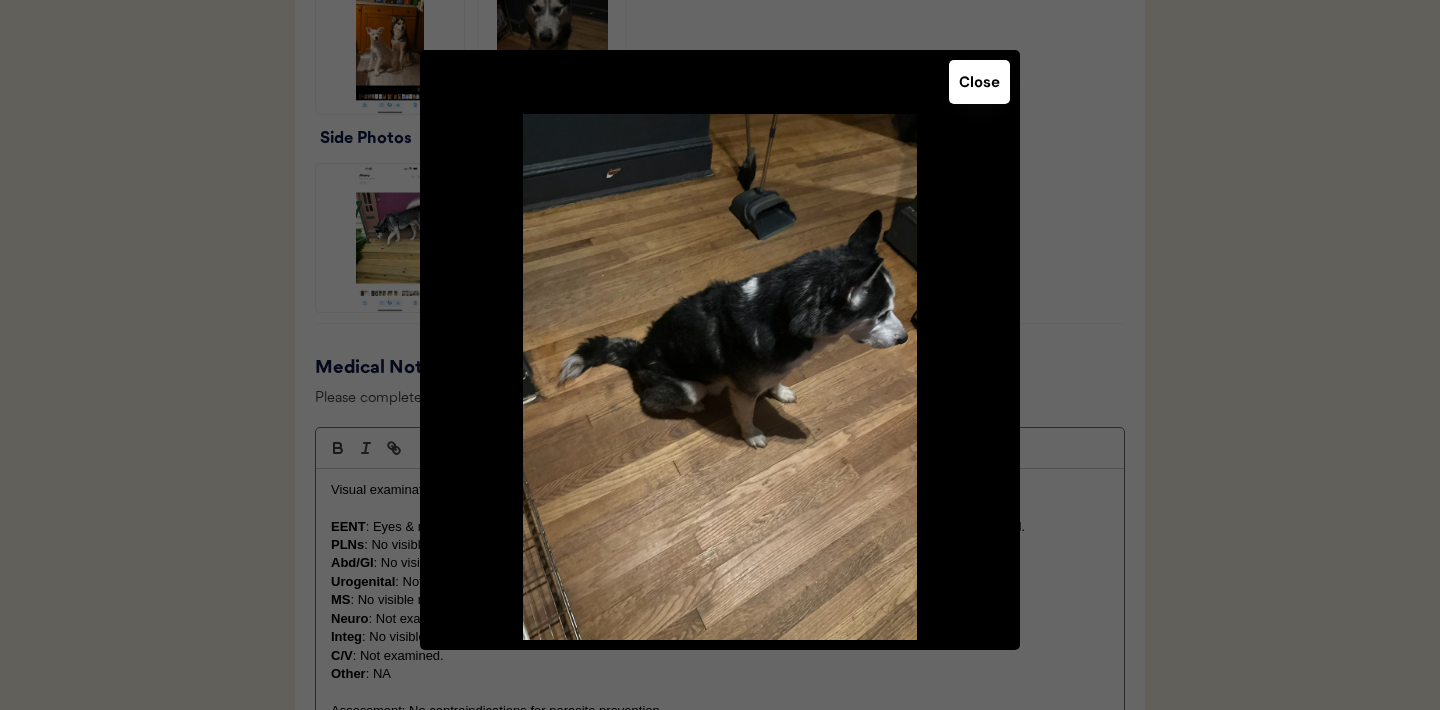 click on "Close" at bounding box center (979, 82) 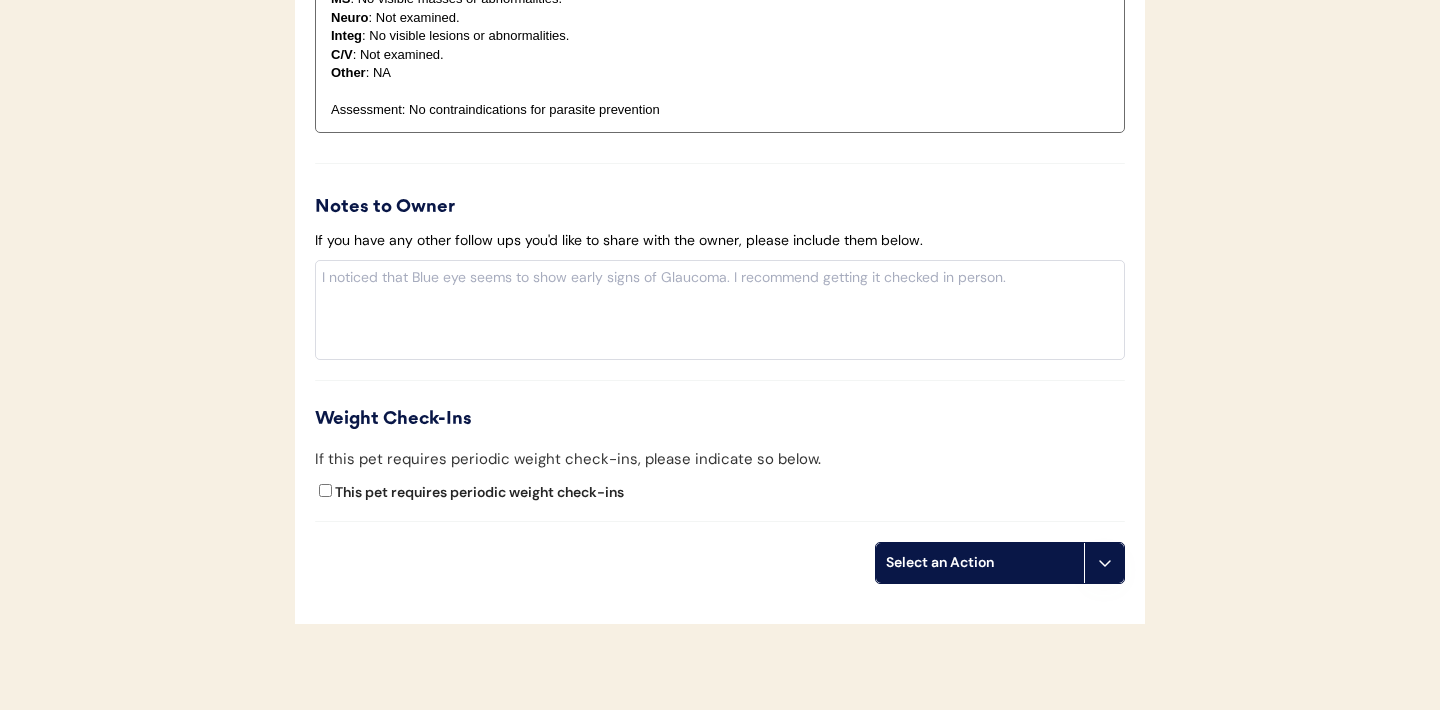 scroll, scrollTop: 2451, scrollLeft: 0, axis: vertical 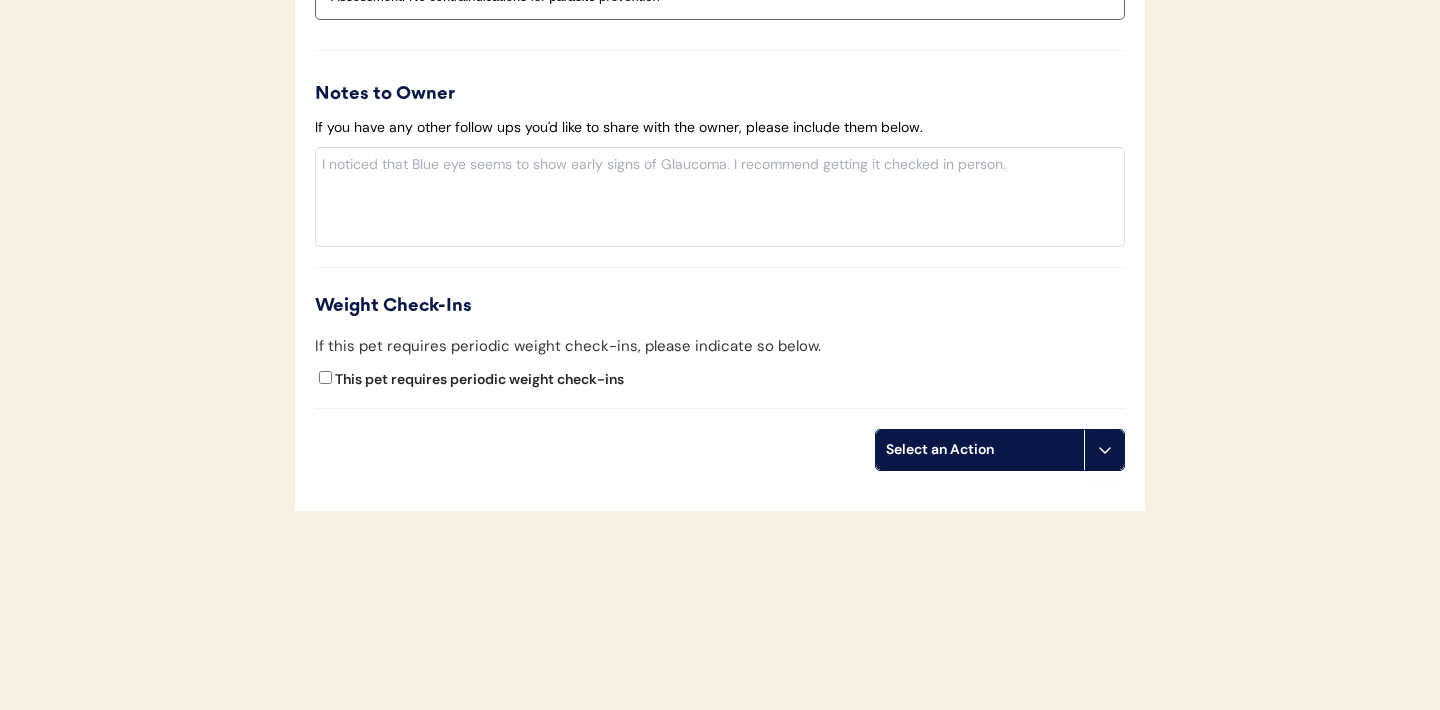 click 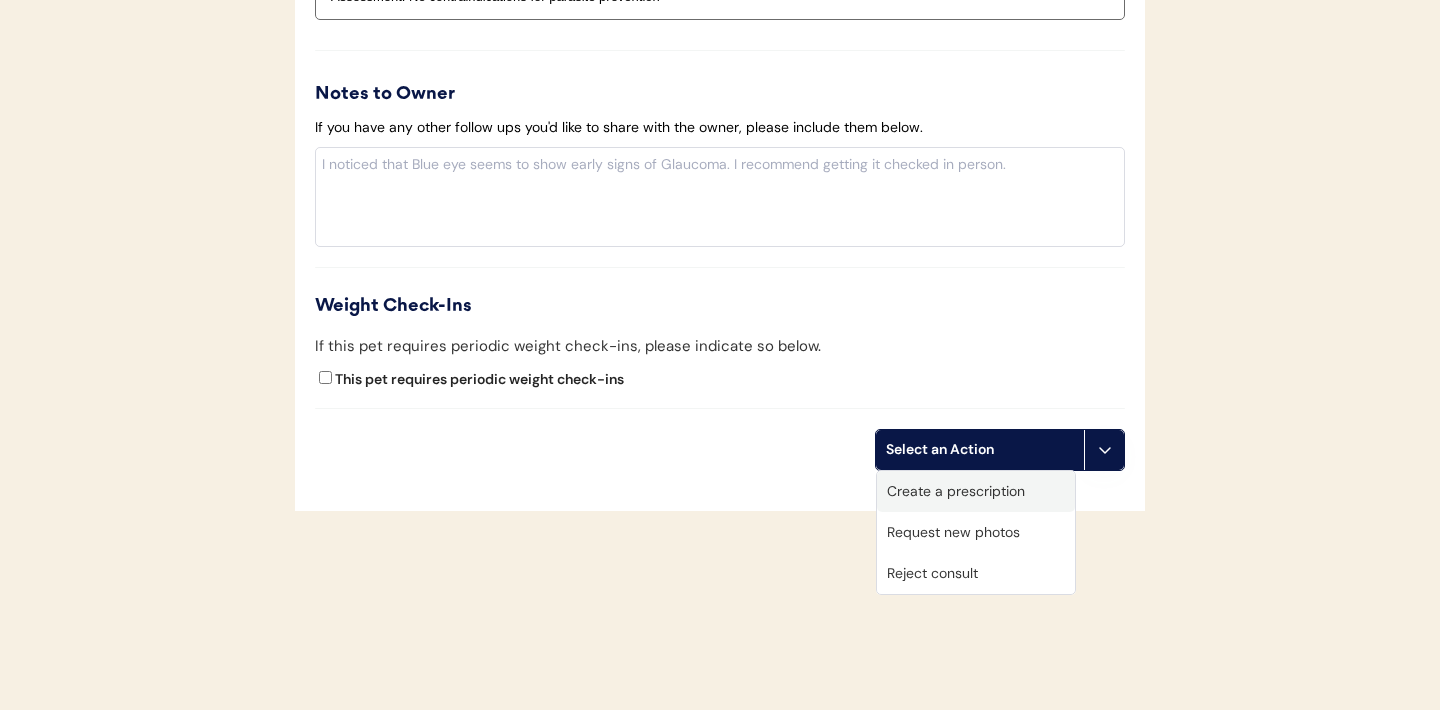 click on "Create a prescription" at bounding box center (976, 491) 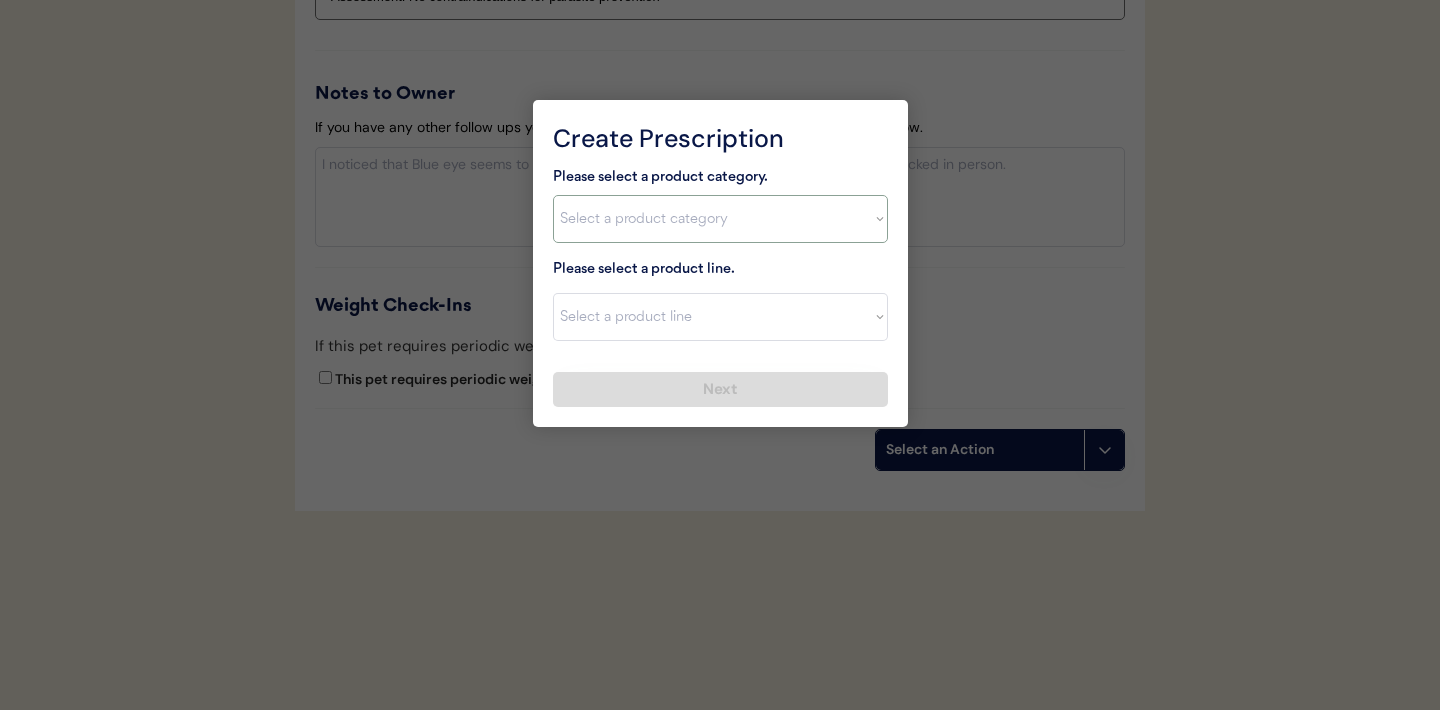 click on "Select a product category Allergies Antibiotics Anxiety Combo Parasite Prevention Flea & Tick Heartworm" at bounding box center [720, 219] 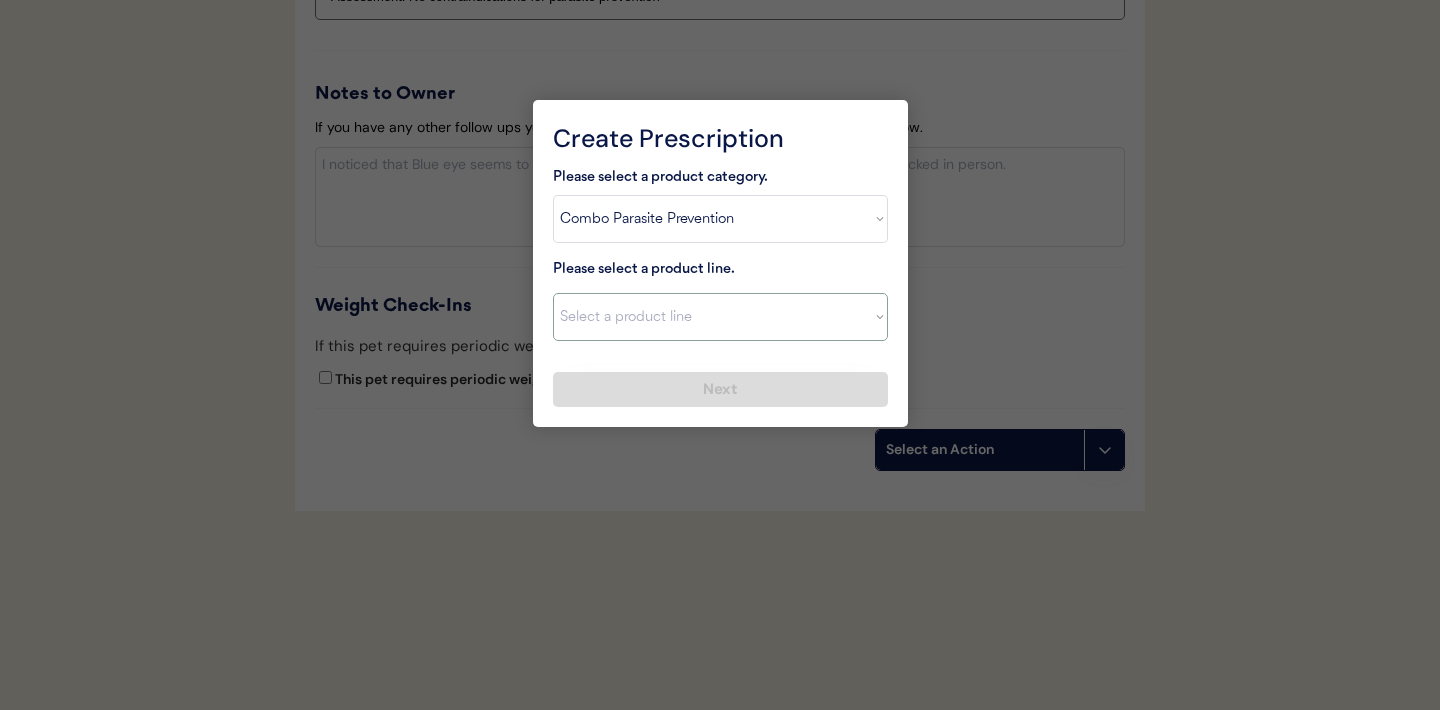 click on "Select a product line" at bounding box center [720, 317] 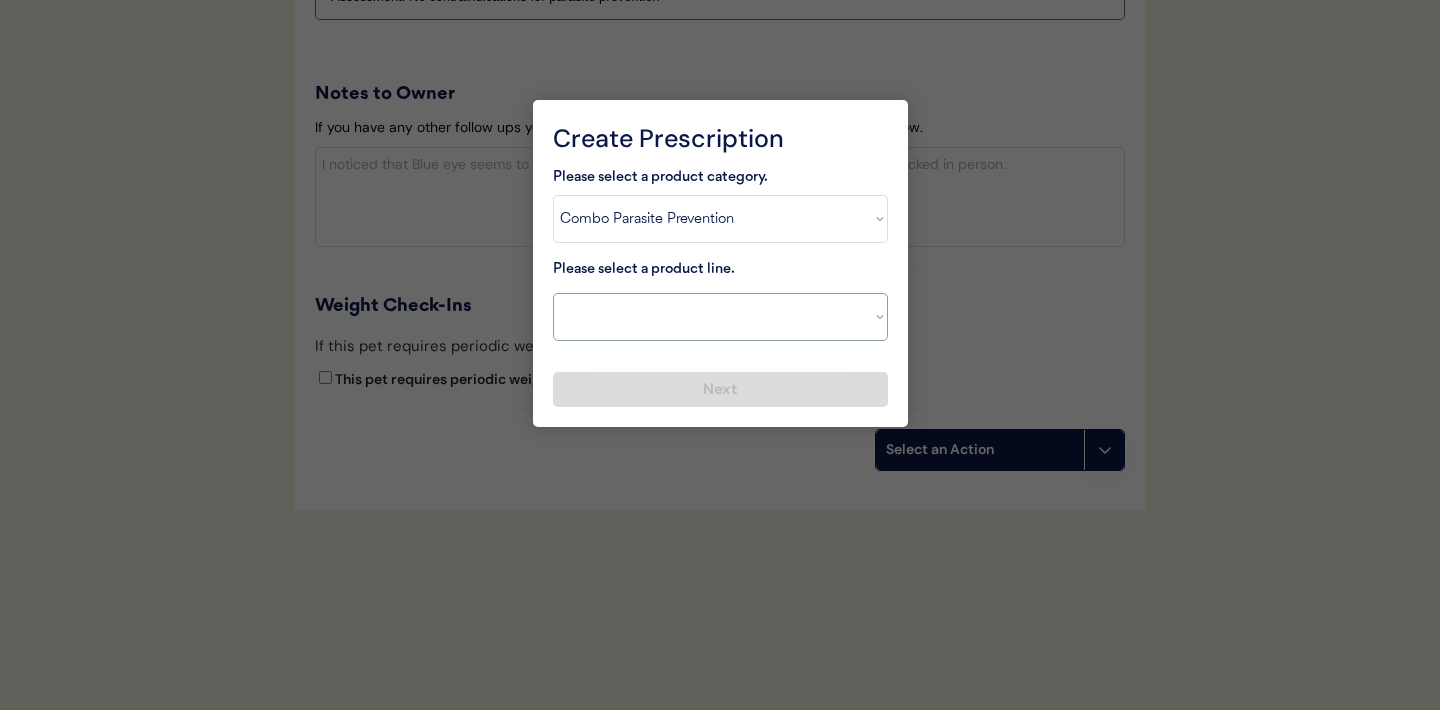 click on "Select a product category Allergies Antibiotics Anxiety Combo Parasite Prevention Flea & Tick Heartworm" at bounding box center [720, 219] 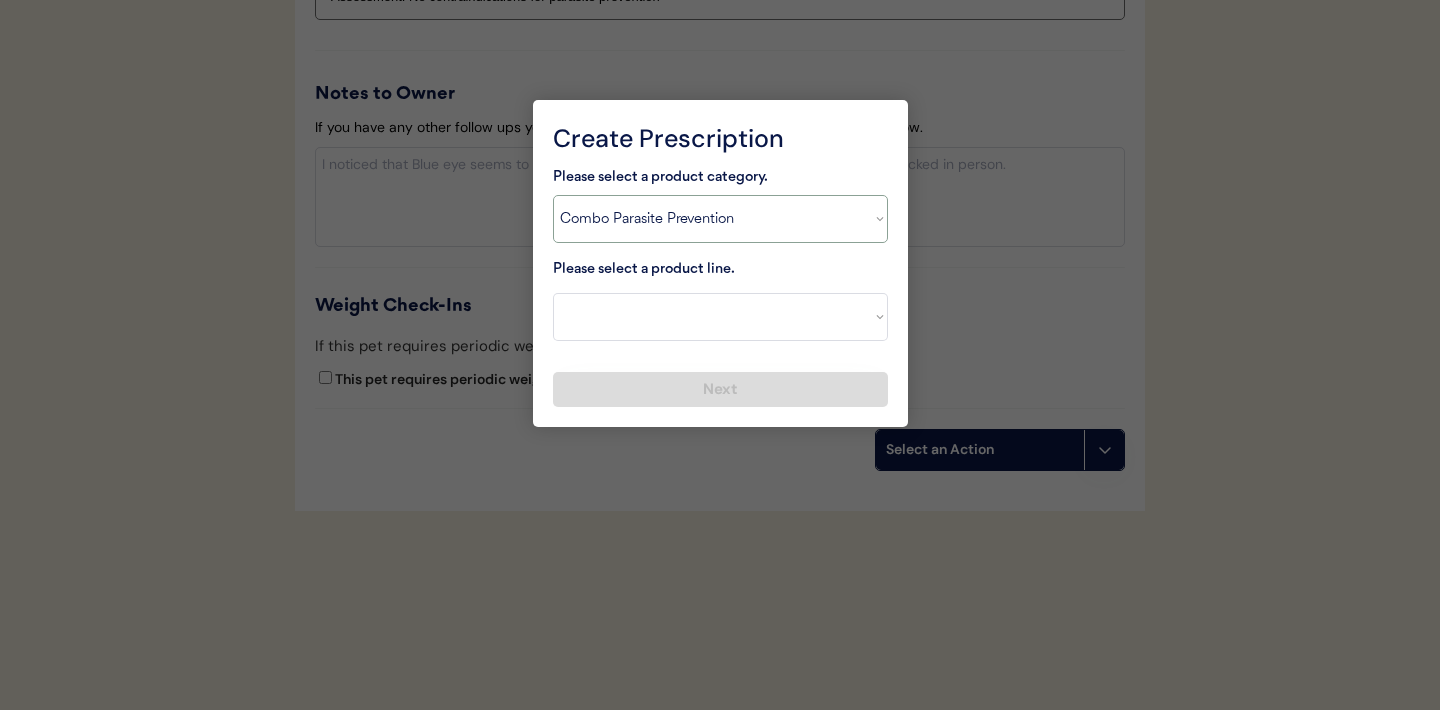 click on "Select a product line Advantage Multi for Dogs Credelio Quattro NexGard Plus NexGard Plus (3 Month) NexGard Plus (6 Month) Revolution for Dogs Sentinel Spectrum (3 Month) Simparica Trio Simparica Trio (12 Month) Simparica Trio (3 Month) Simparica Trio (6 Month) Trifexis" at bounding box center (720, 317) 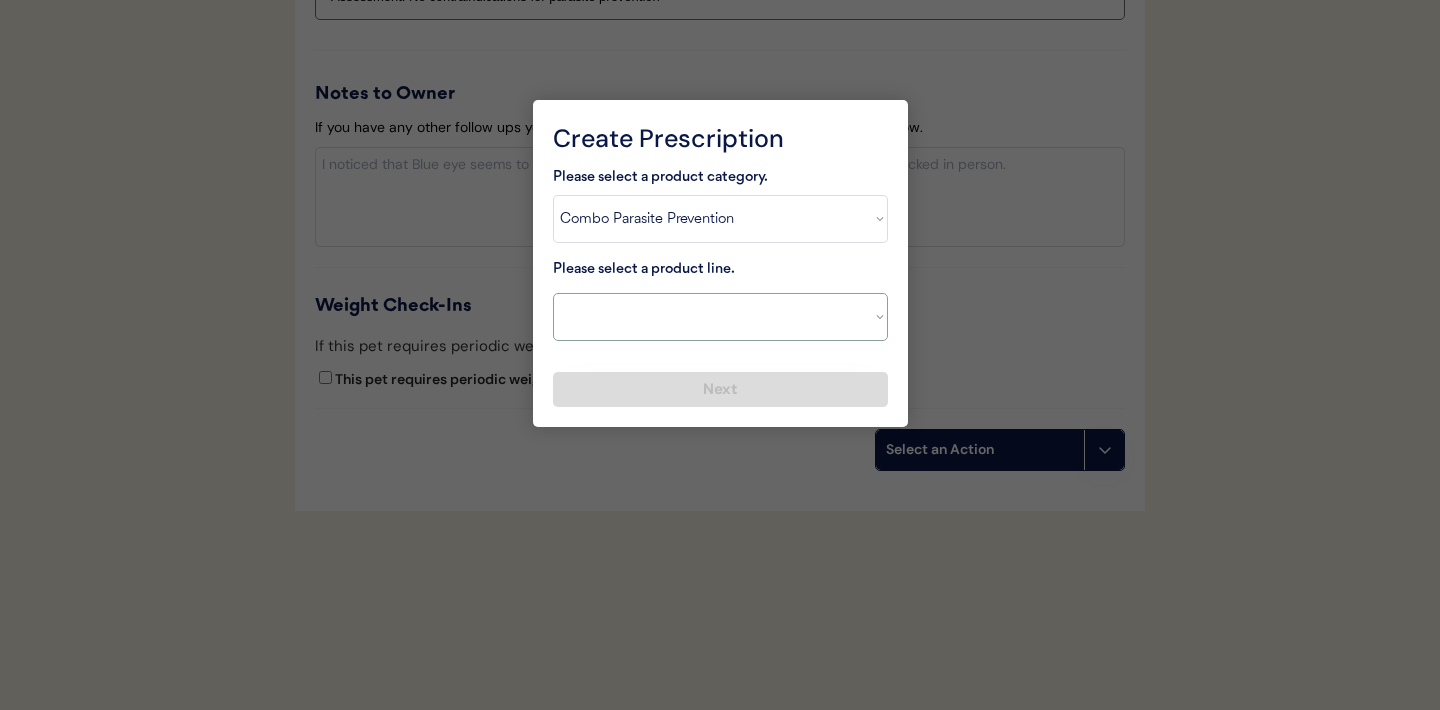 select on ""Simparica Trio"" 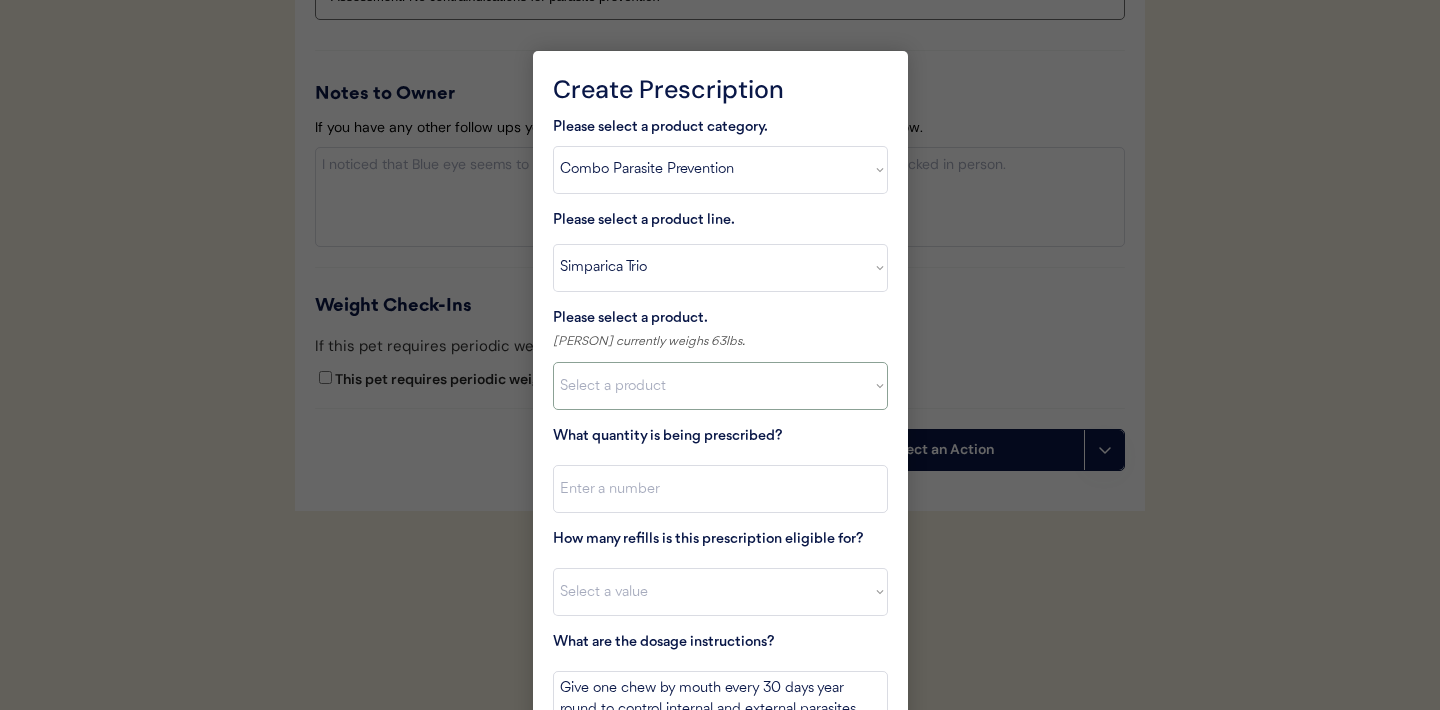 click on "Select a product Simparica Trio, 2.8 - 5.5lbs Simparica Trio, 5.6 - 11lbs Simparica Trio, 11.1 - 22lbs Simparica Trio, 22.1 - 44lbs Simparica Trio, 44.1 - 88lbs Simparica Trio, 88.1 - 132lbs" at bounding box center (720, 386) 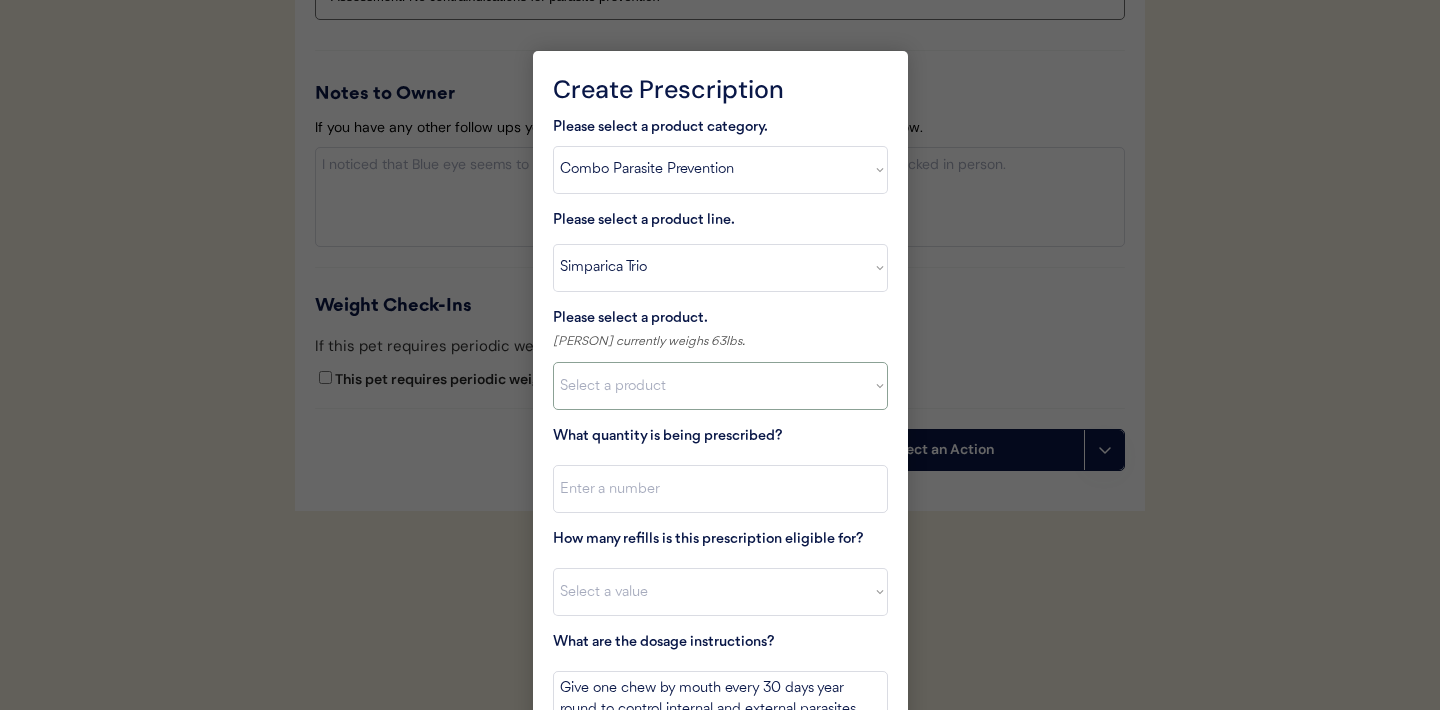 select on ""1348695171700984260__LOOKUP__1704773707524x987977572973748600"" 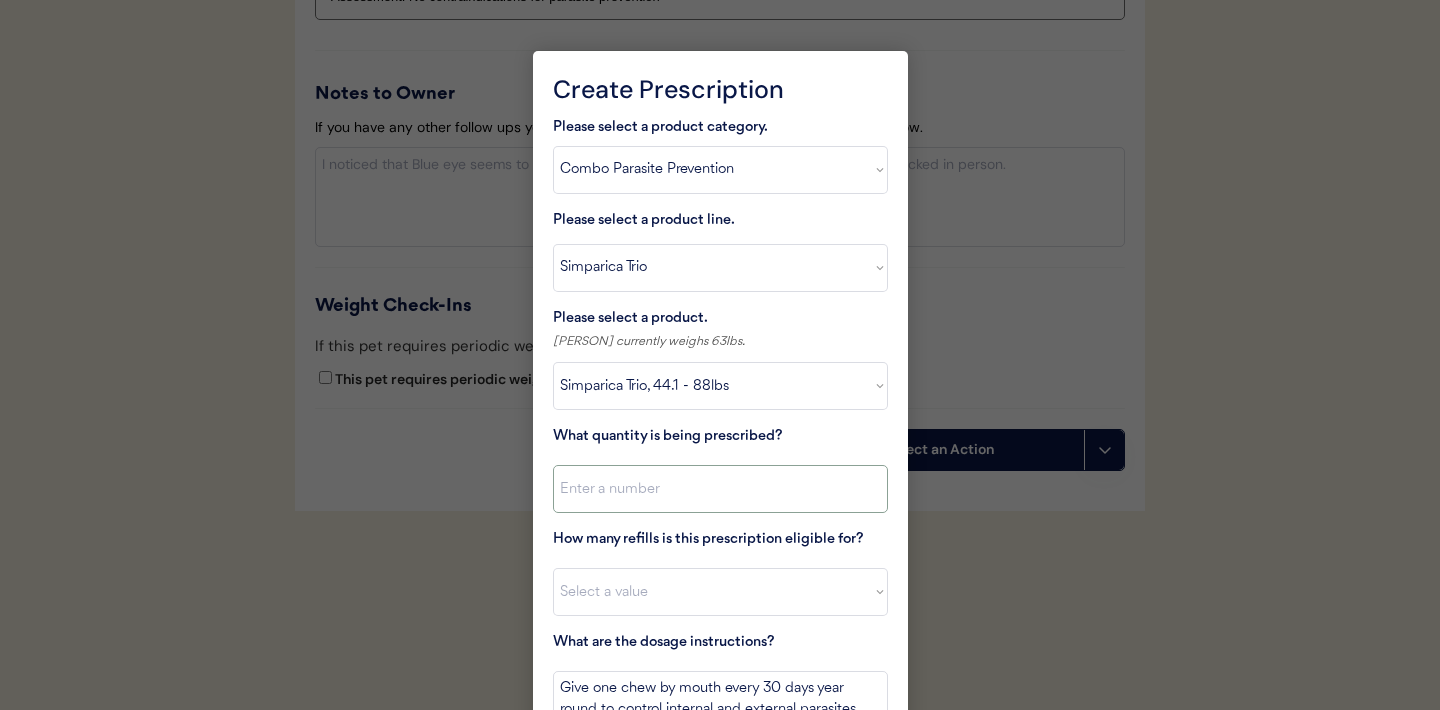 click at bounding box center [720, 489] 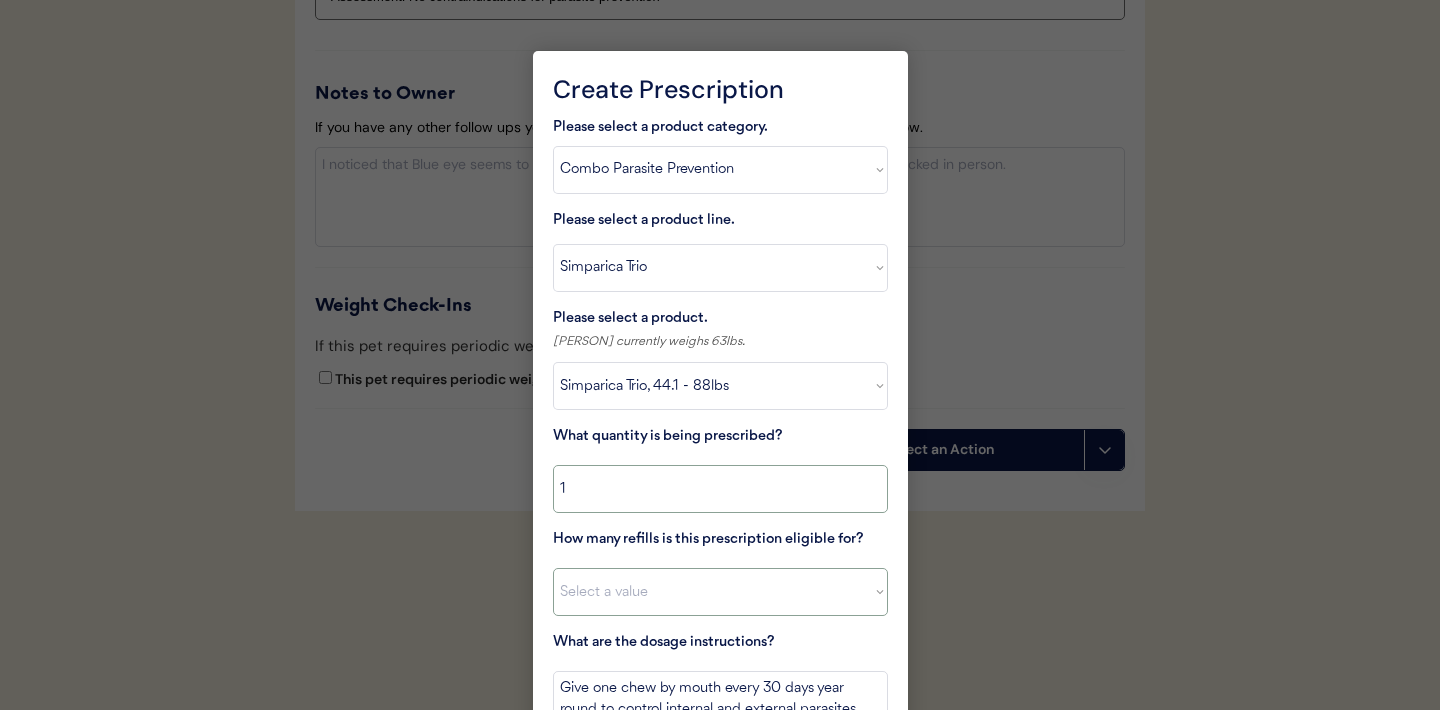 type on "1" 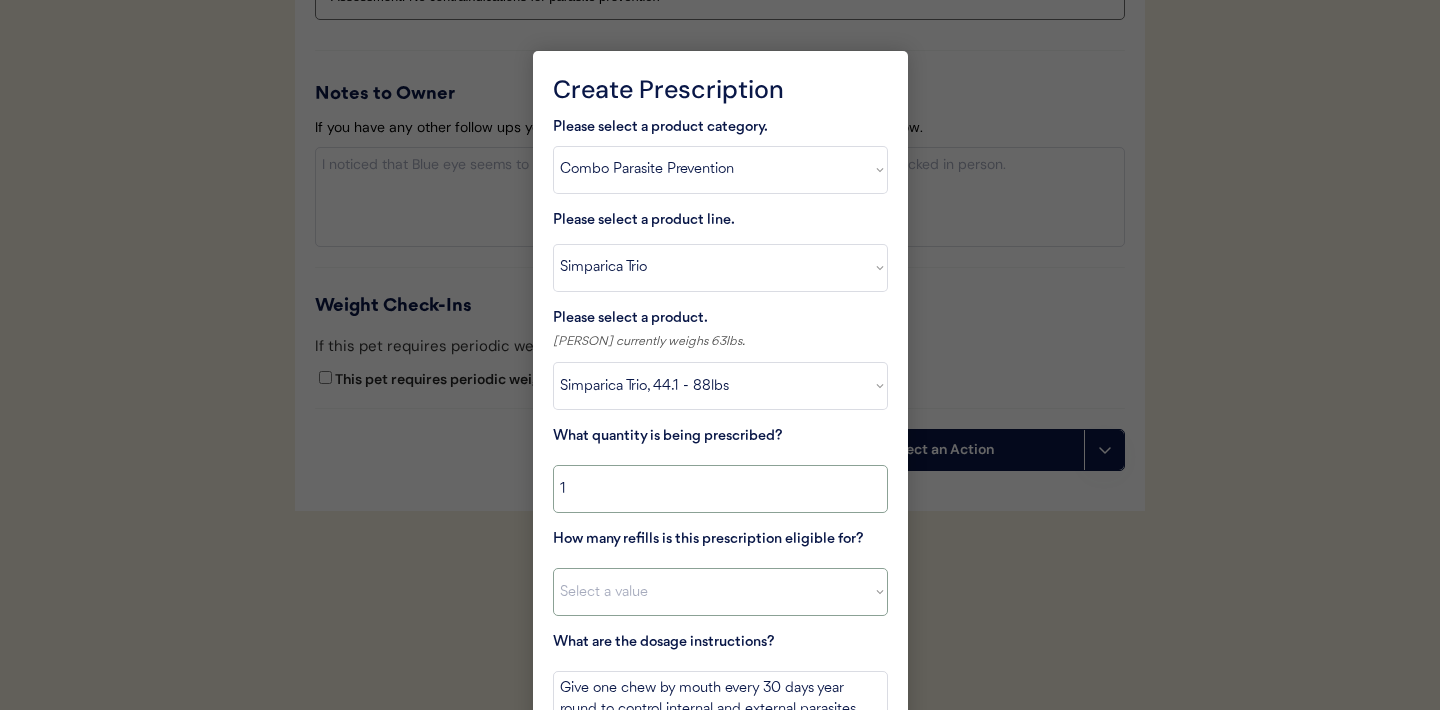 click on "Select a value 0 1 2 3 4 5 6 7 8 10 11" at bounding box center (720, 592) 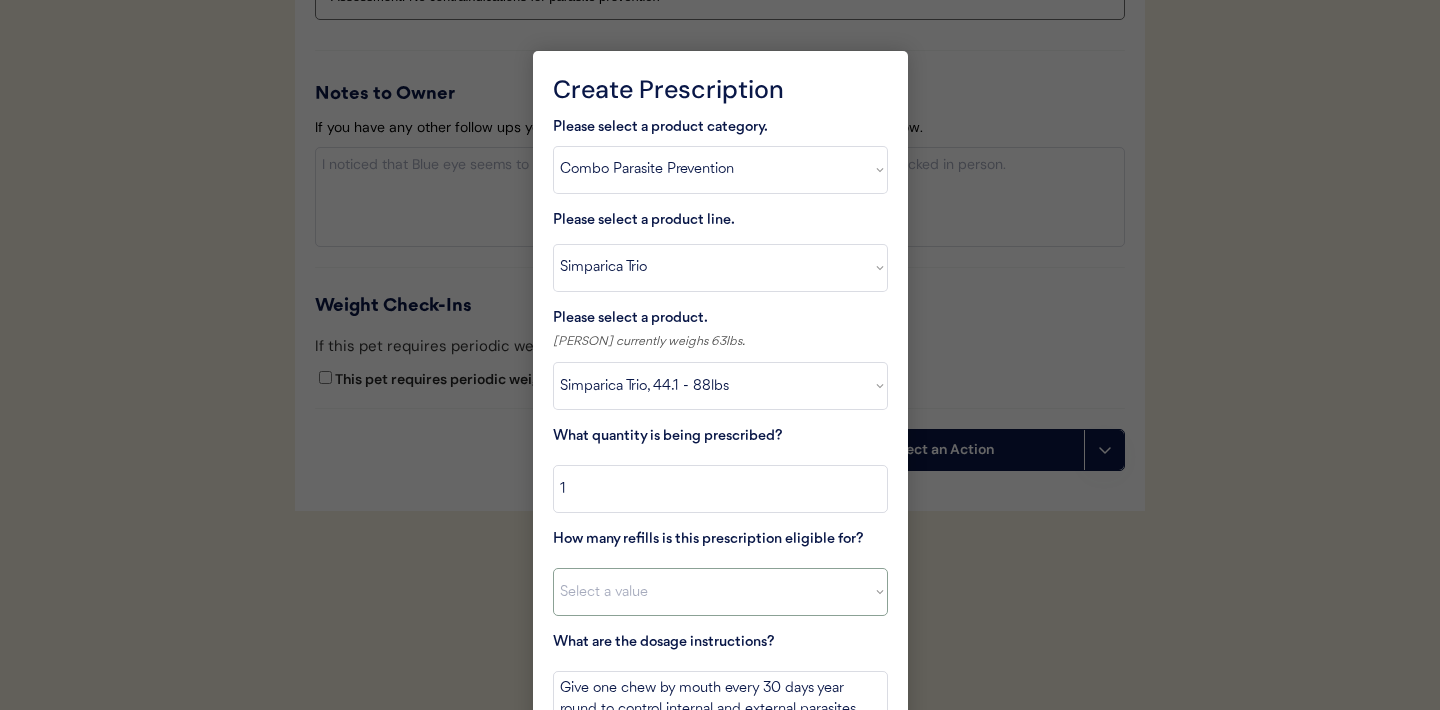 select on "11" 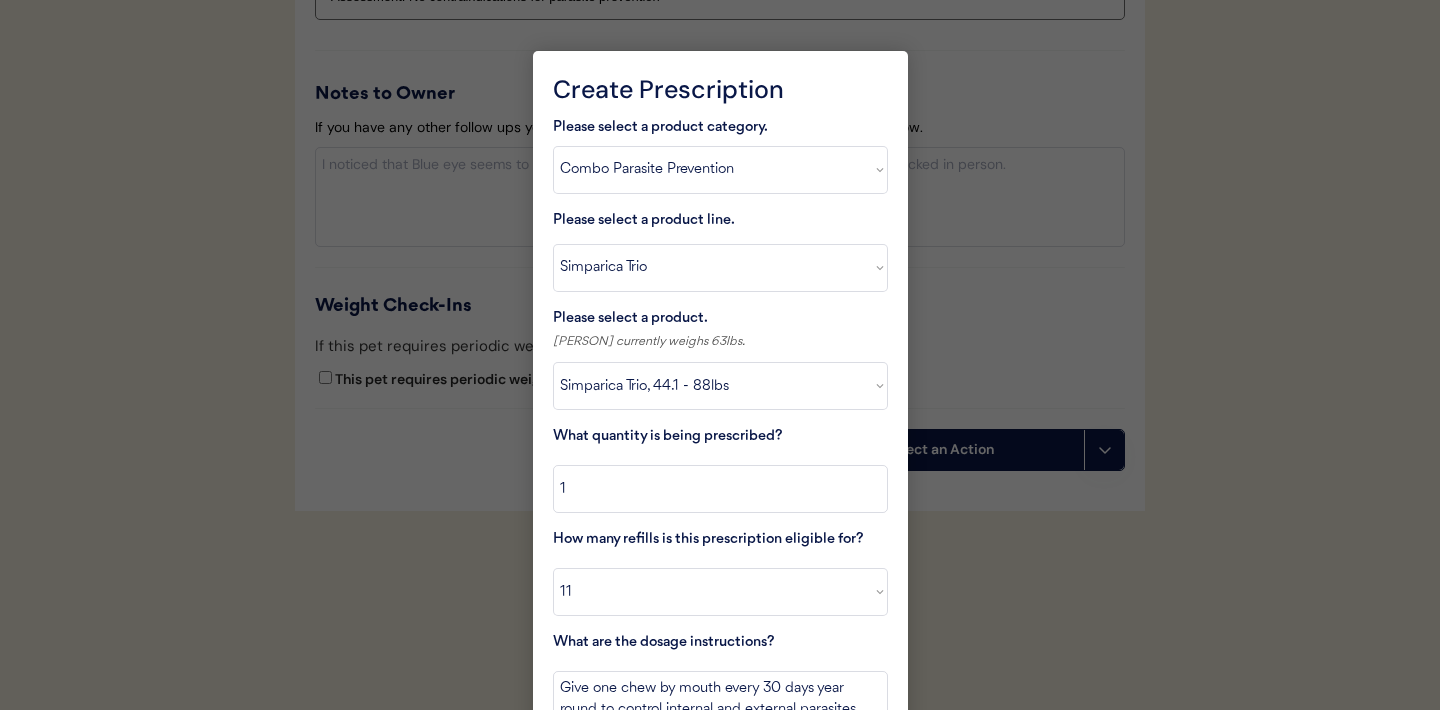 scroll, scrollTop: 2573, scrollLeft: 0, axis: vertical 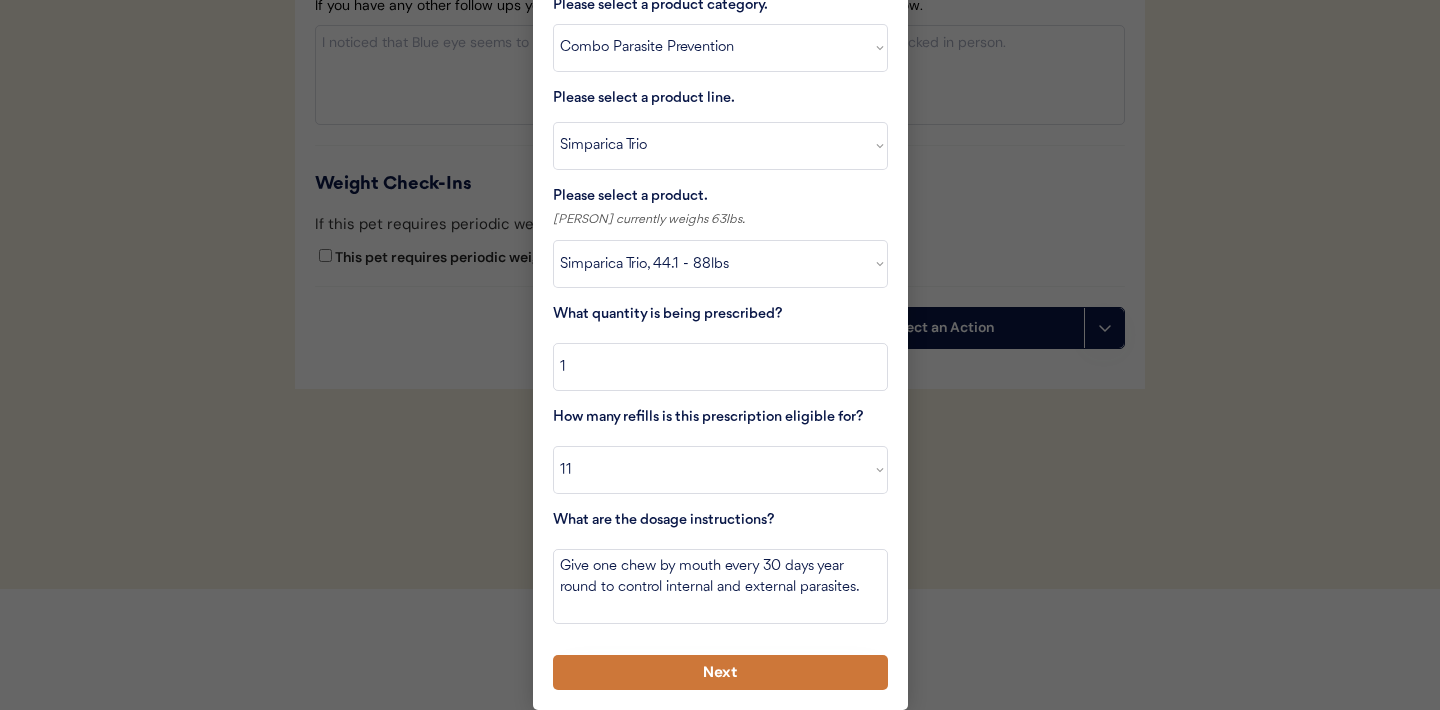 click on "Next" at bounding box center (720, 672) 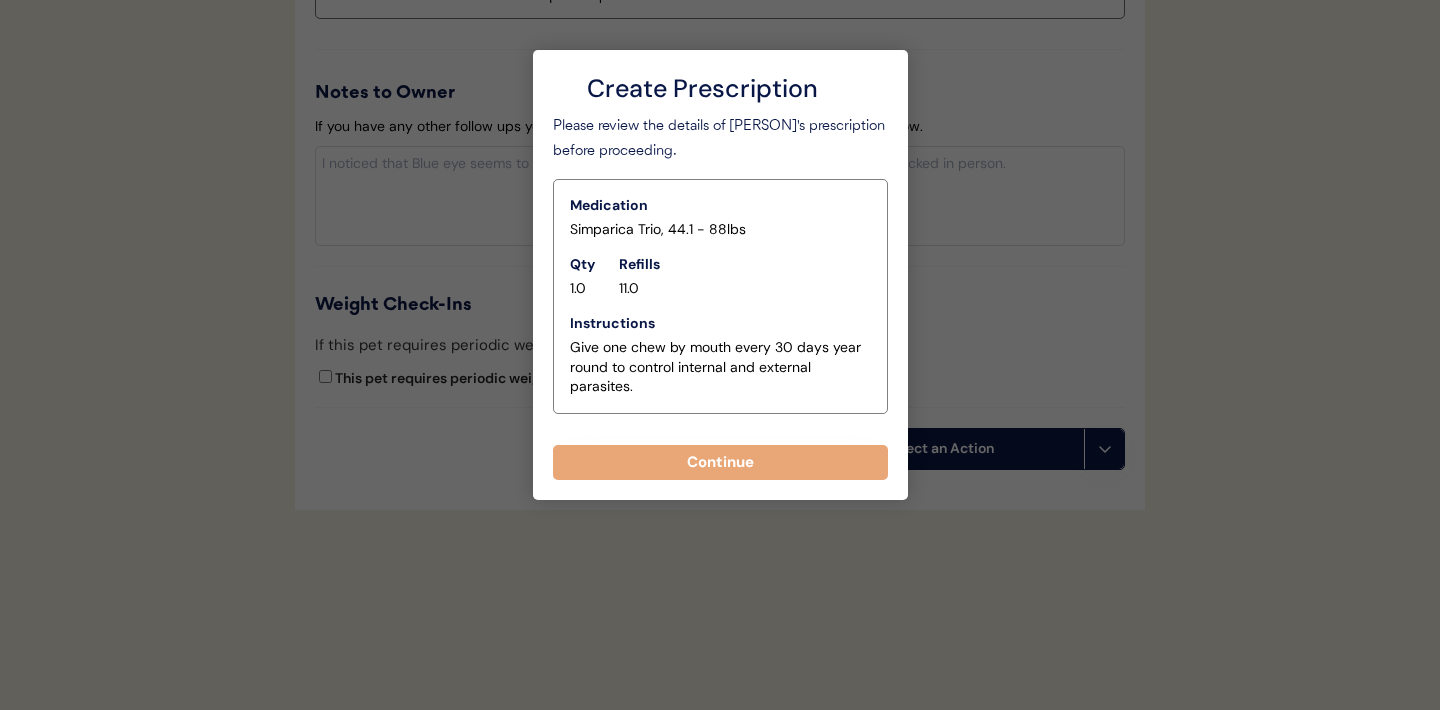 scroll, scrollTop: 2451, scrollLeft: 0, axis: vertical 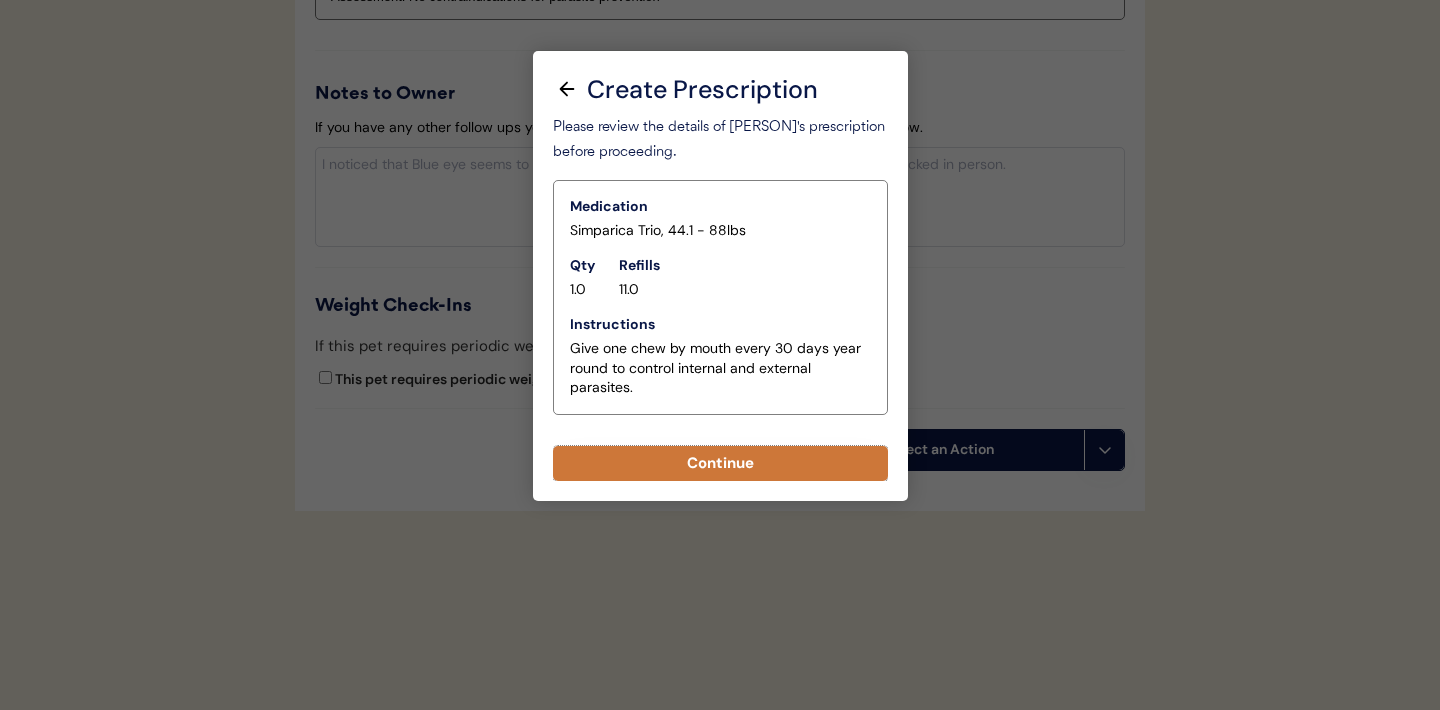 click on "Continue" at bounding box center [720, 463] 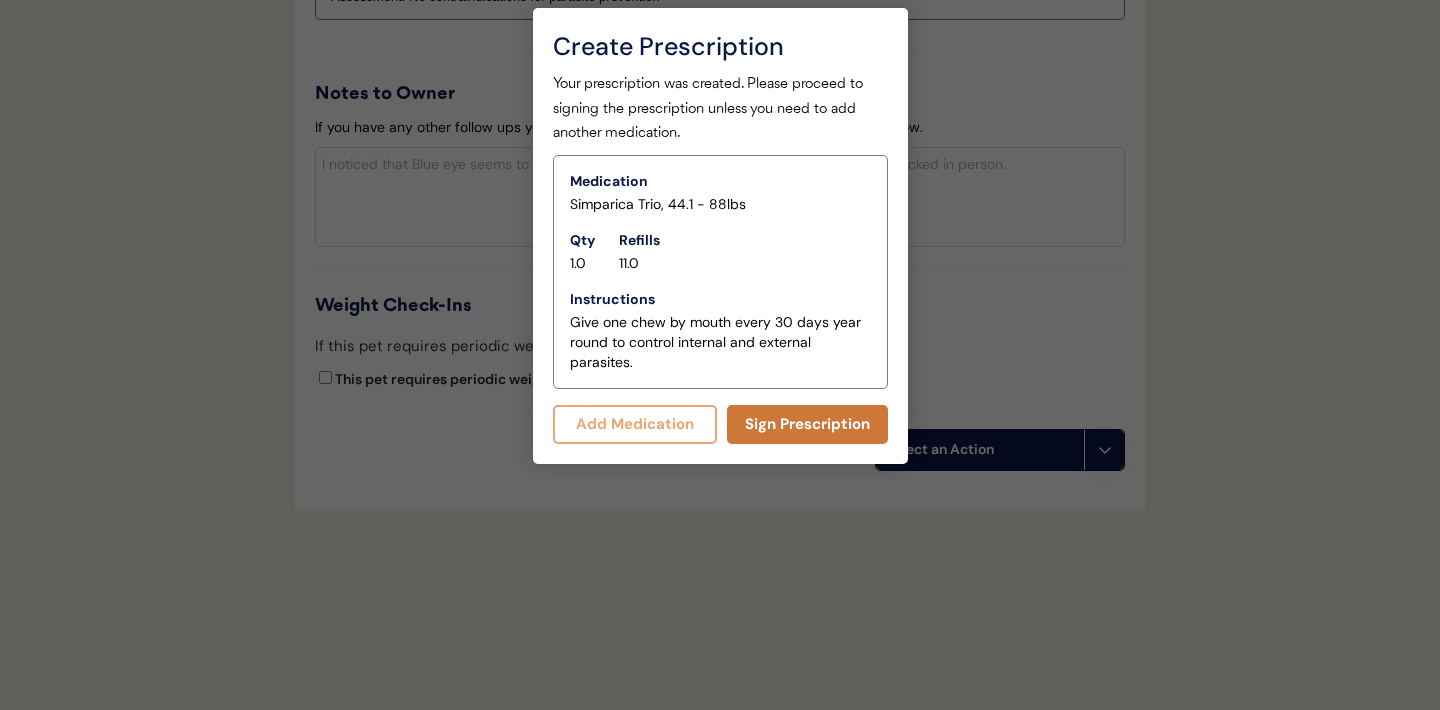 click on "Sign Prescription" at bounding box center [807, 424] 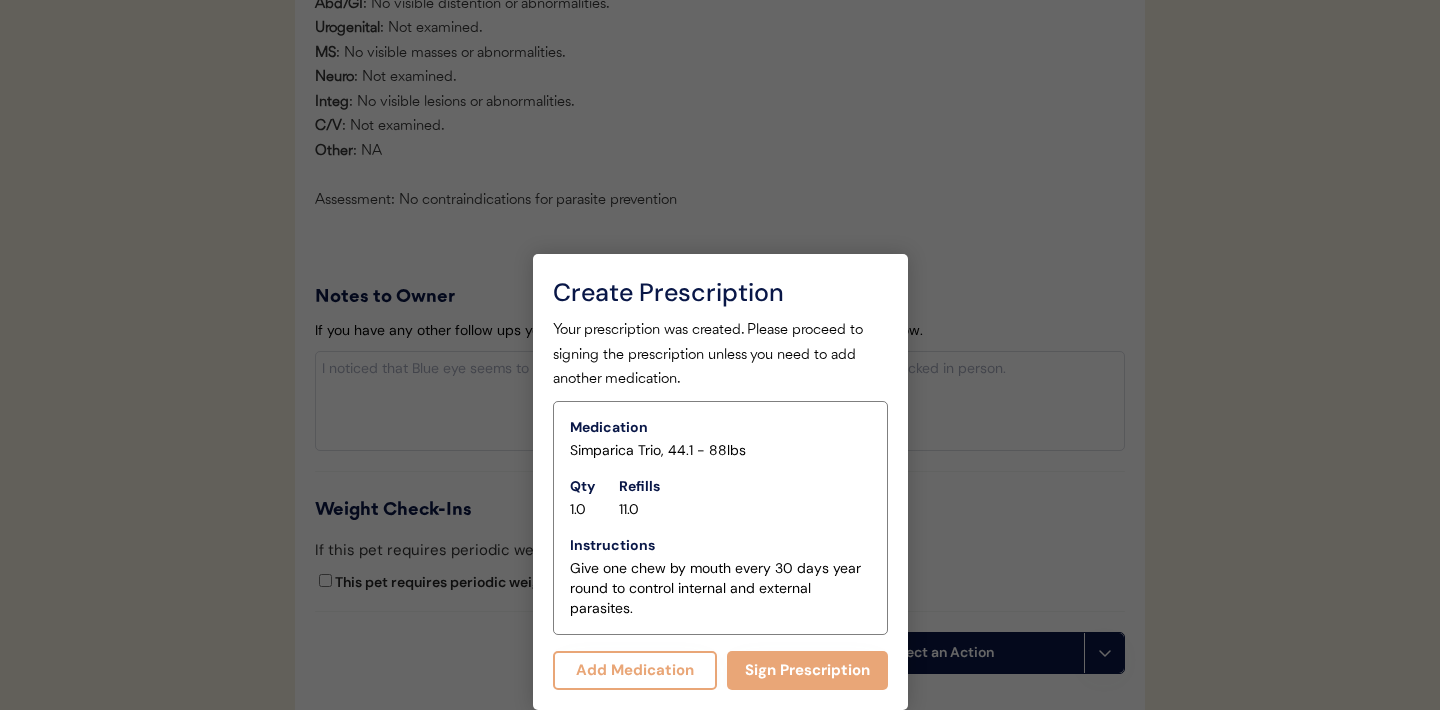 scroll, scrollTop: 2476, scrollLeft: 0, axis: vertical 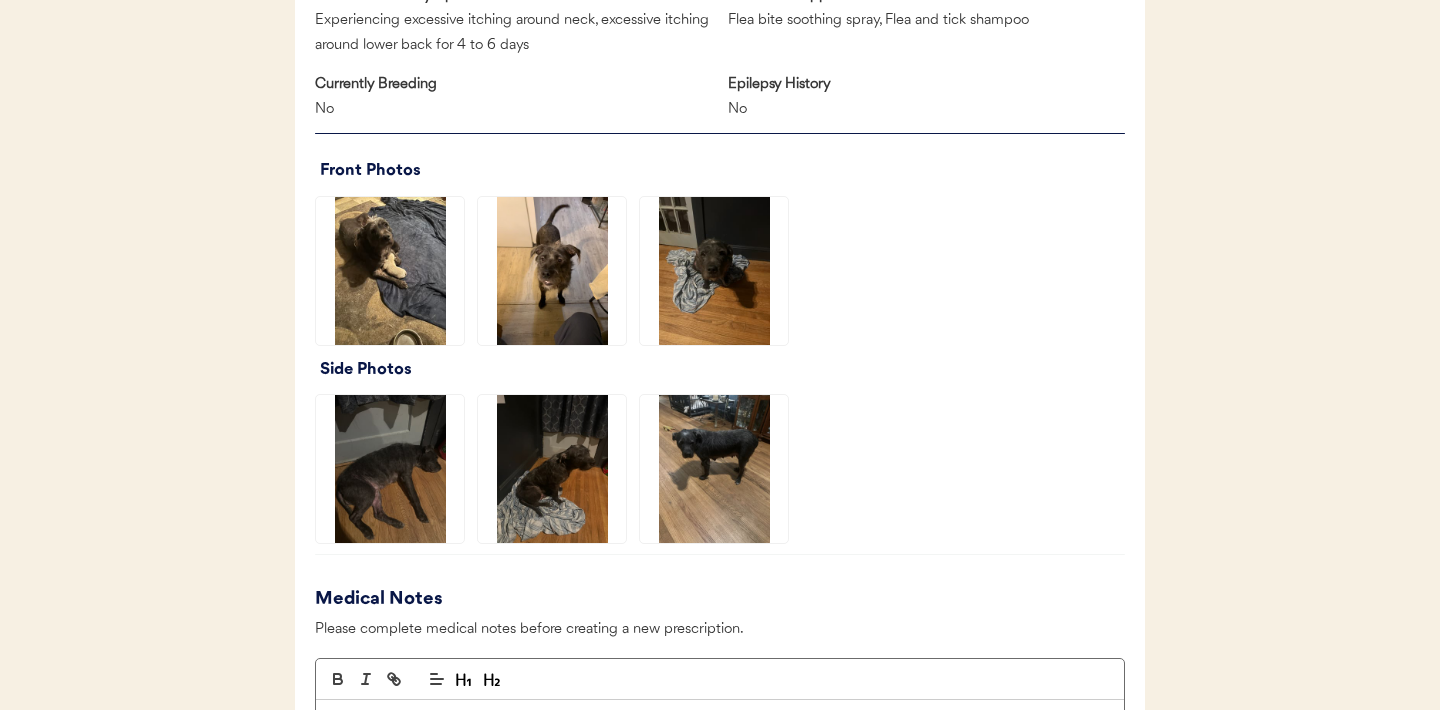 click 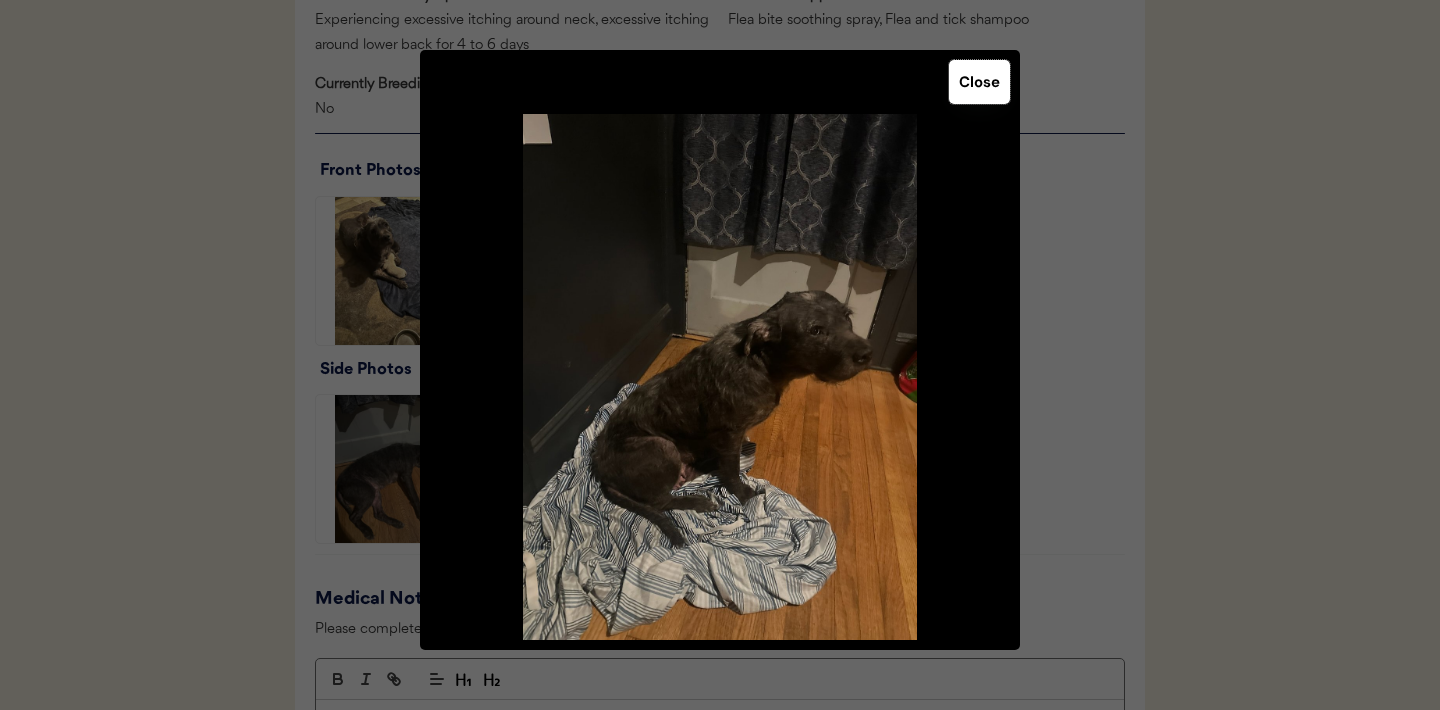 click on "Close" at bounding box center [979, 82] 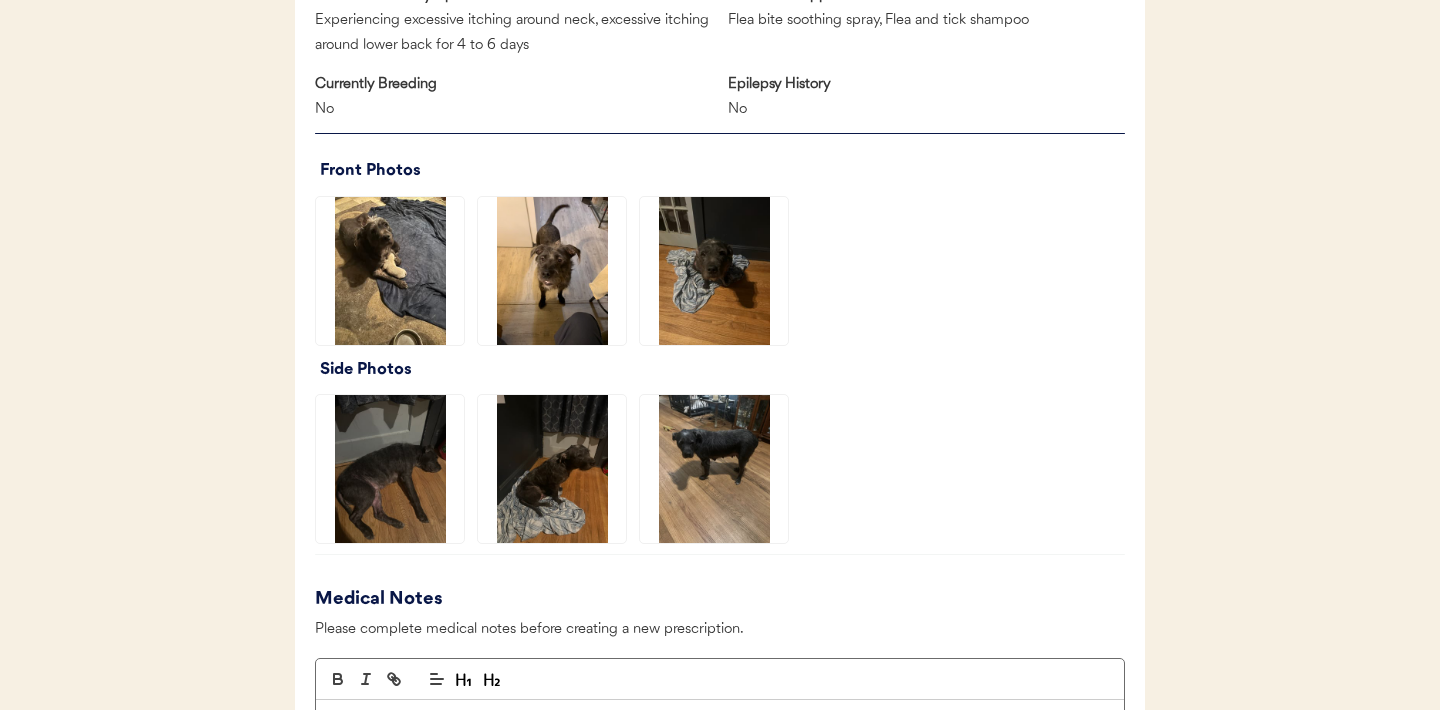 click 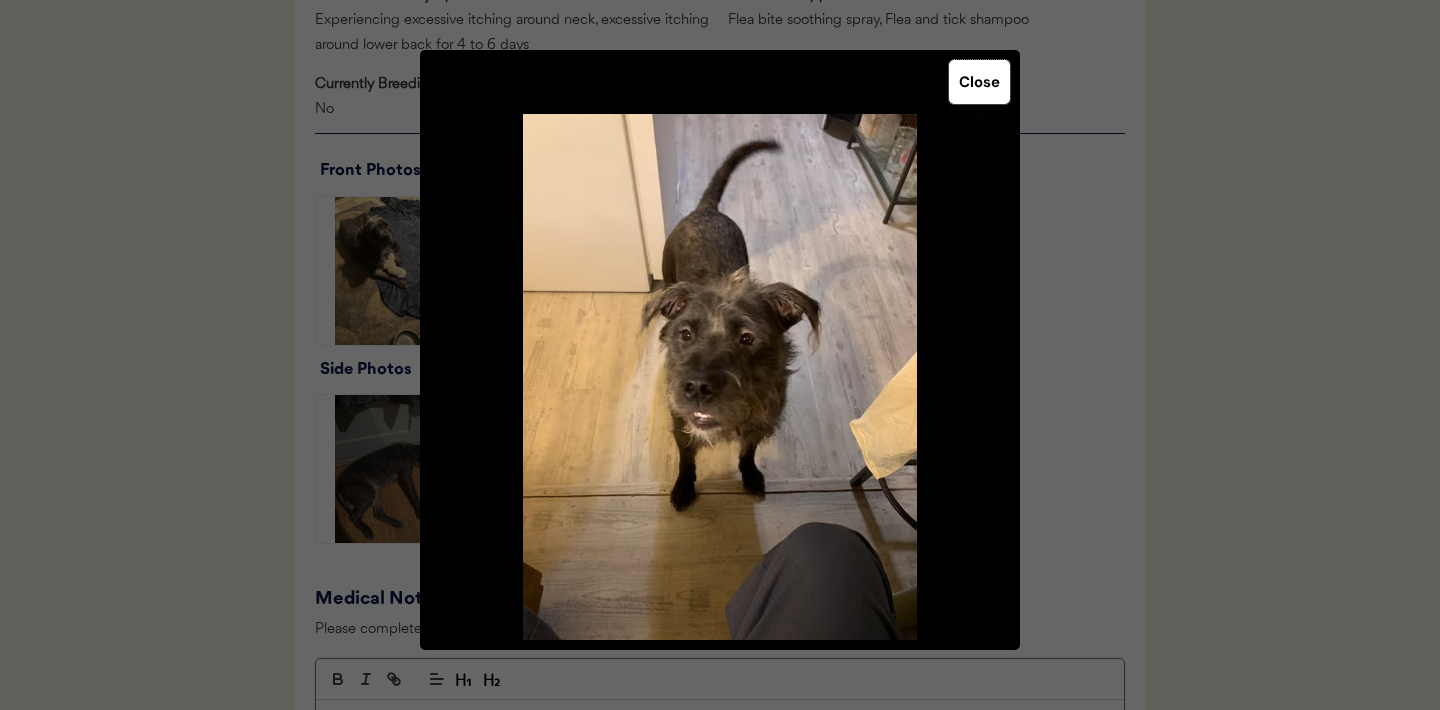click on "Close" at bounding box center (979, 82) 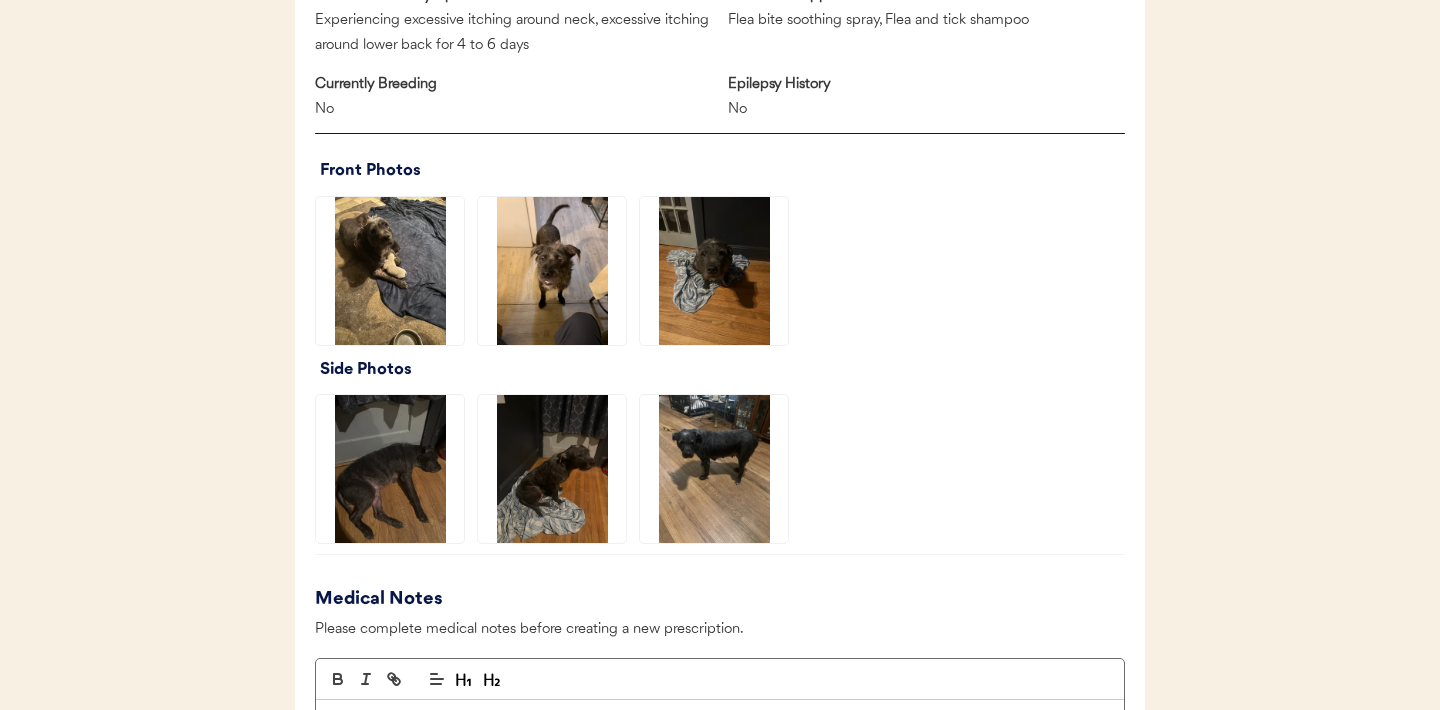 click 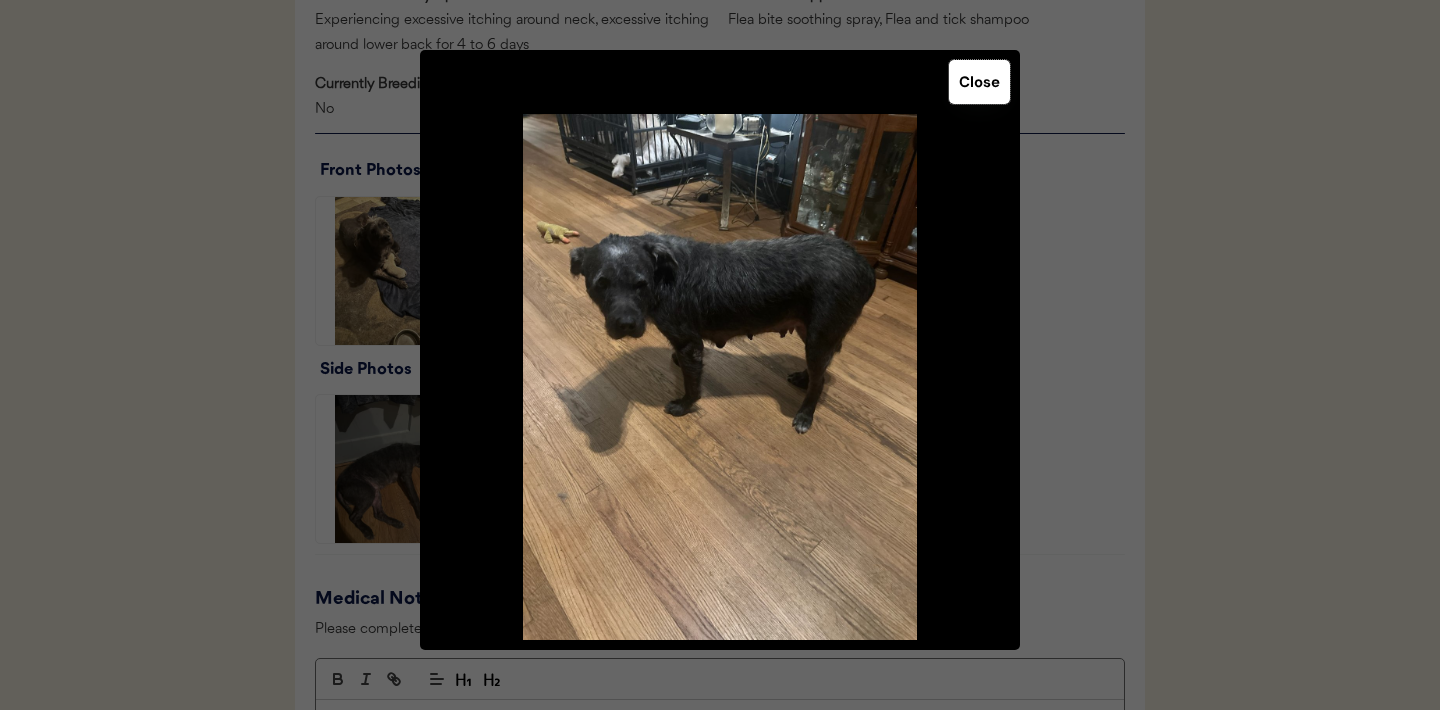 click on "Close" at bounding box center [979, 82] 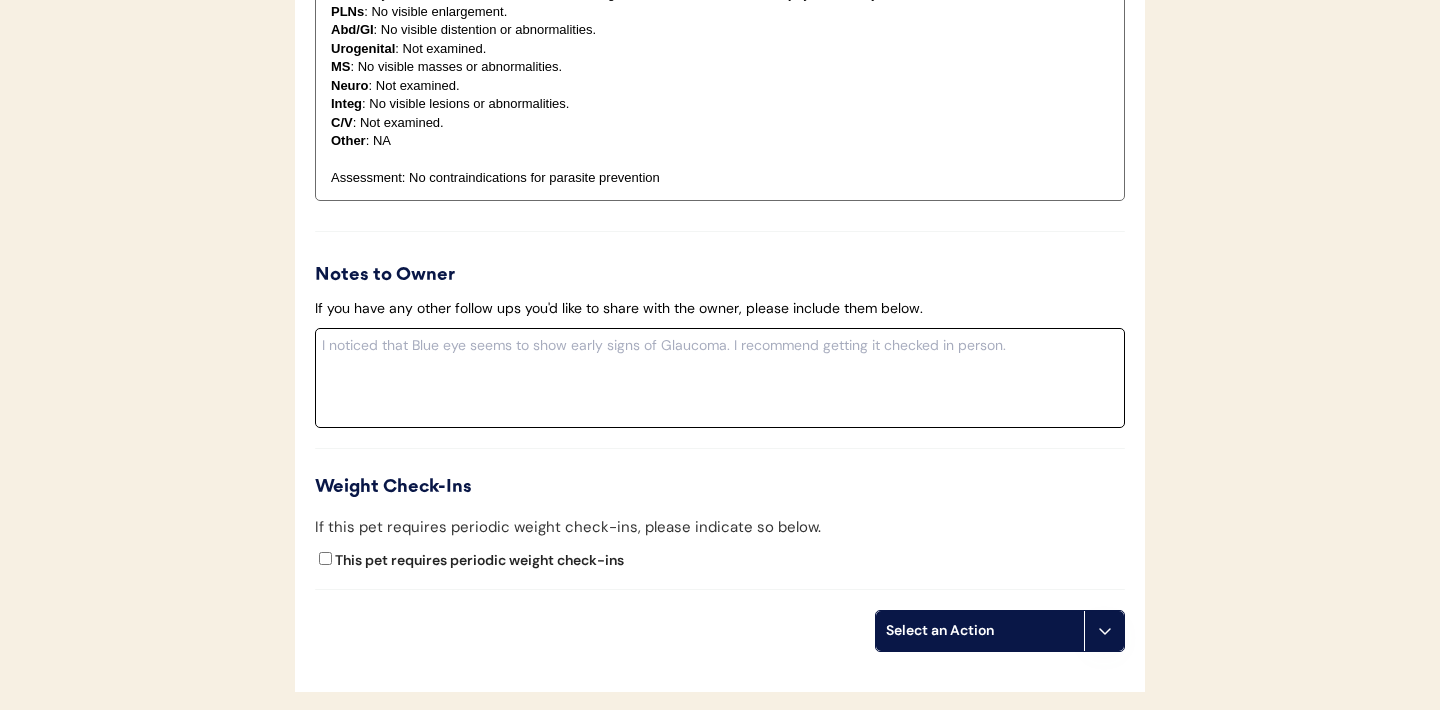 scroll, scrollTop: 2221, scrollLeft: 0, axis: vertical 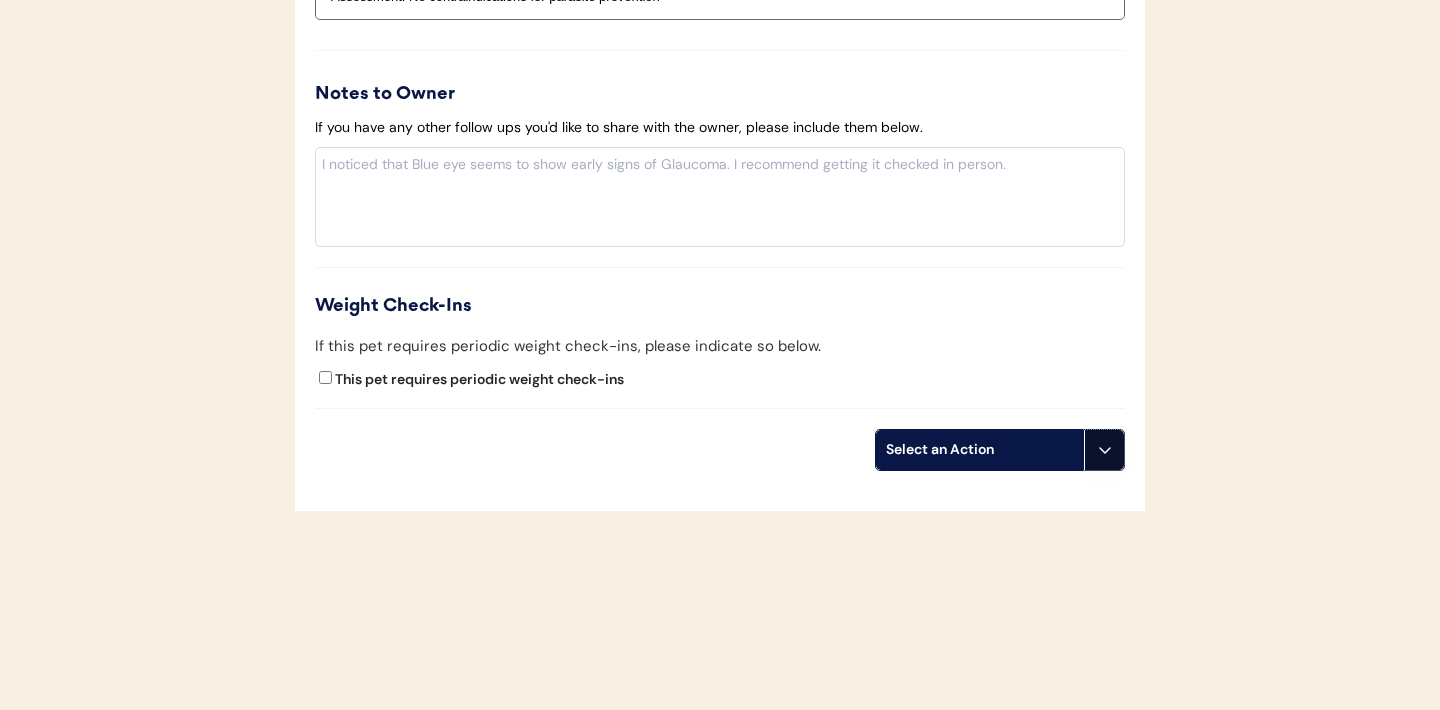 click at bounding box center [1104, 450] 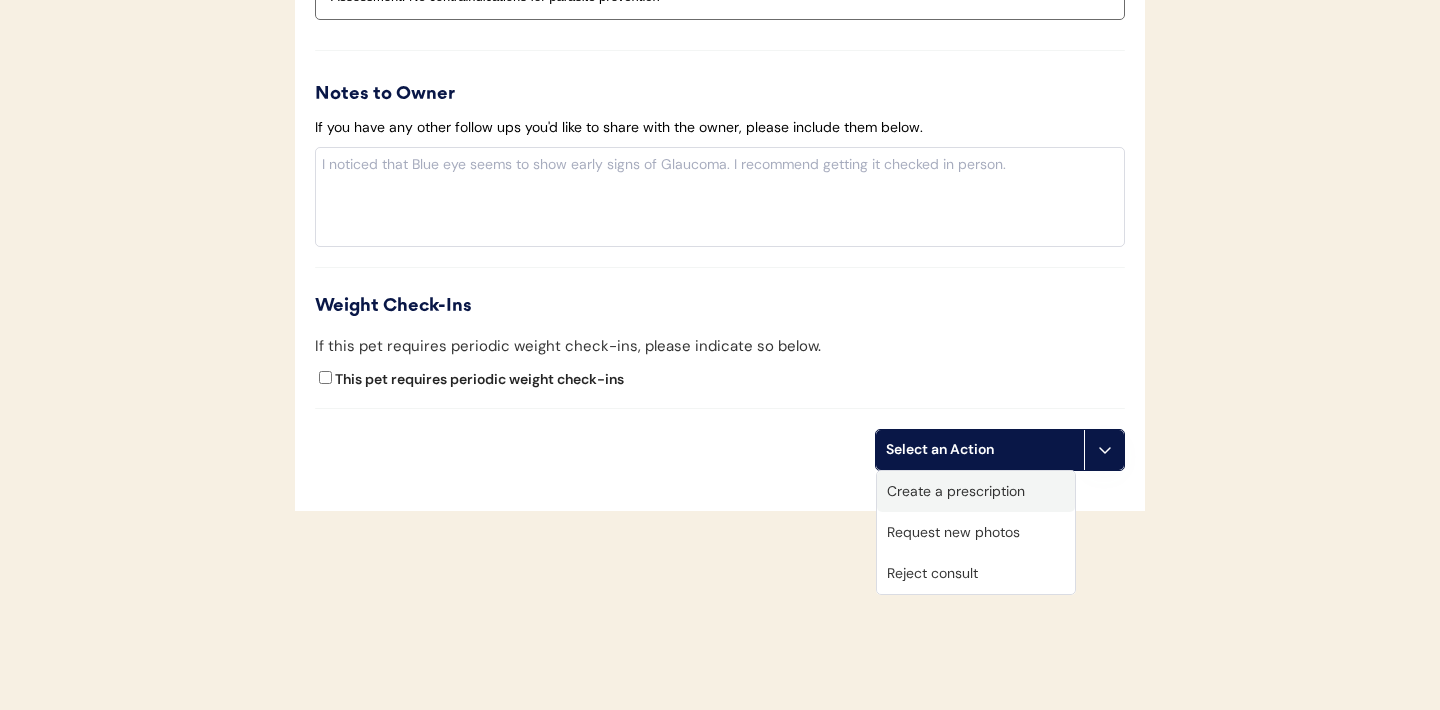 click on "Create a prescription" at bounding box center (976, 491) 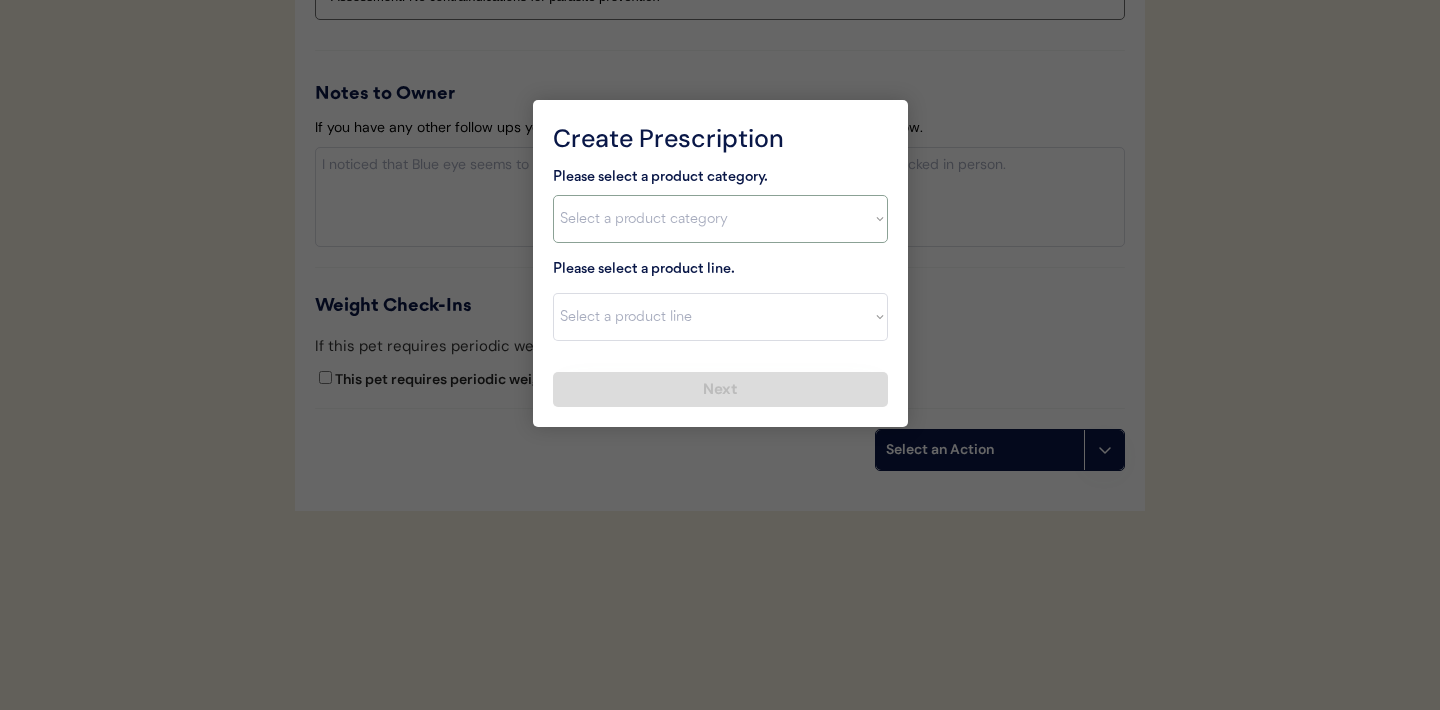 click on "Select a product category Allergies Antibiotics Anxiety Combo Parasite Prevention Flea & Tick Heartworm" at bounding box center [720, 219] 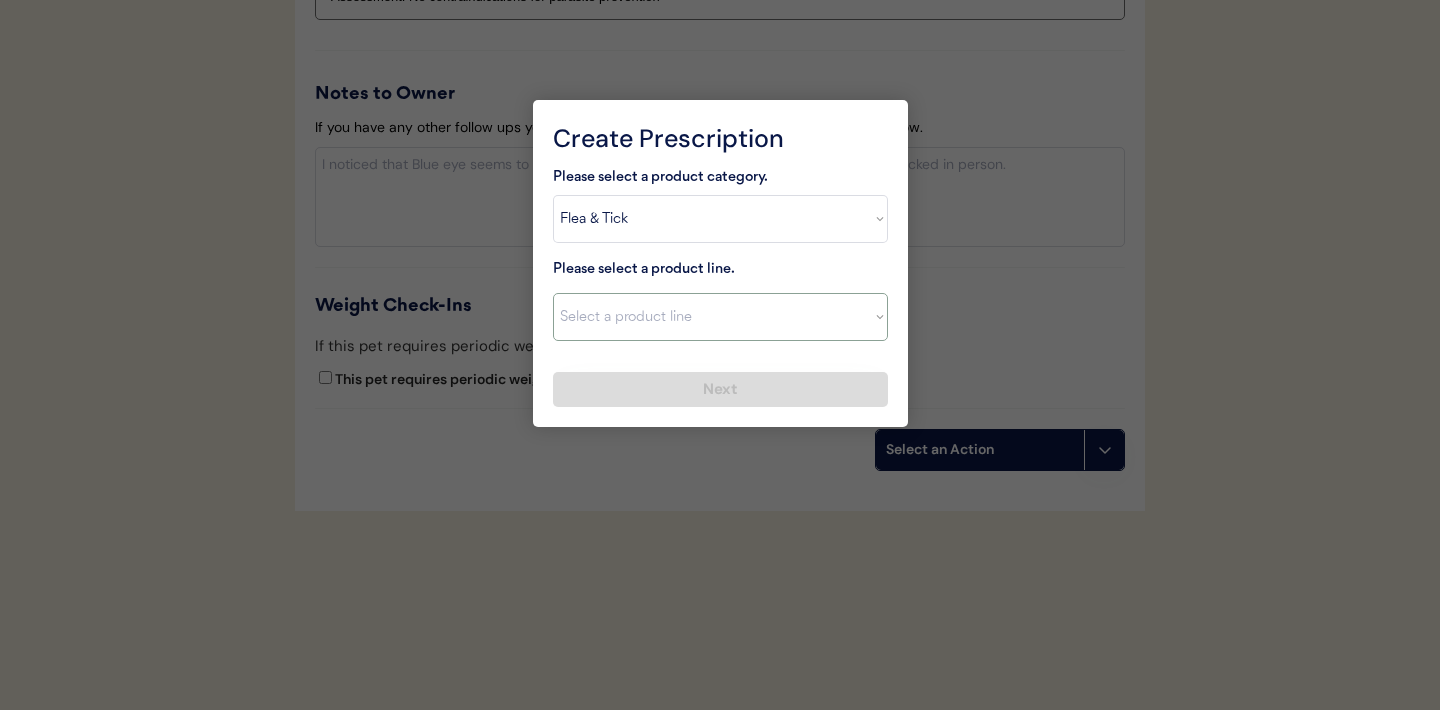 click on "Select a product line" at bounding box center (720, 317) 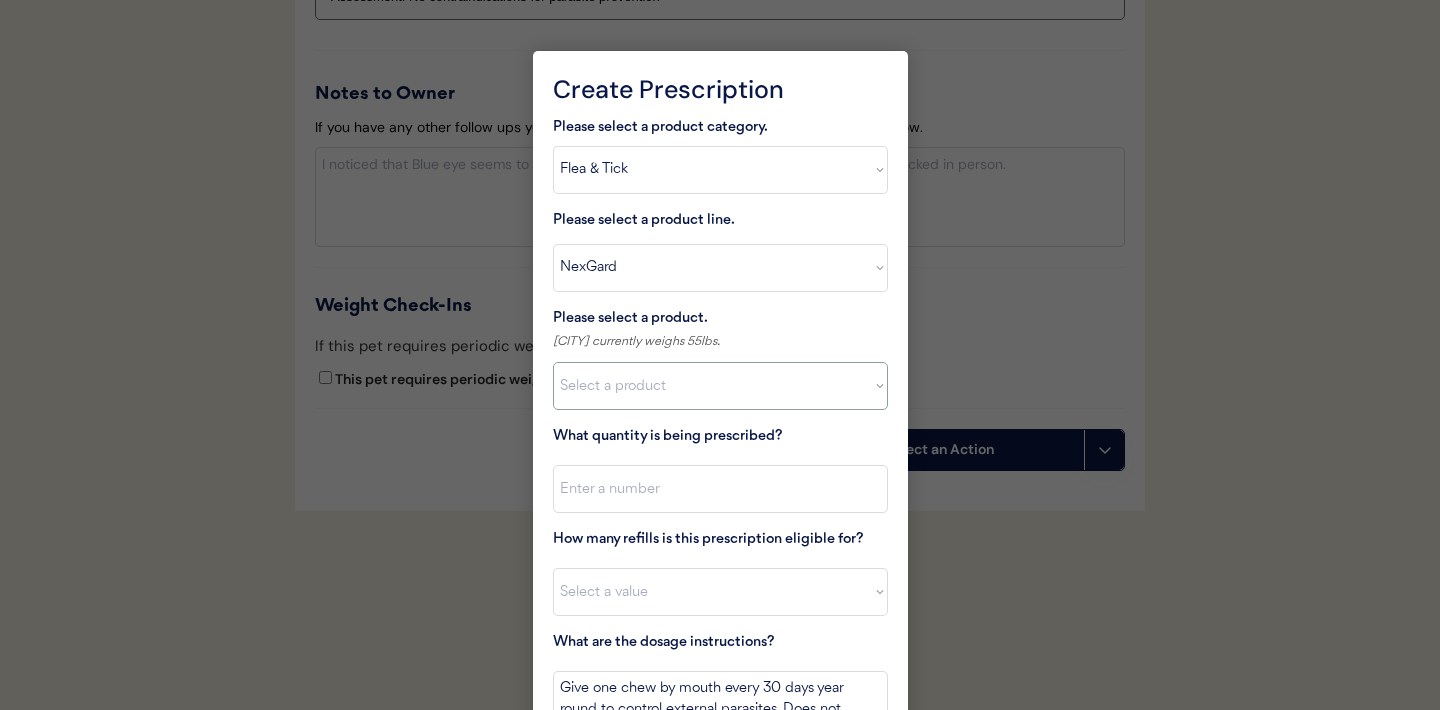 click on "Select a product NexGard, 4 - 10lbs NexGard, 10.1 - 24lbs NexGard, 24.1 - 60lbs NexGard, 60.1 - 121lbs" at bounding box center (720, 386) 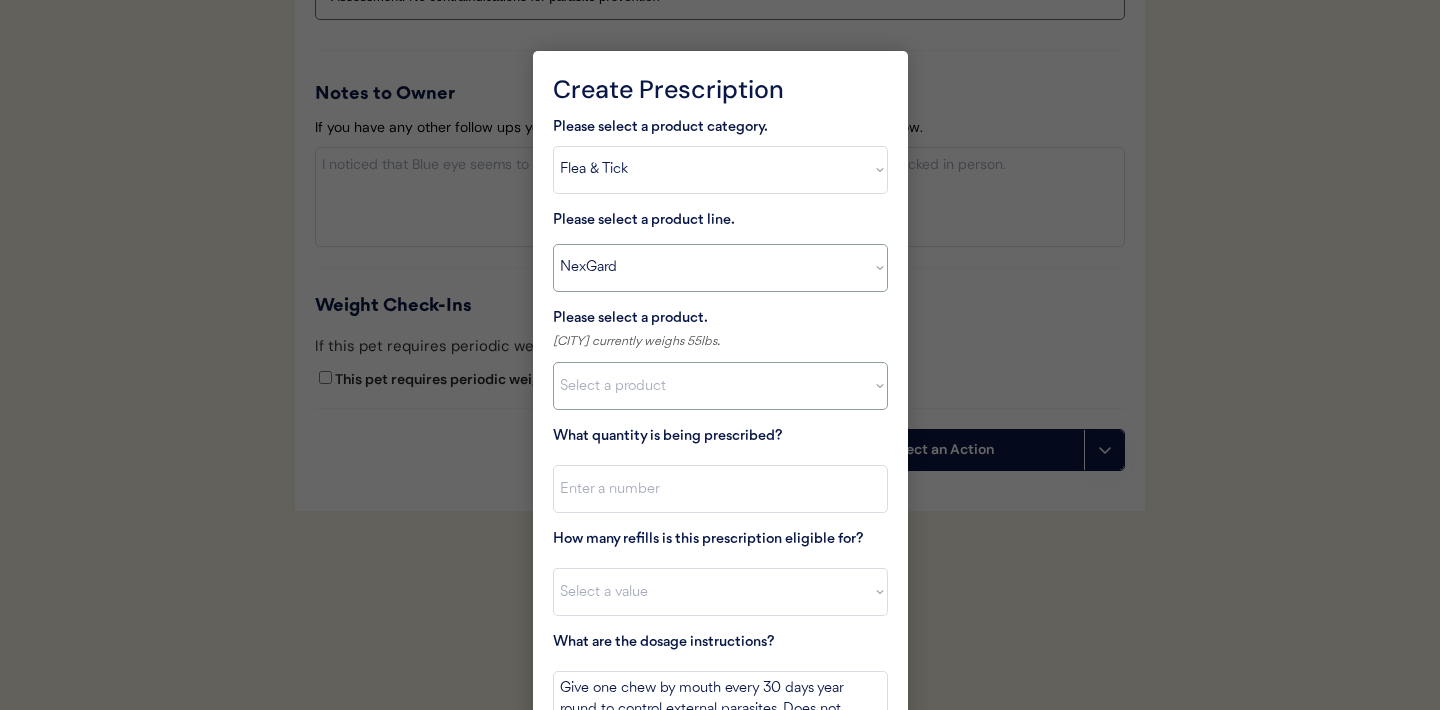 click on "Select a product line Advantix II Bravecto 1 Month Bravecto 1 Month (3 Month) Bravecto 3 Month Credelio for Dogs Credelio for Dogs (3 Month) NexGard Simparica Simparica (3 Month)" at bounding box center (720, 268) 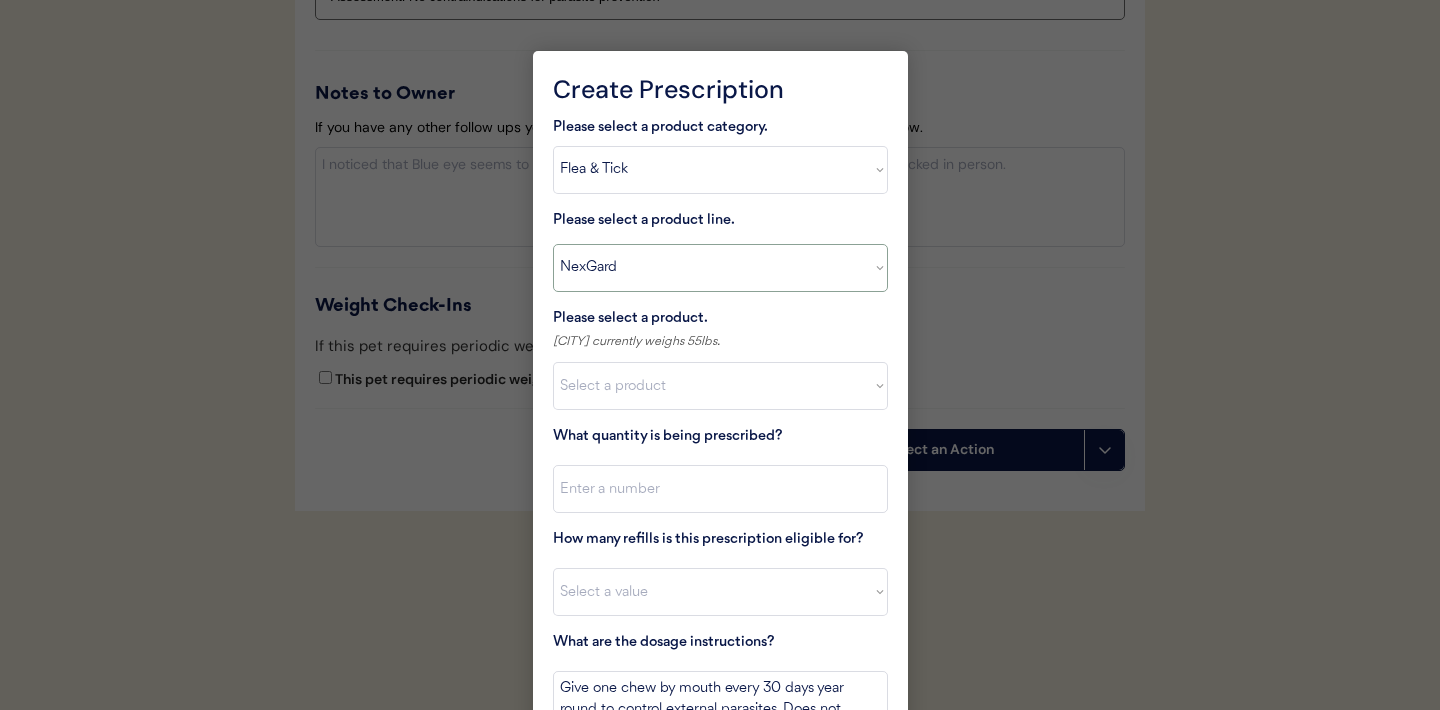 select on ""Simparica"" 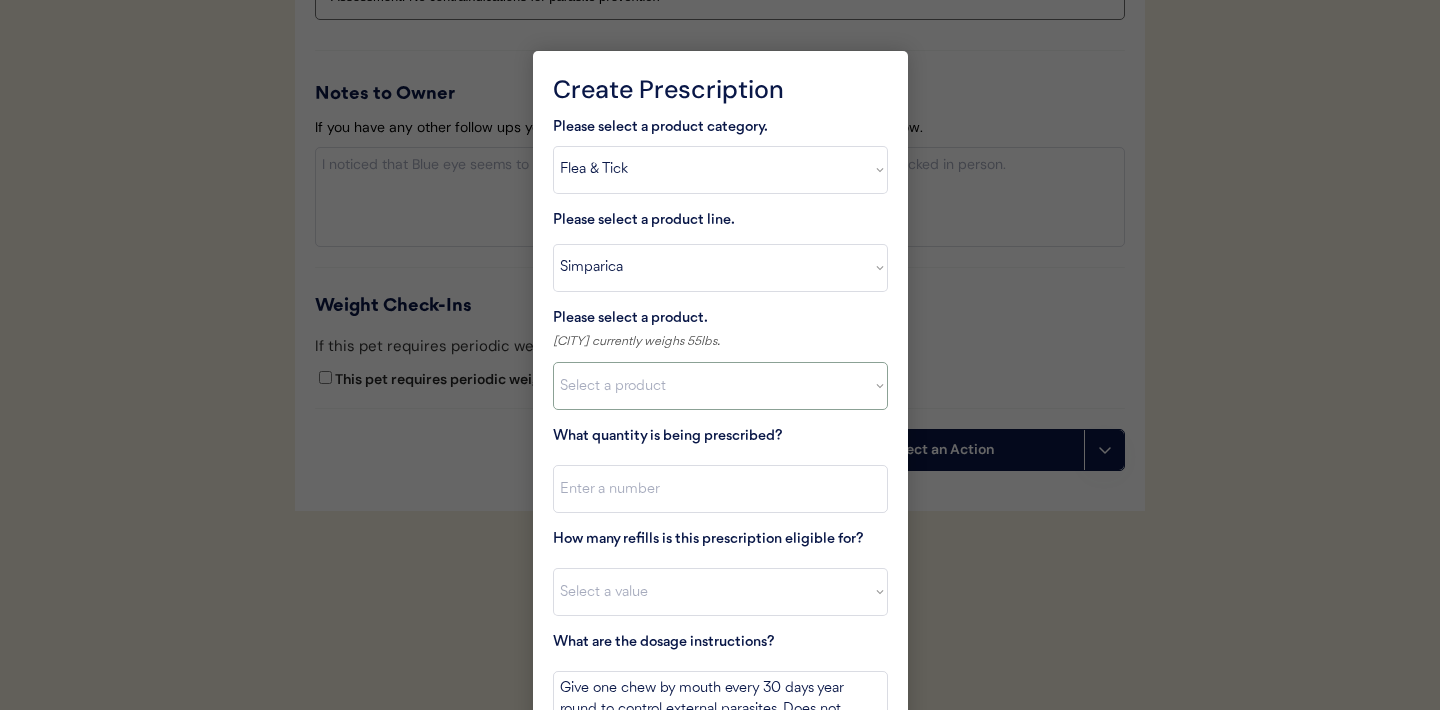 click on "Select a product Simparica, 2.8-5.5lbs Simparica, 5.6-11lbs Simparica, 11.1-22lbs Simparica, 22.1-44lbs Simparica, 44.1-88lbs Simparica, 88.1-132lbs" at bounding box center [720, 386] 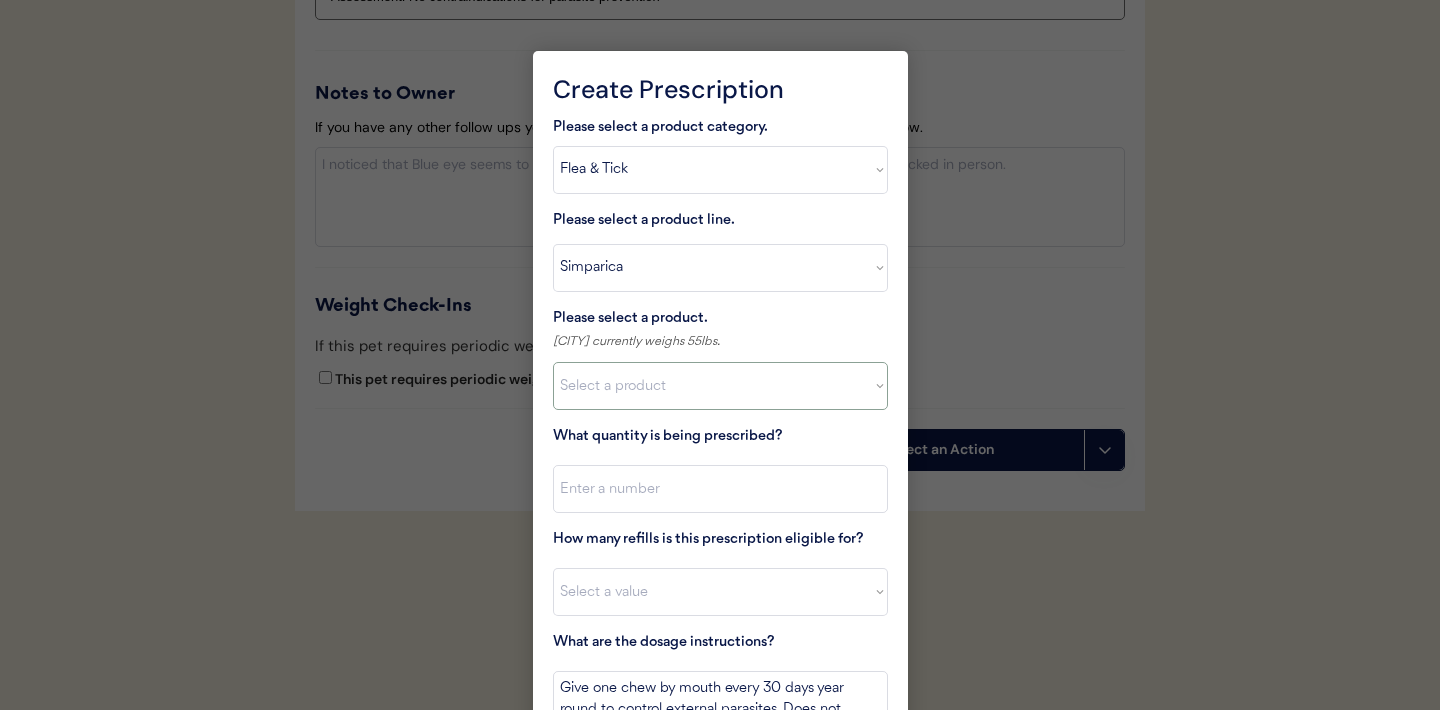 select on ""1348695171700984260__LOOKUP__1710974204619x155511643740888540"" 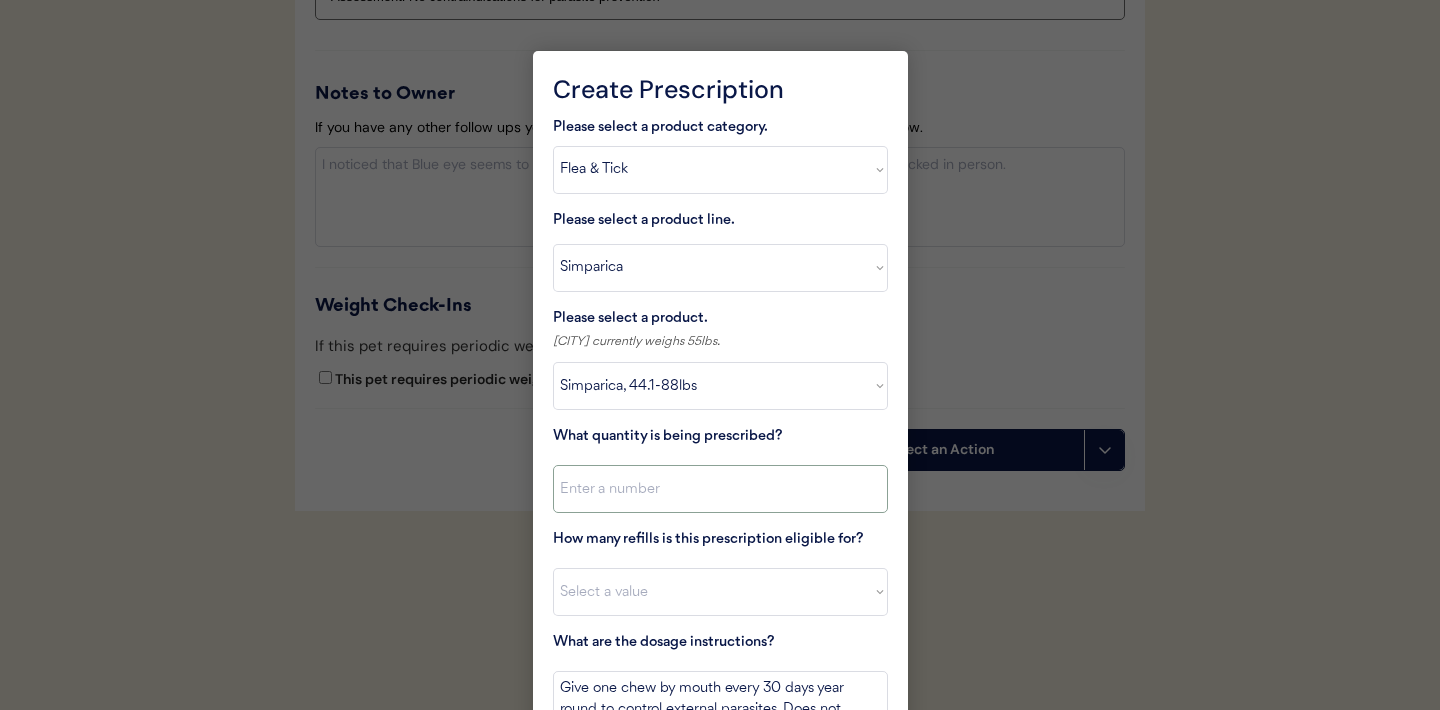 click at bounding box center (720, 489) 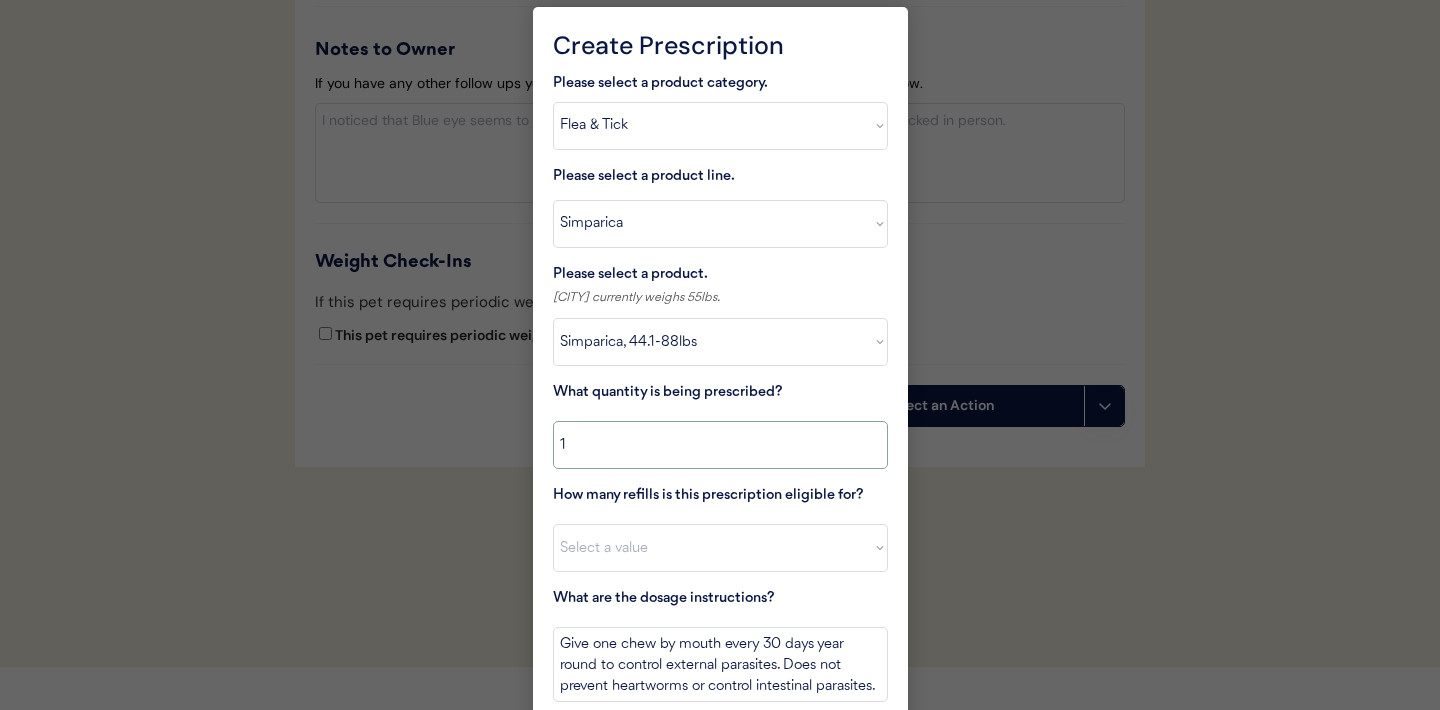 scroll, scrollTop: 2280, scrollLeft: 0, axis: vertical 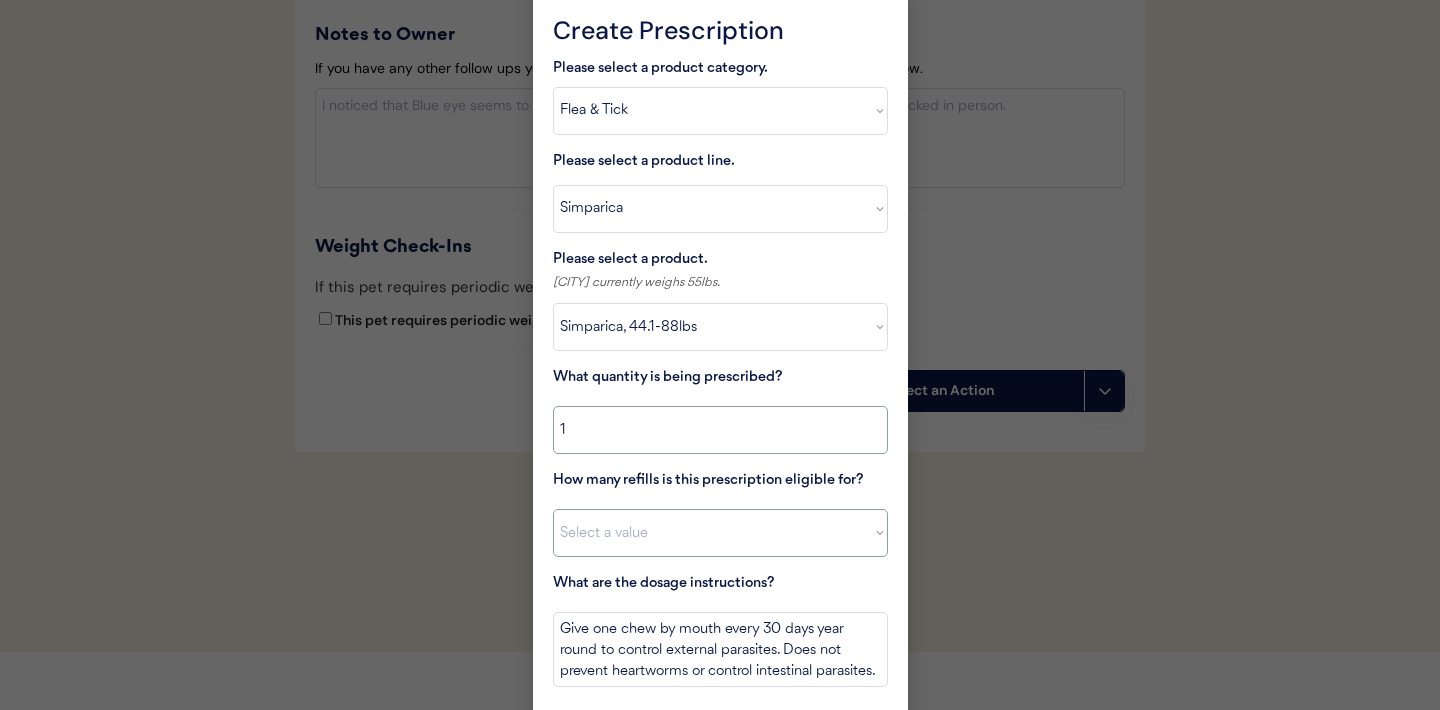 type on "1" 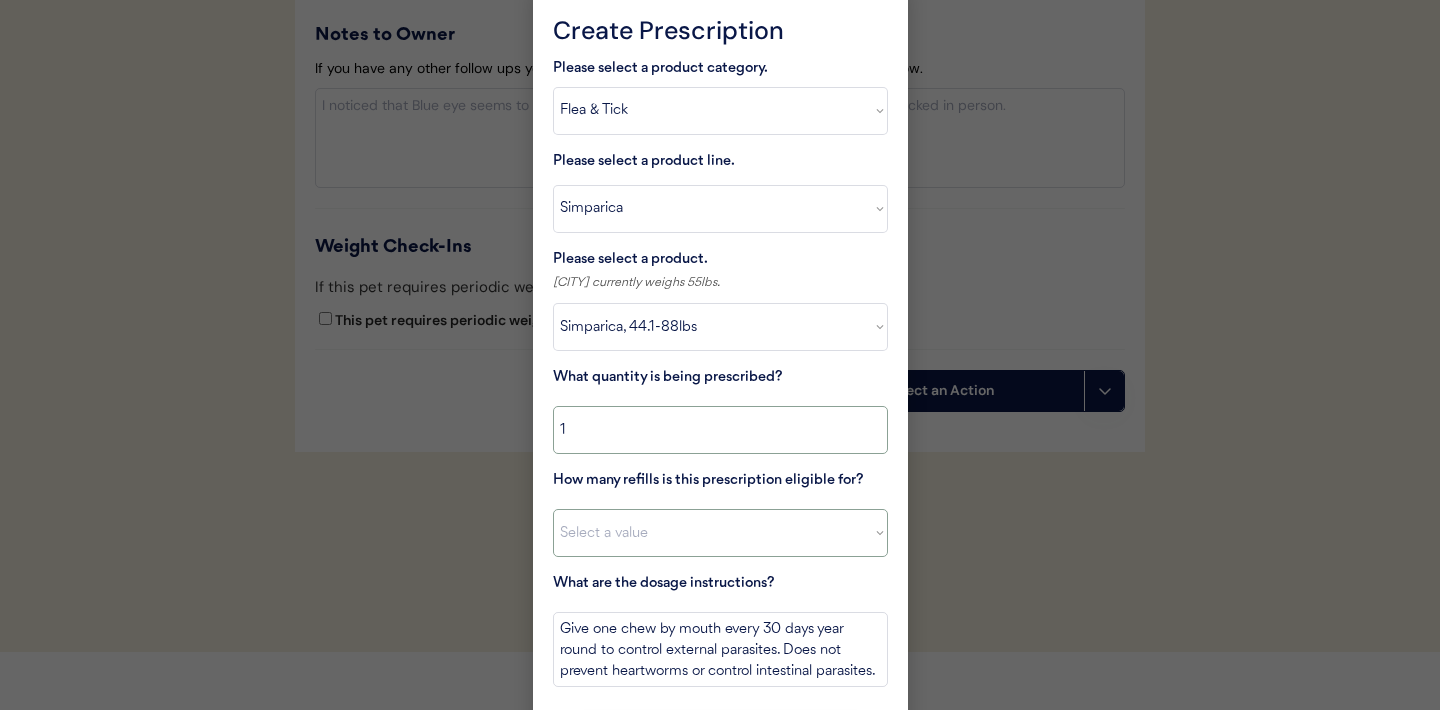 click on "Select a value 0 1 2 3 4 5 6 7 8 10 11" at bounding box center [720, 533] 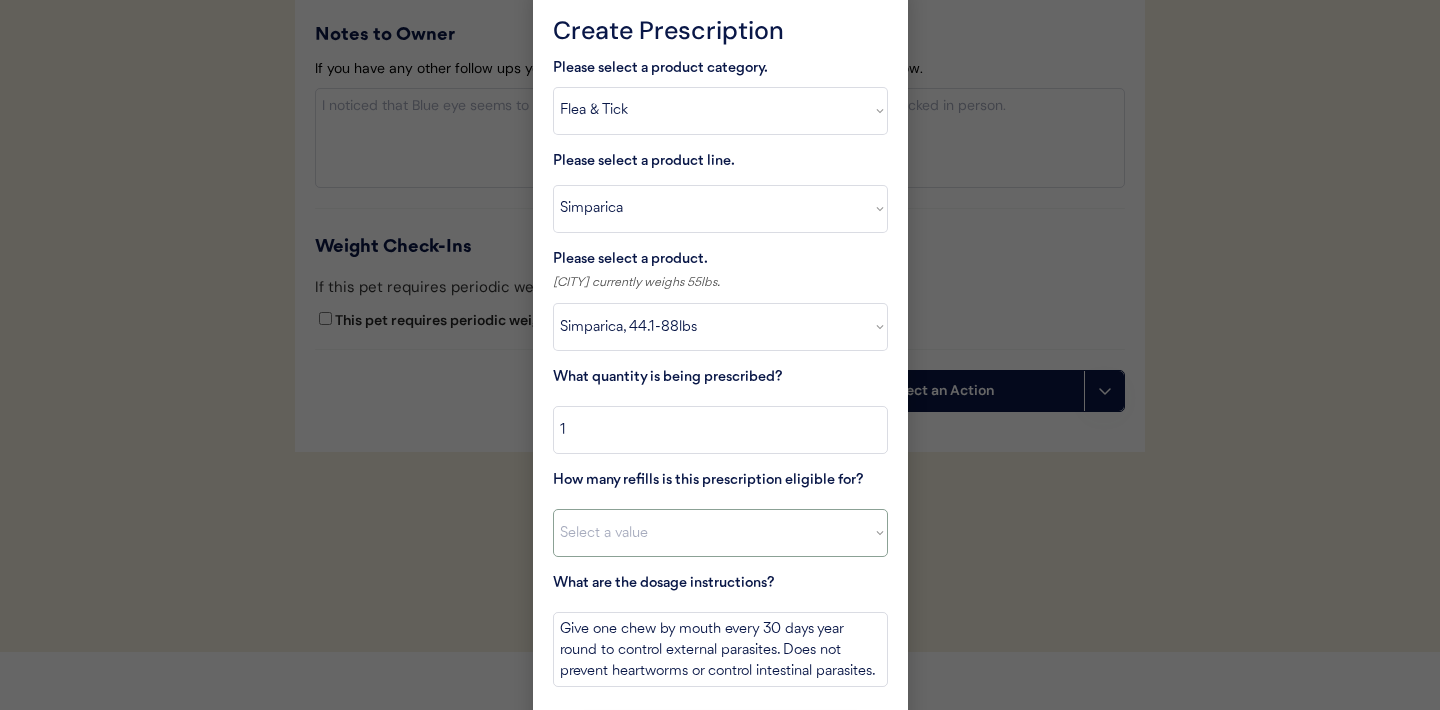 select on "11" 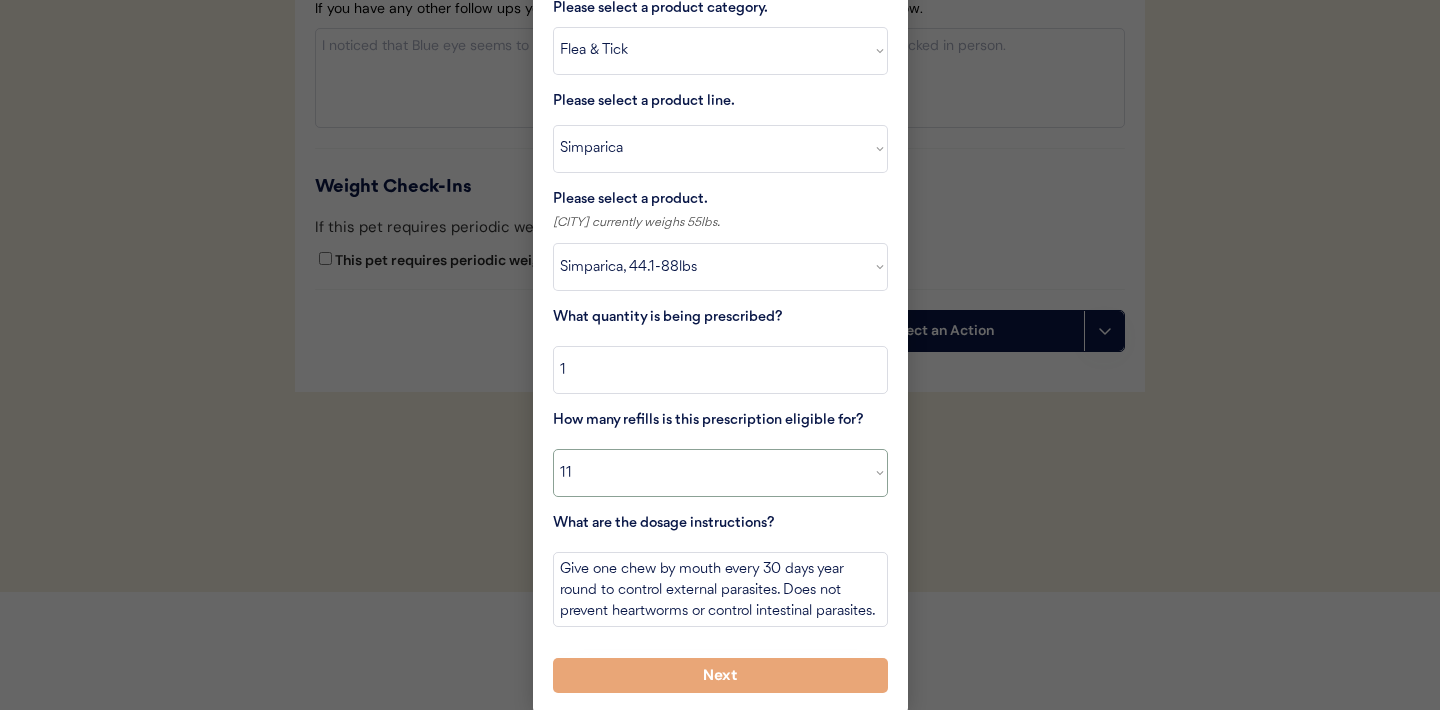 scroll, scrollTop: 2343, scrollLeft: 0, axis: vertical 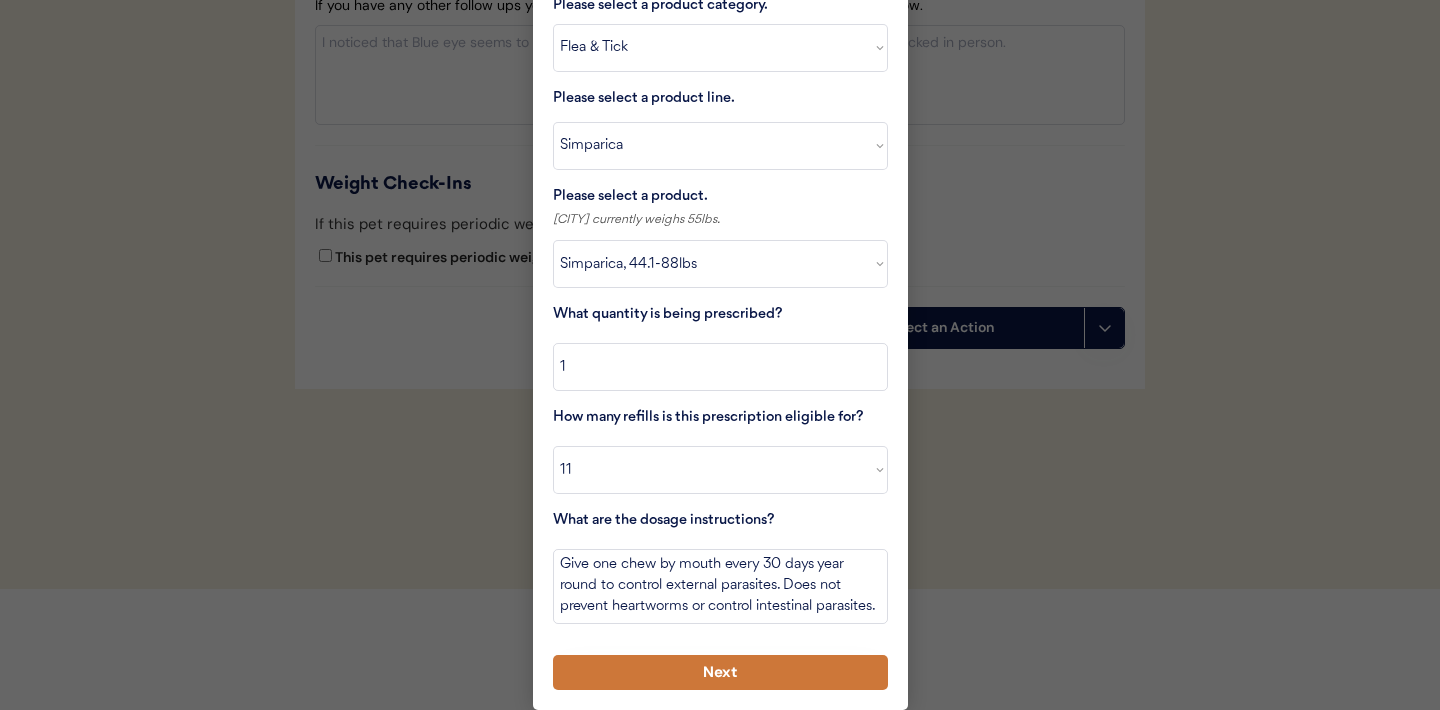 click on "Next" at bounding box center (720, 672) 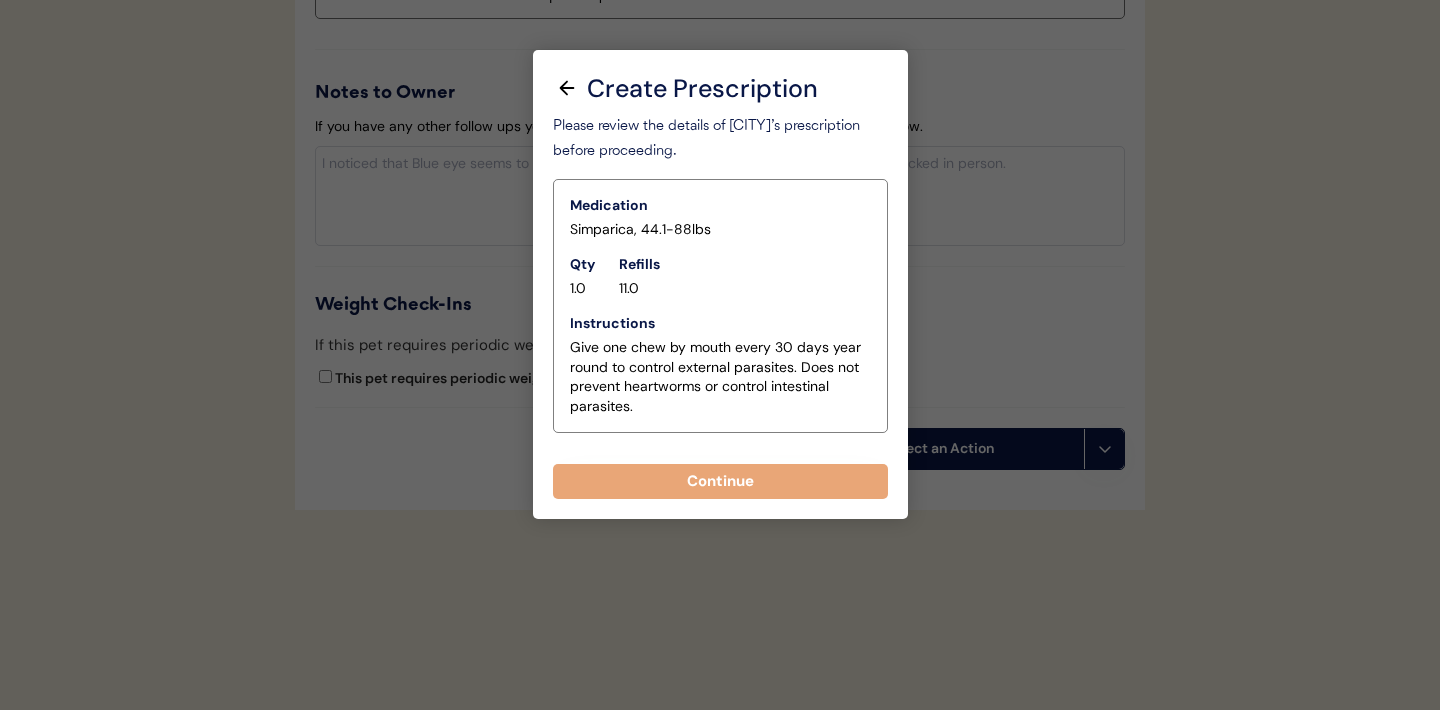scroll, scrollTop: 2221, scrollLeft: 0, axis: vertical 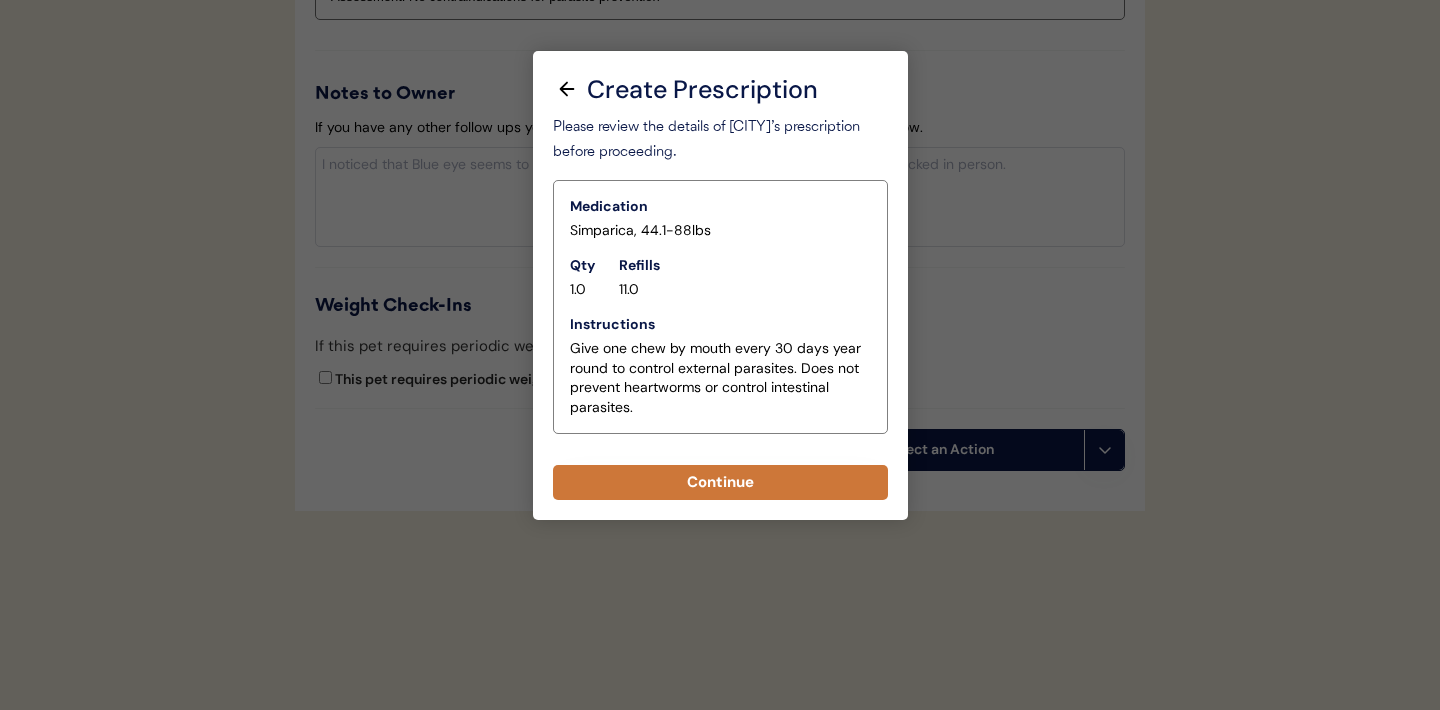 click on "Continue" at bounding box center [720, 482] 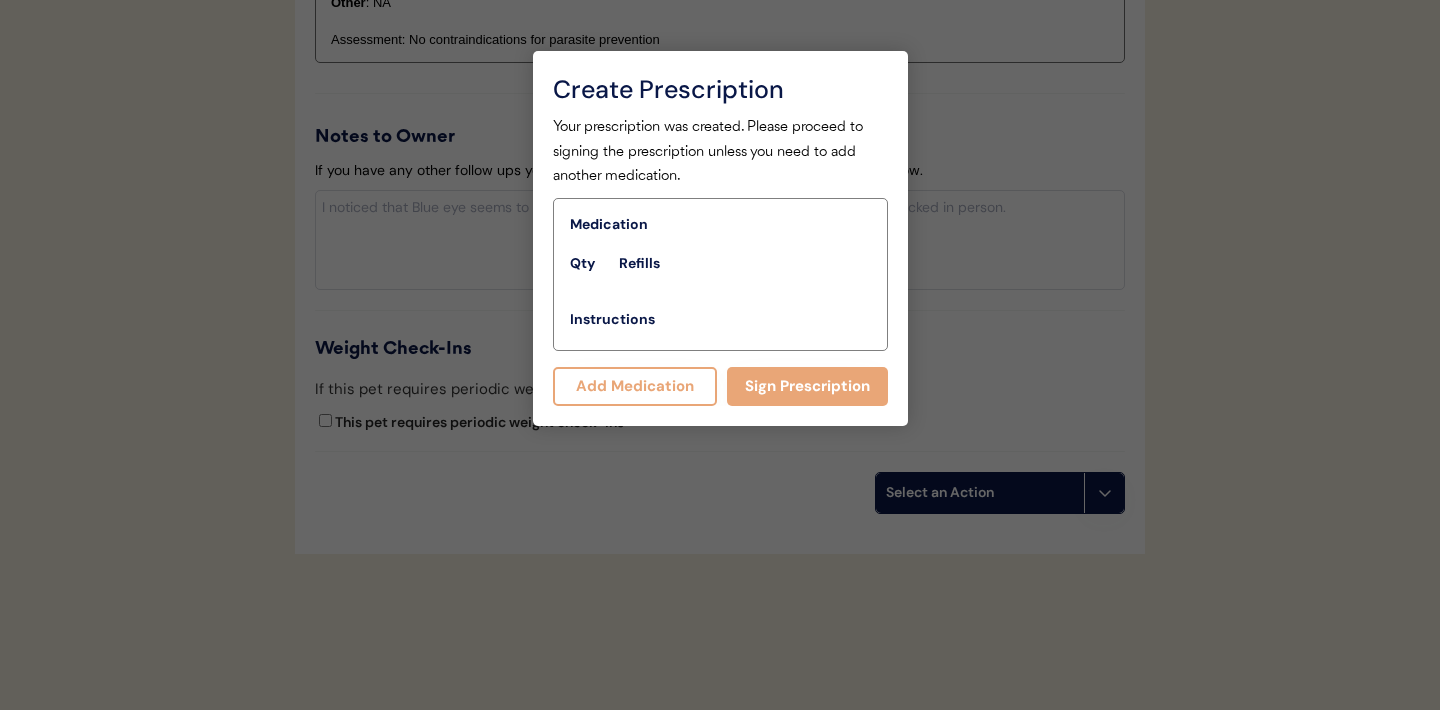 scroll, scrollTop: 2264, scrollLeft: 0, axis: vertical 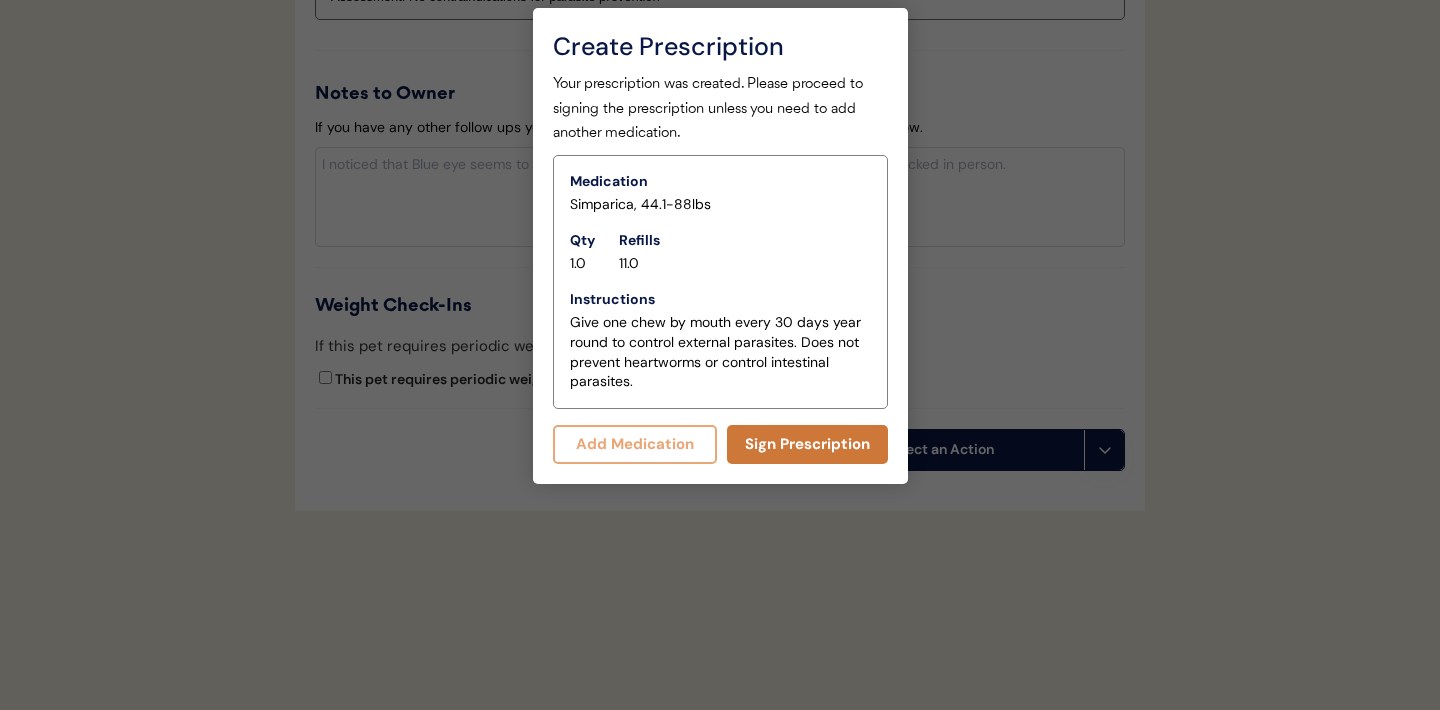 click on "Sign Prescription" at bounding box center [807, 444] 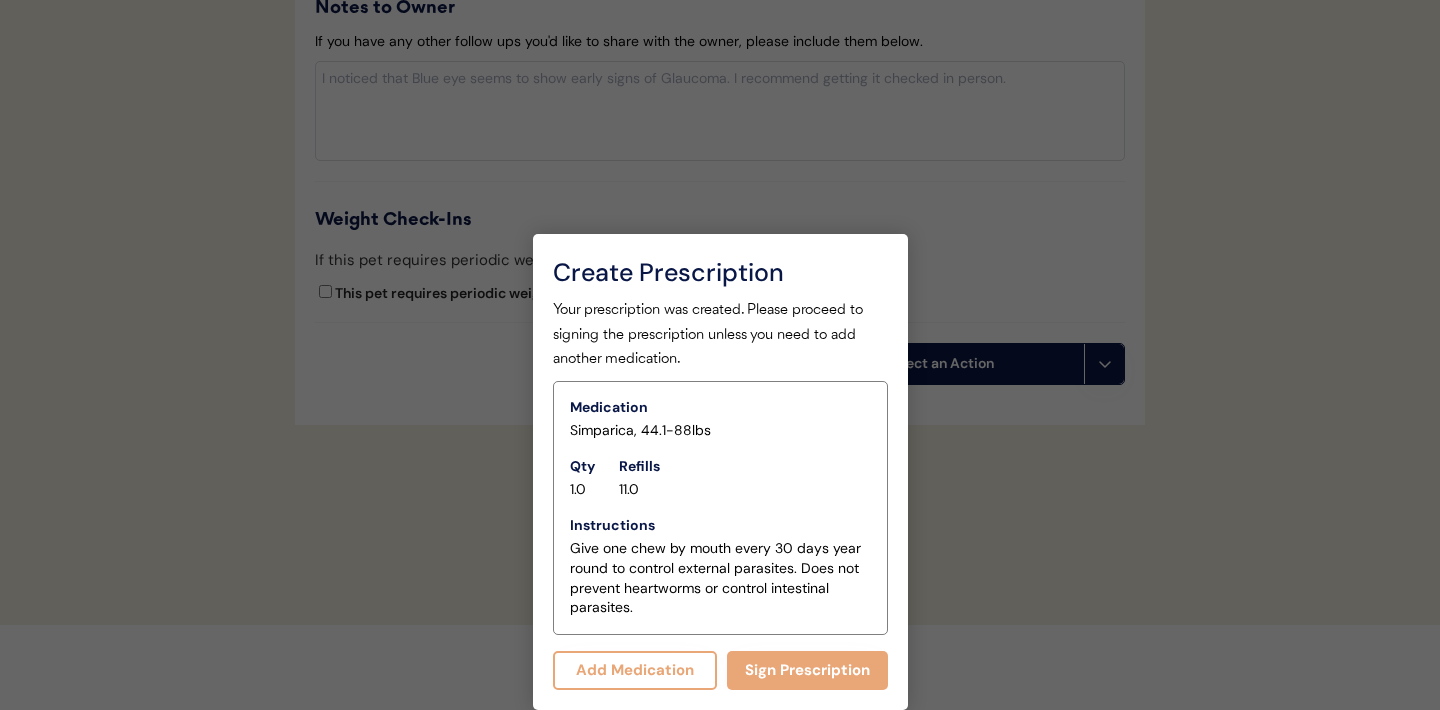 scroll, scrollTop: 2246, scrollLeft: 0, axis: vertical 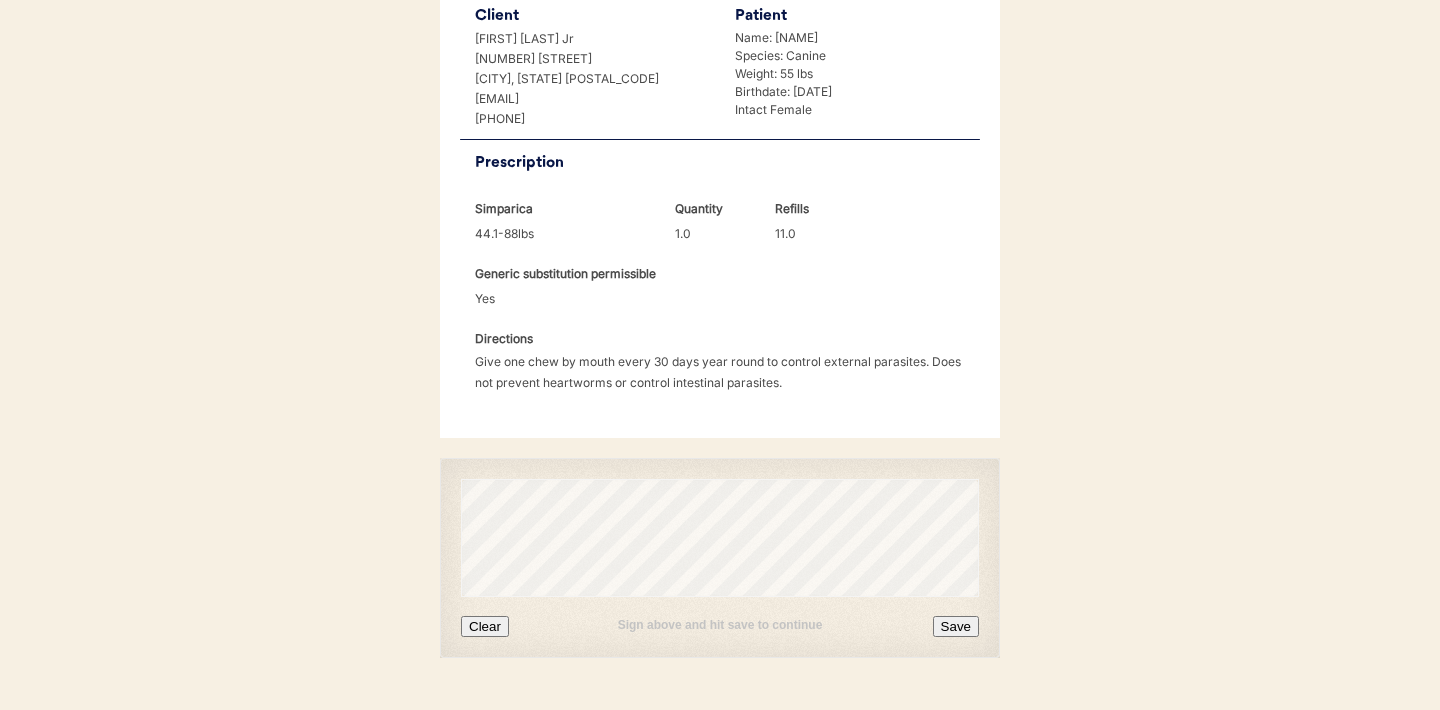 click on "Save" at bounding box center (956, 626) 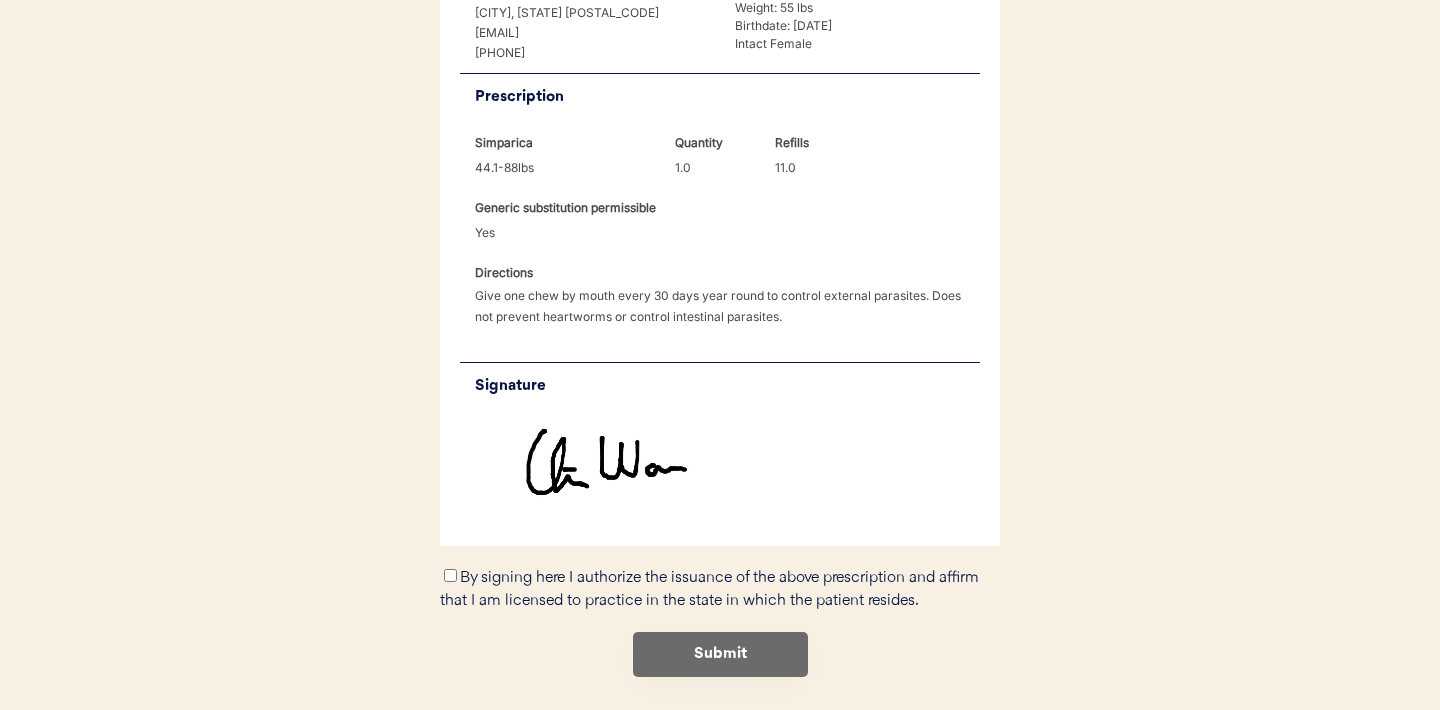 scroll, scrollTop: 531, scrollLeft: 0, axis: vertical 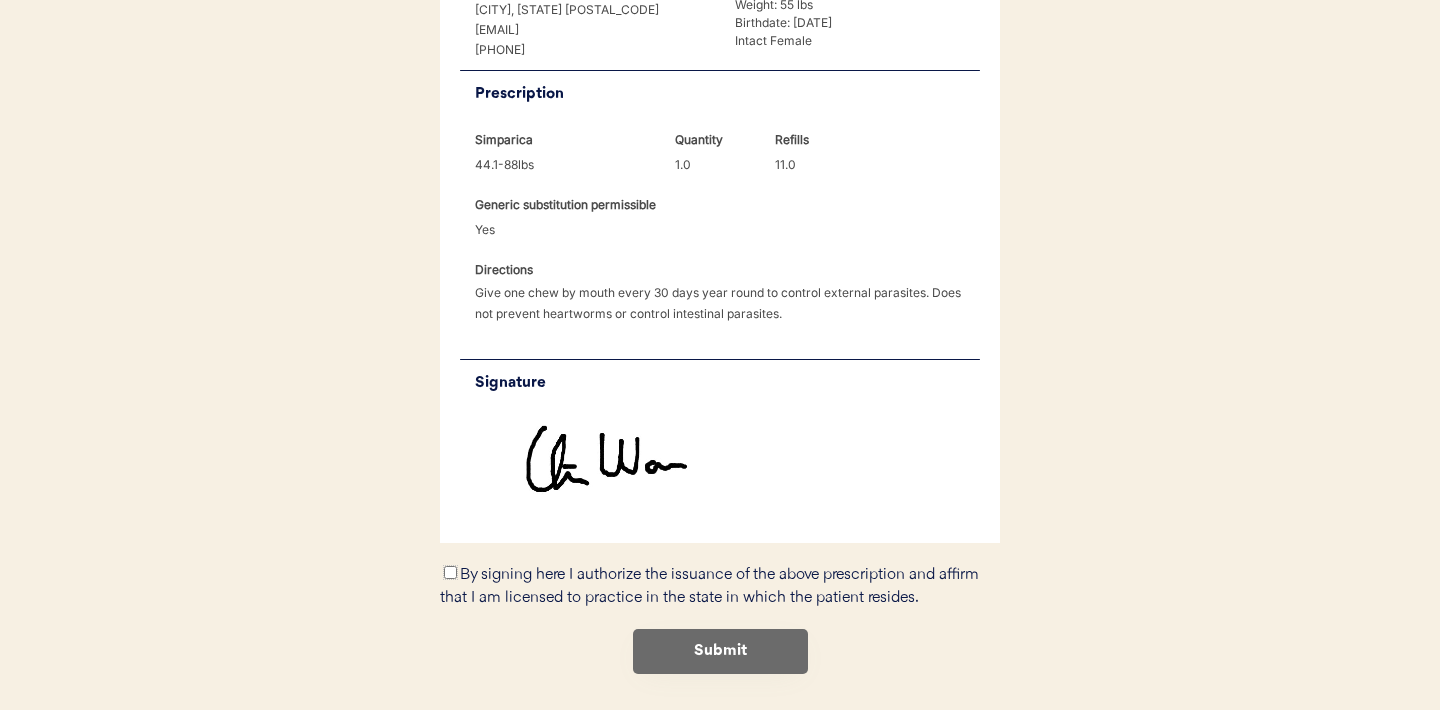 click on "By signing here I authorize the issuance of the above prescription and affirm that I am licensed to practice in the state in which the patient resides." at bounding box center [450, 572] 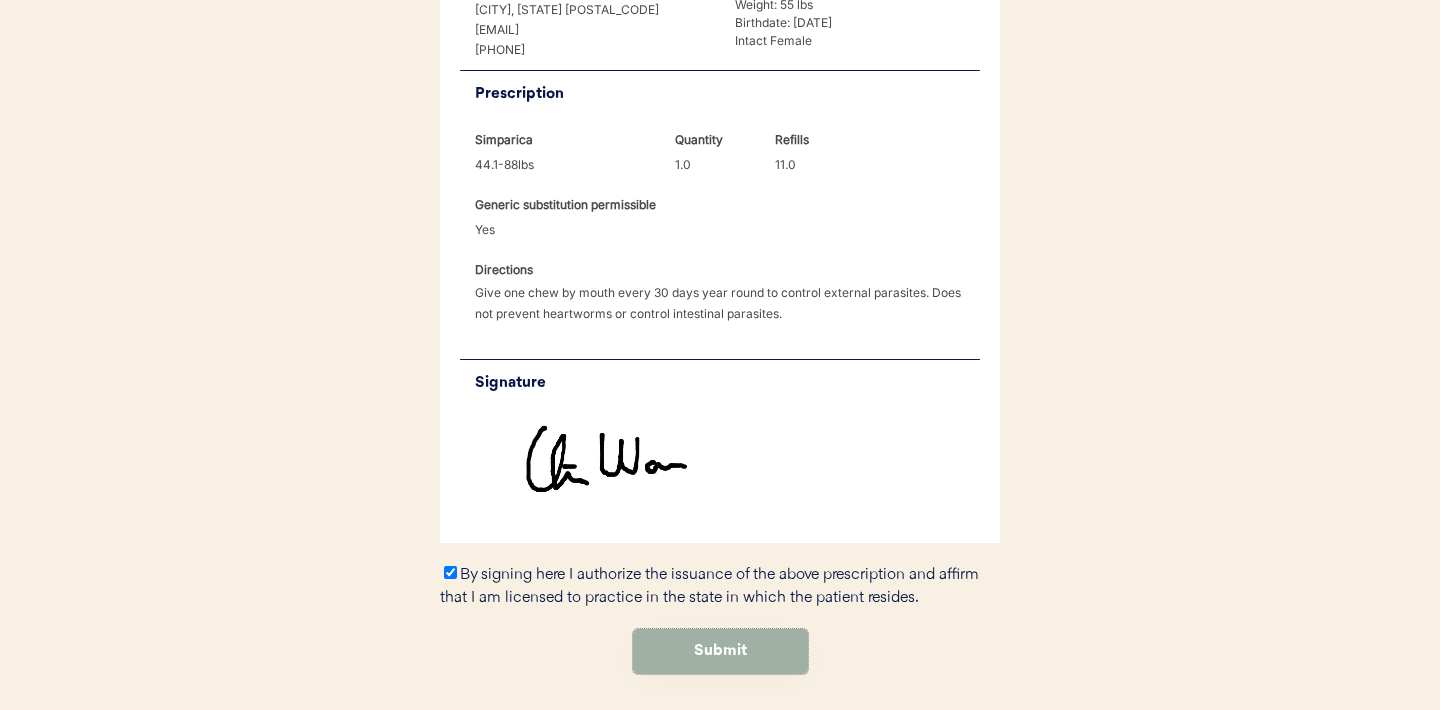 click on "Submit" at bounding box center (720, 651) 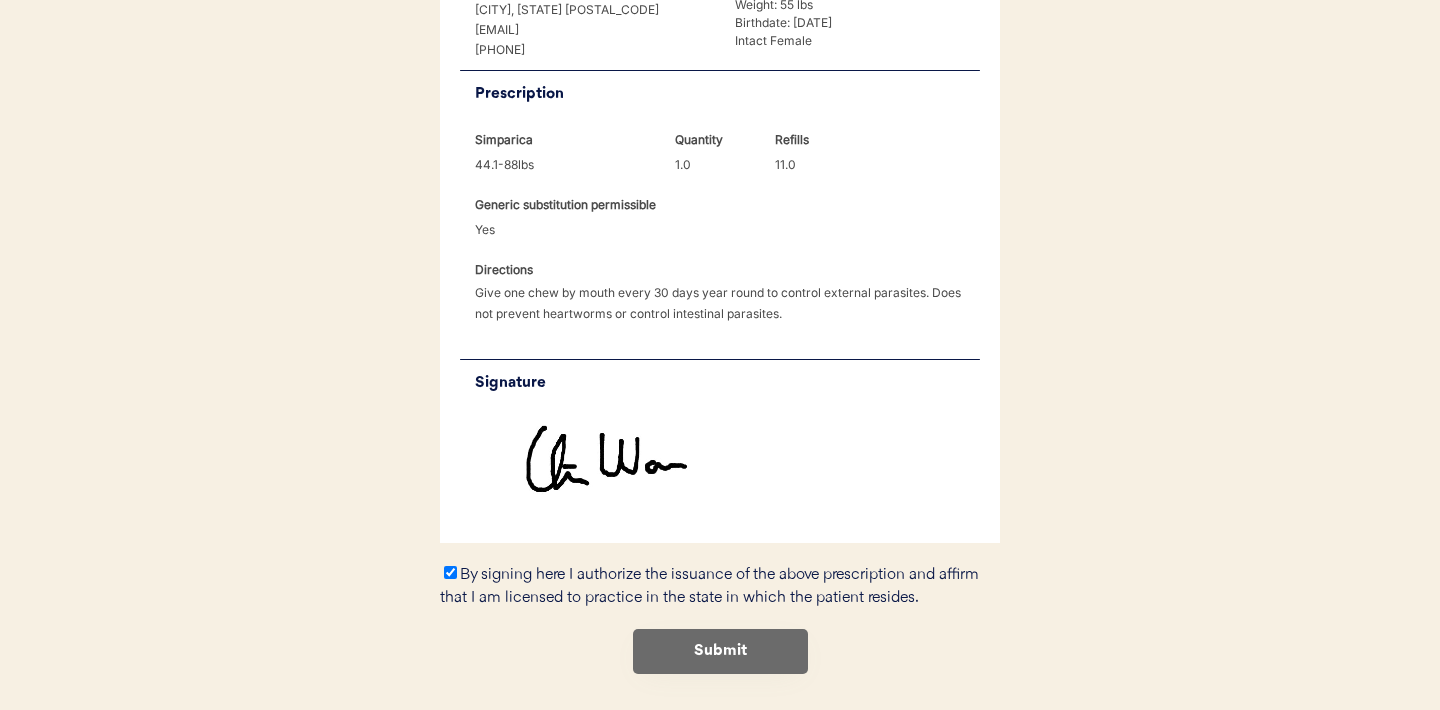 scroll, scrollTop: 0, scrollLeft: 0, axis: both 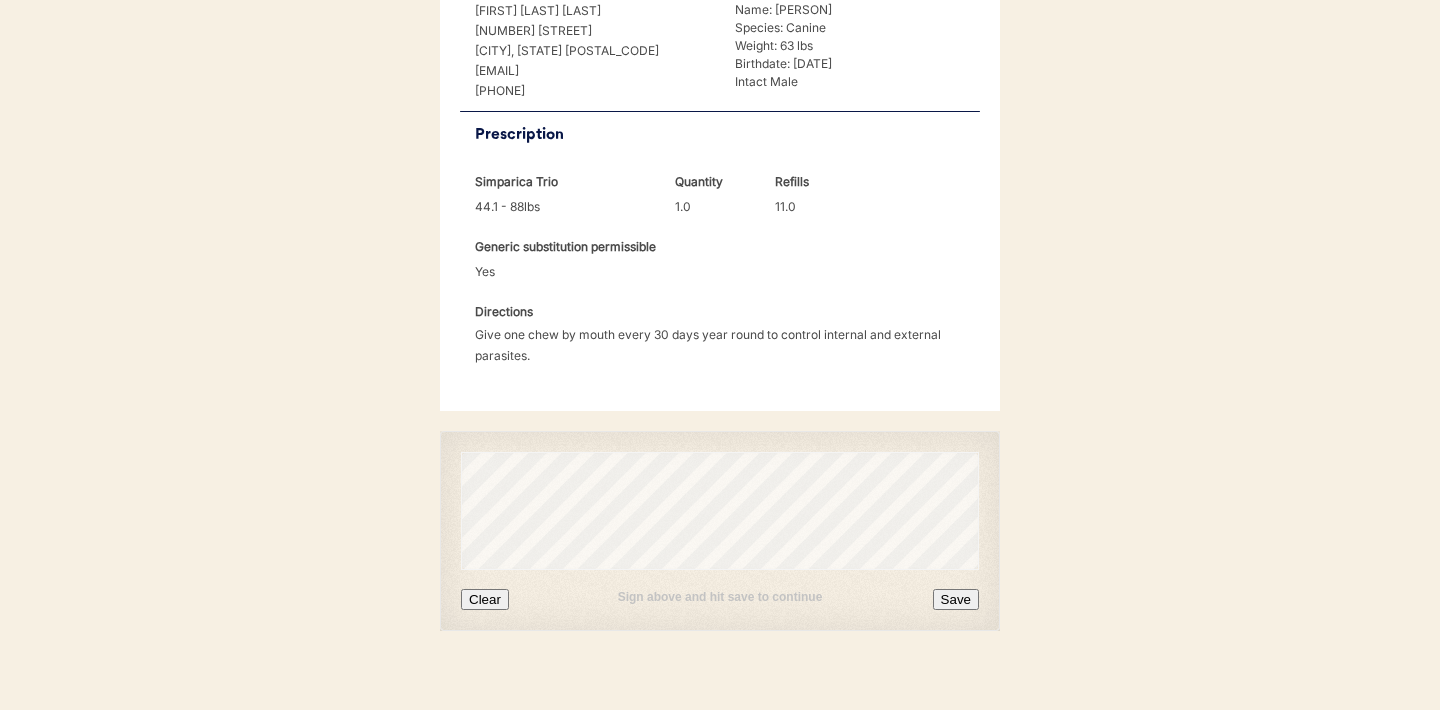 click on "Clear" at bounding box center [485, 599] 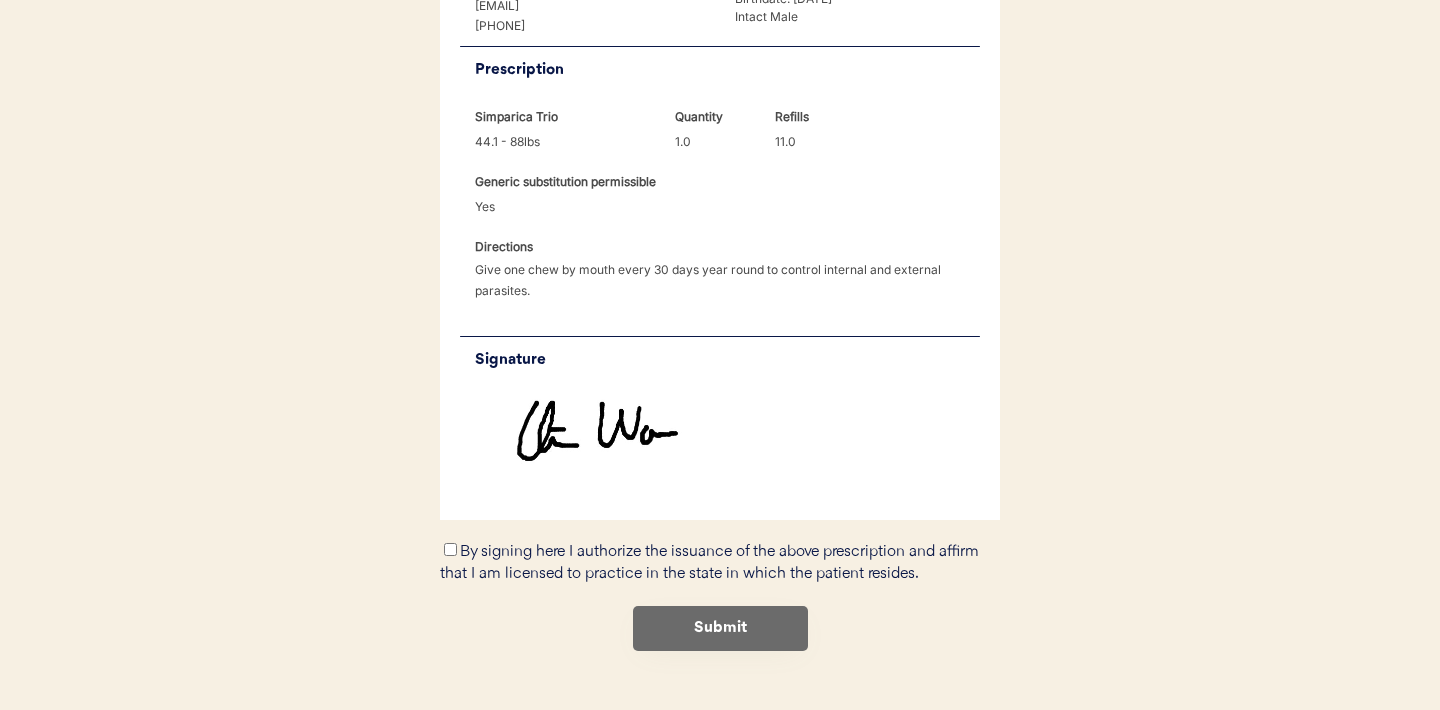 scroll, scrollTop: 599, scrollLeft: 0, axis: vertical 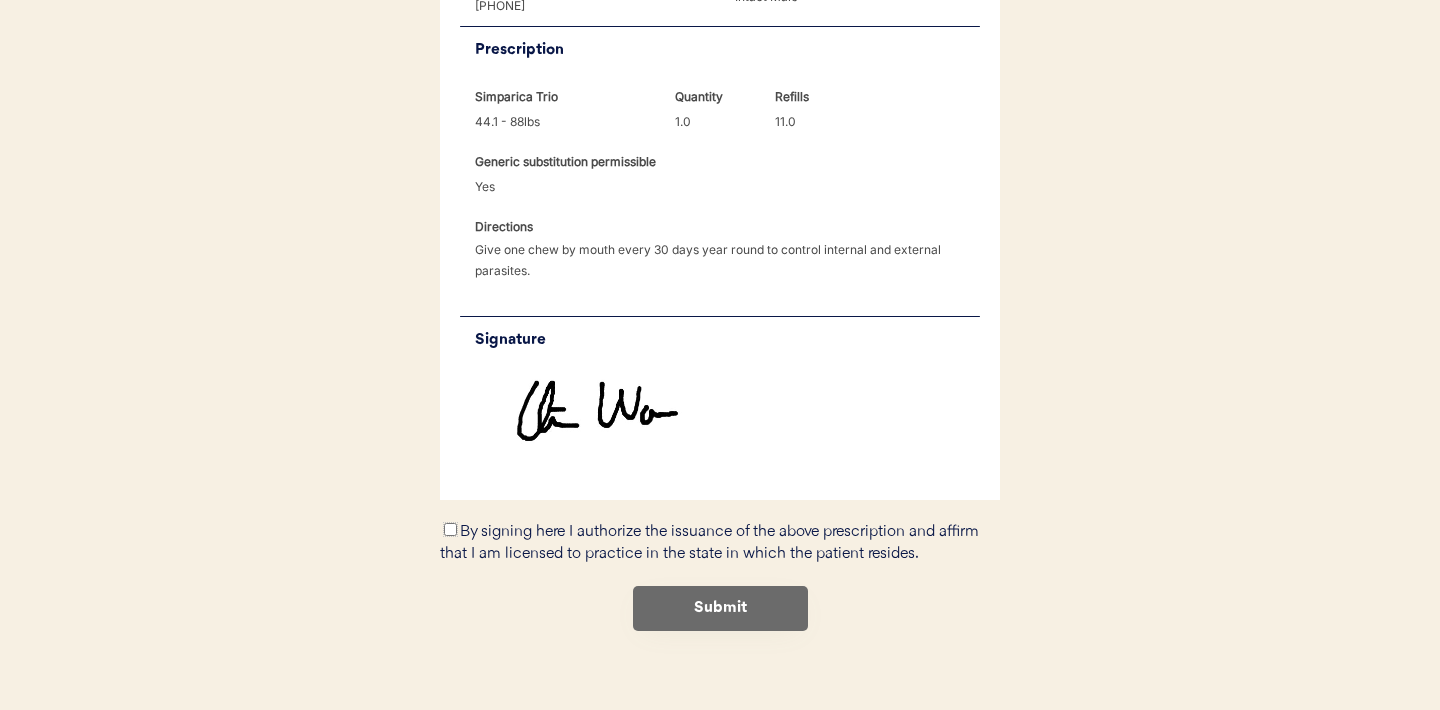 click on "By signing here I authorize the issuance of the above prescription and affirm that I am licensed to practice in the state in which the patient resides." at bounding box center (450, 529) 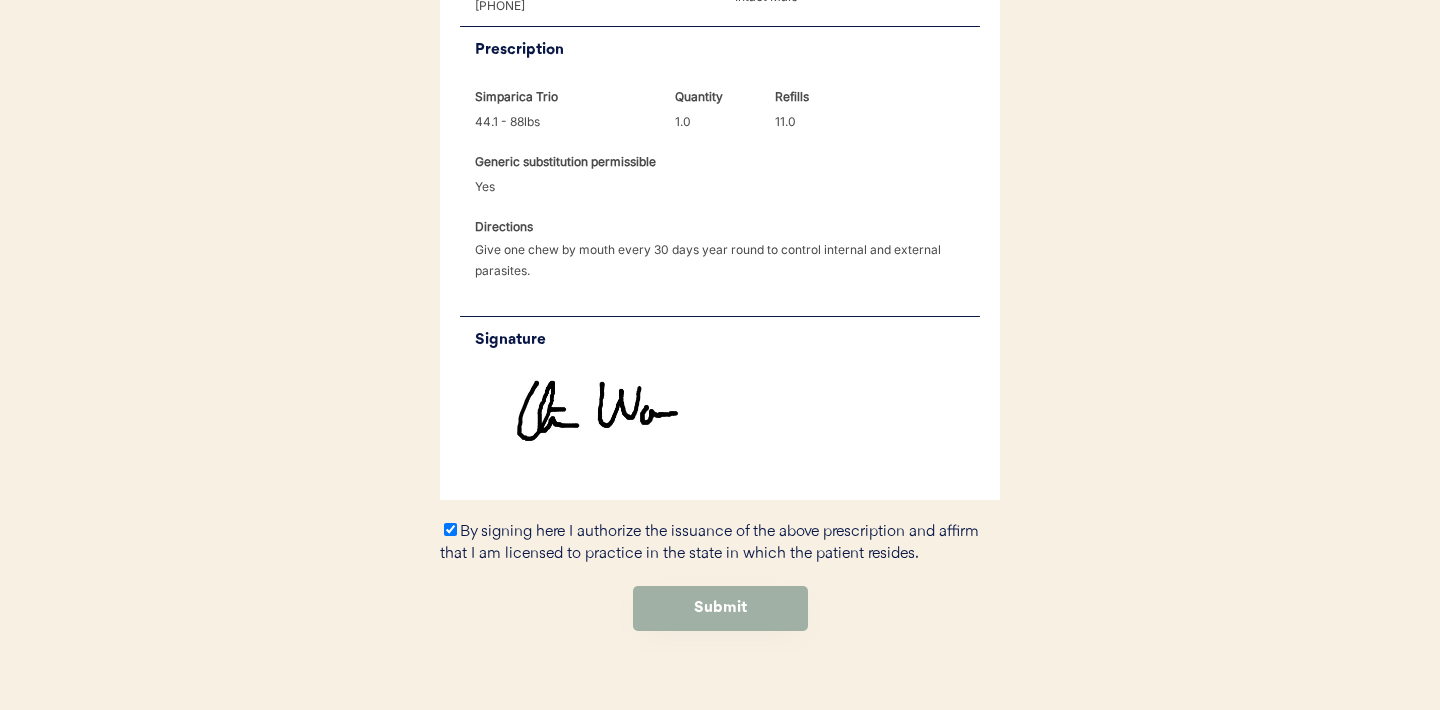 click on "Submit" at bounding box center (720, 608) 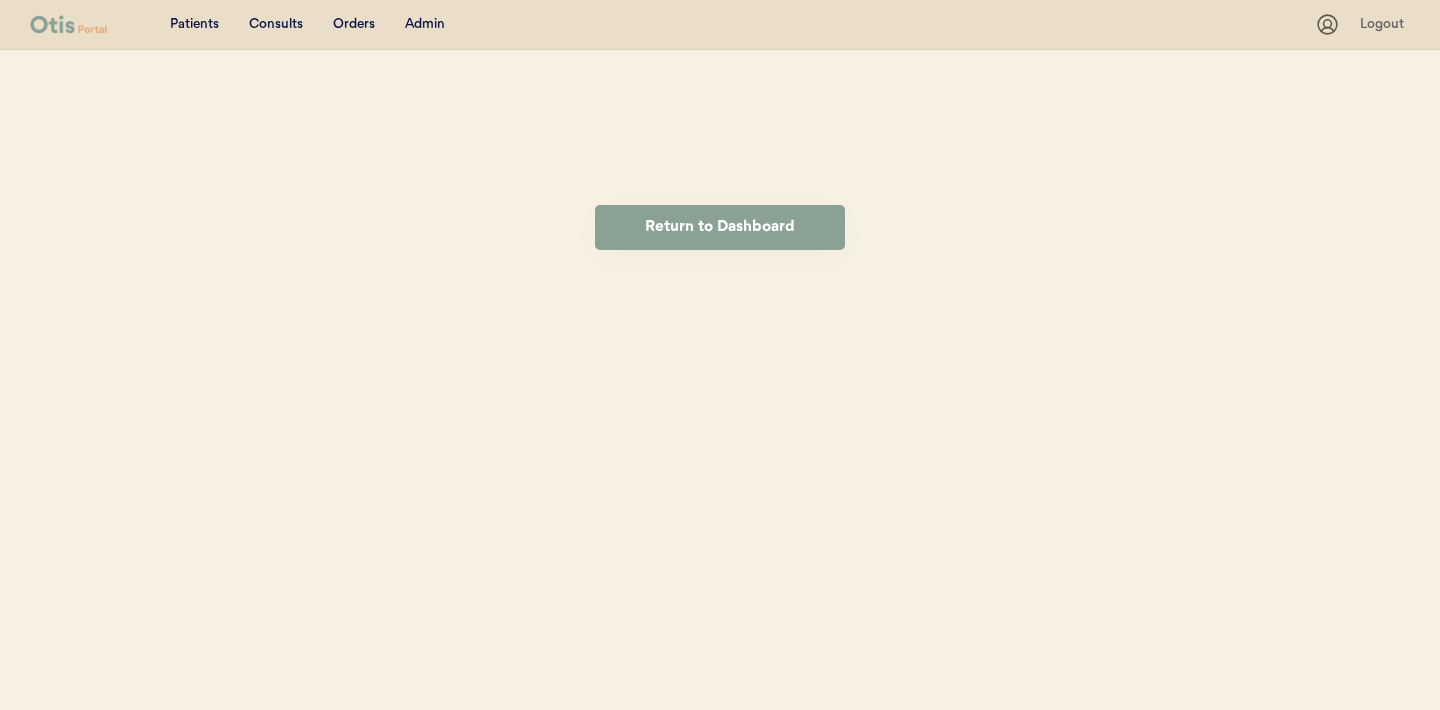scroll, scrollTop: 0, scrollLeft: 0, axis: both 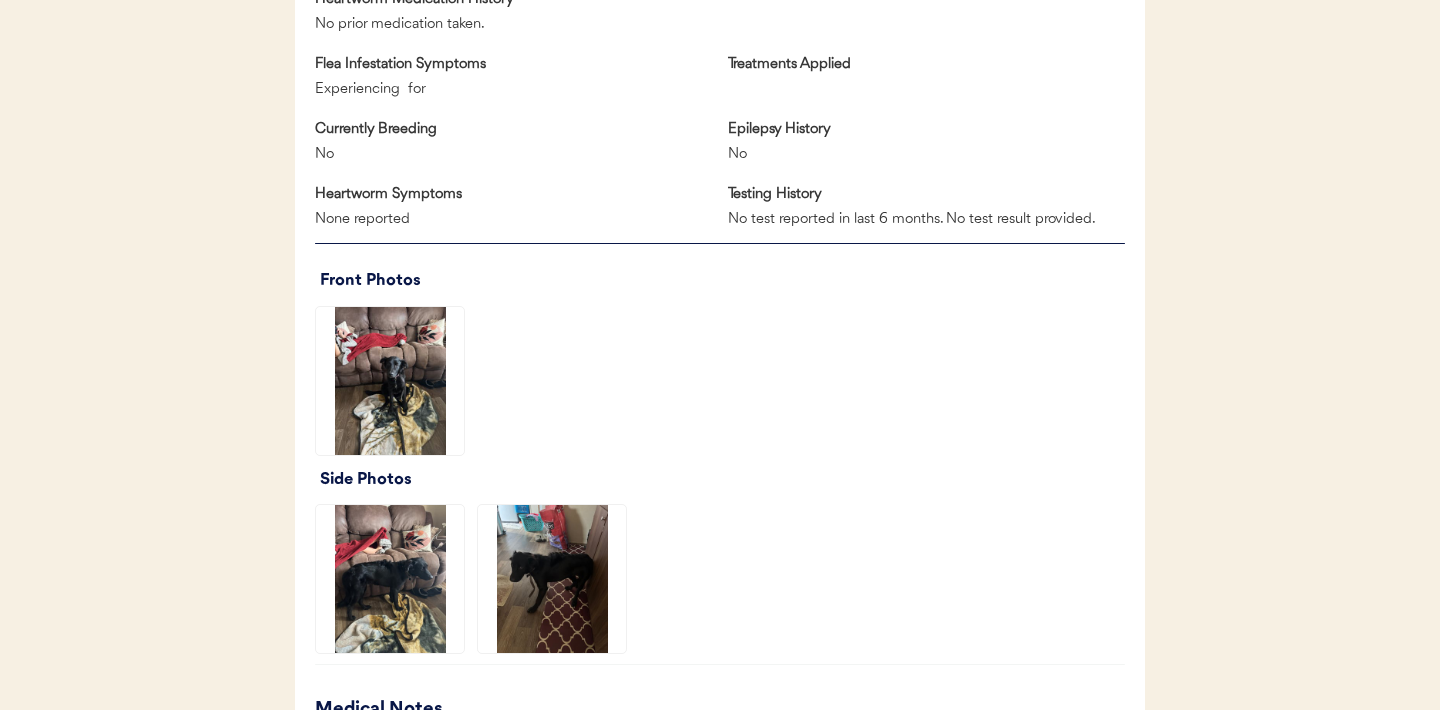 click 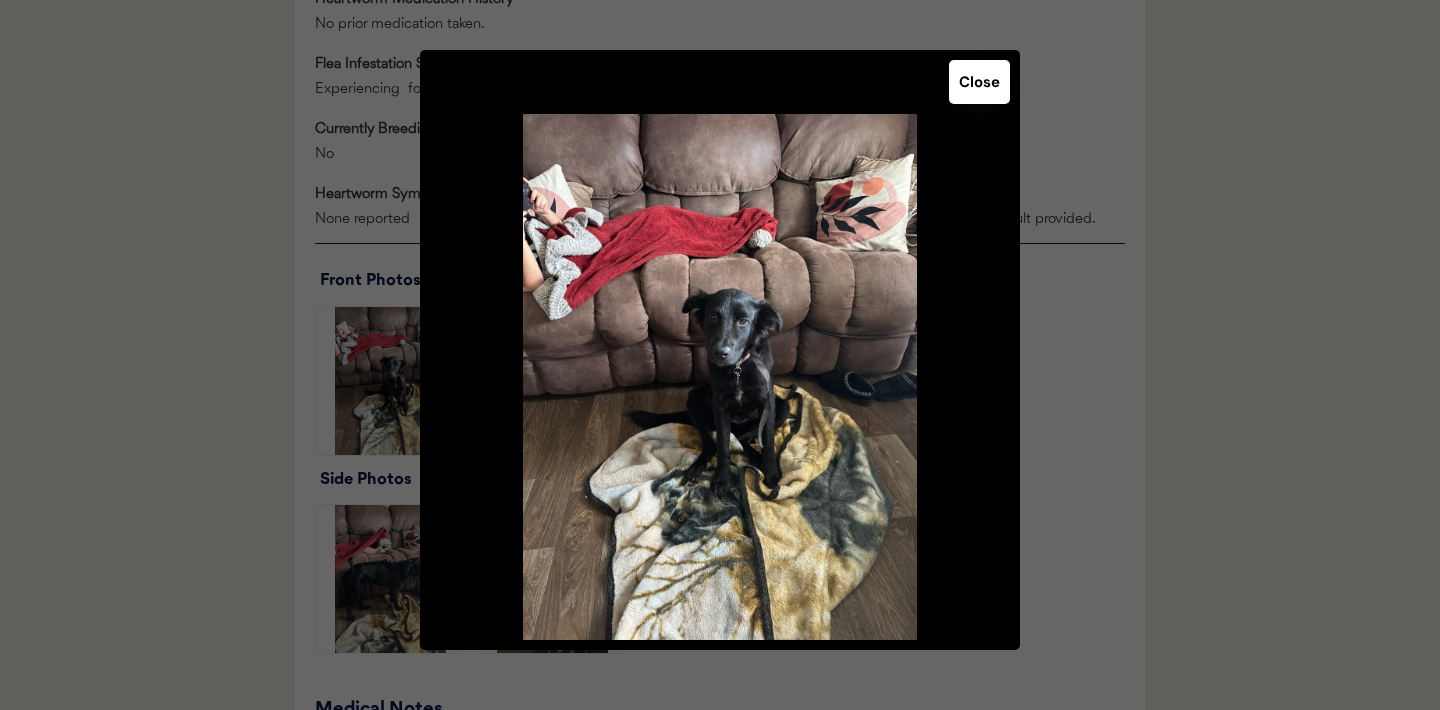 click on "Close" at bounding box center (979, 82) 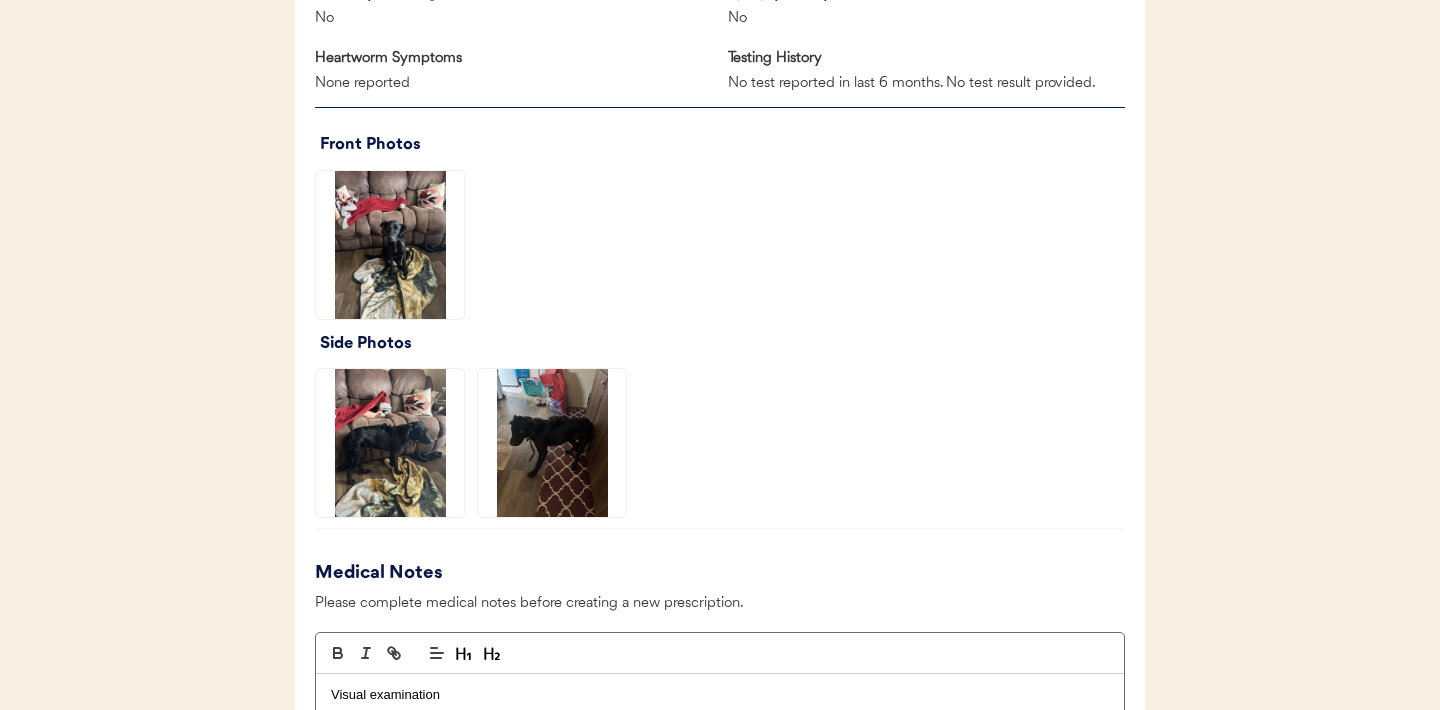 scroll, scrollTop: 1455, scrollLeft: 0, axis: vertical 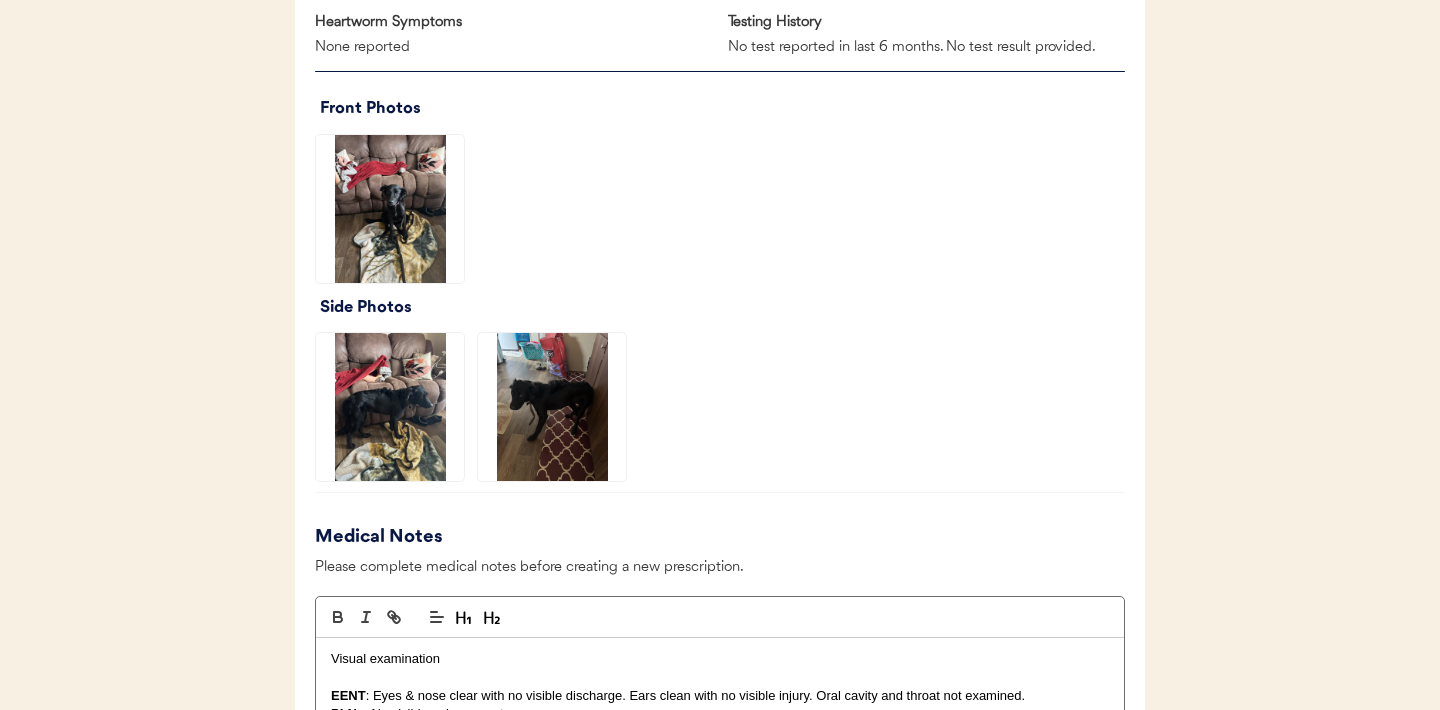 click 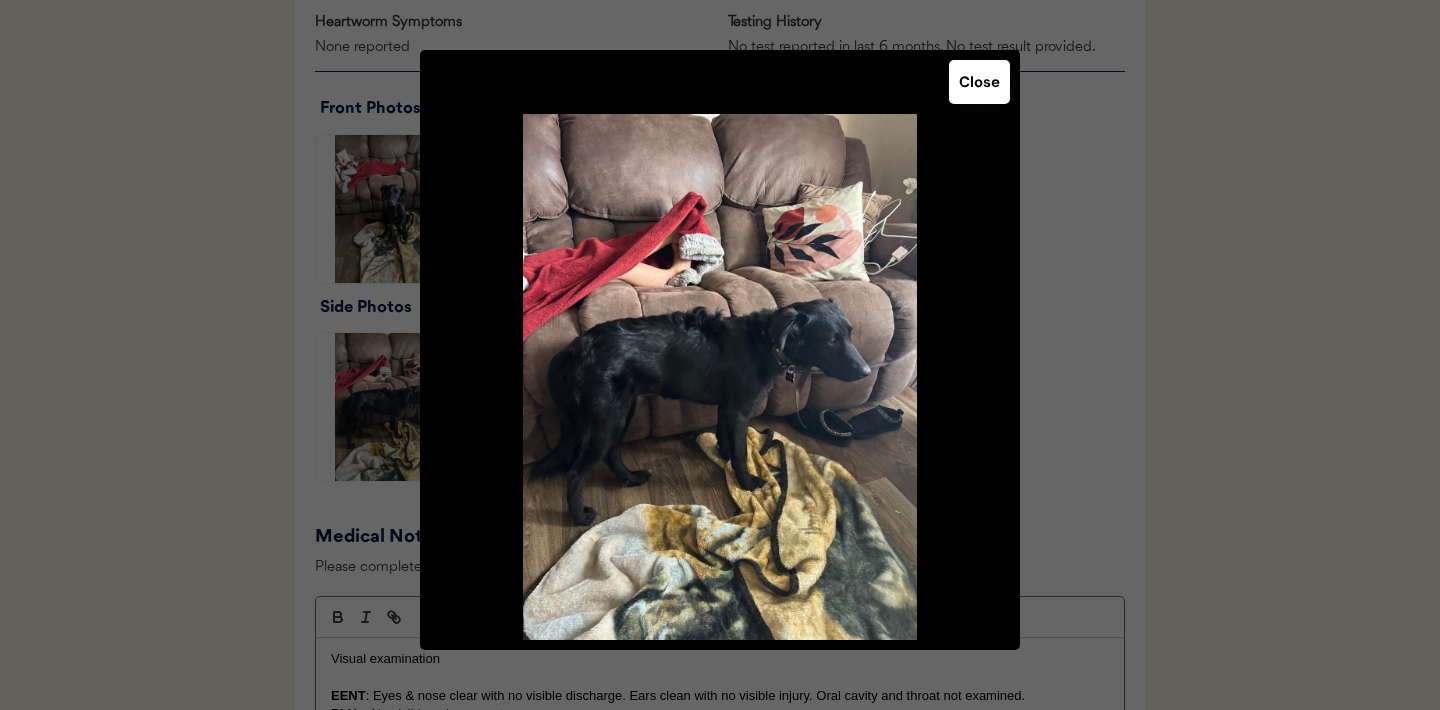 click on "Close" at bounding box center (979, 82) 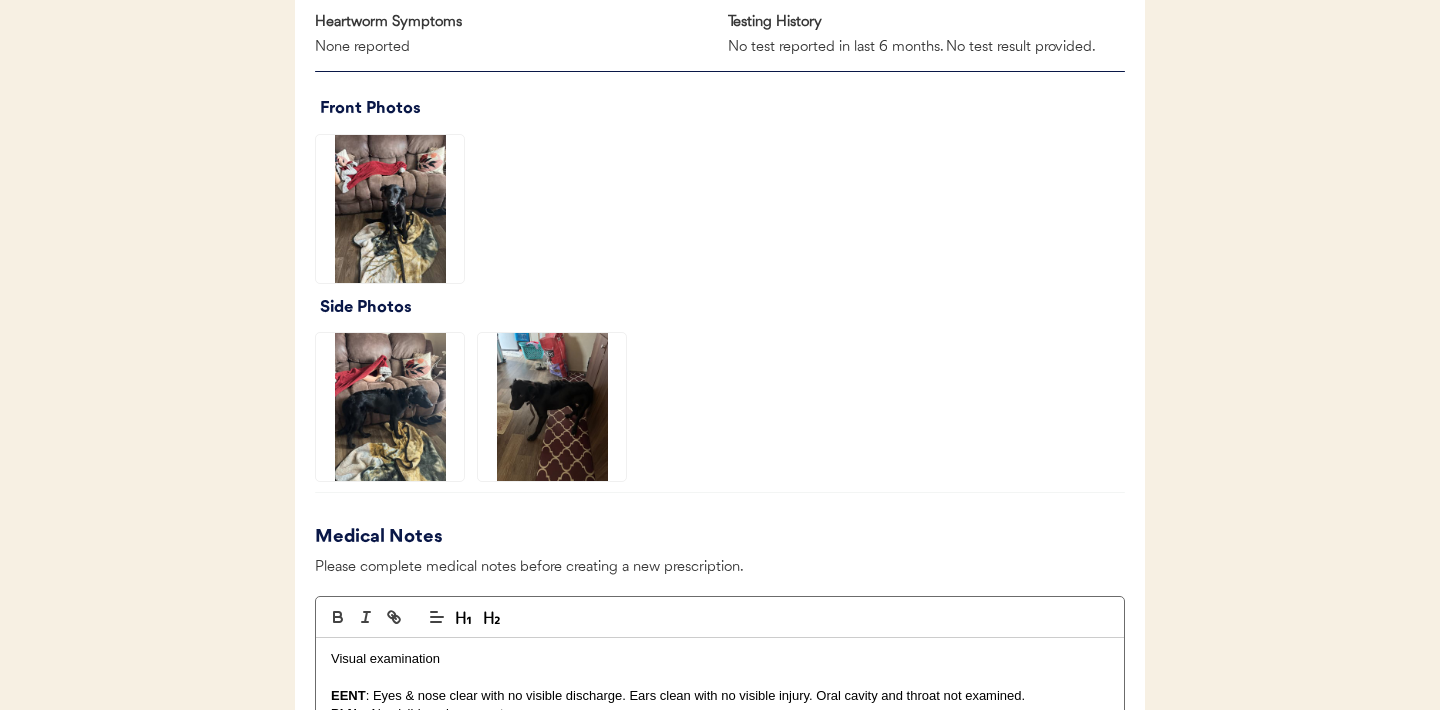 click 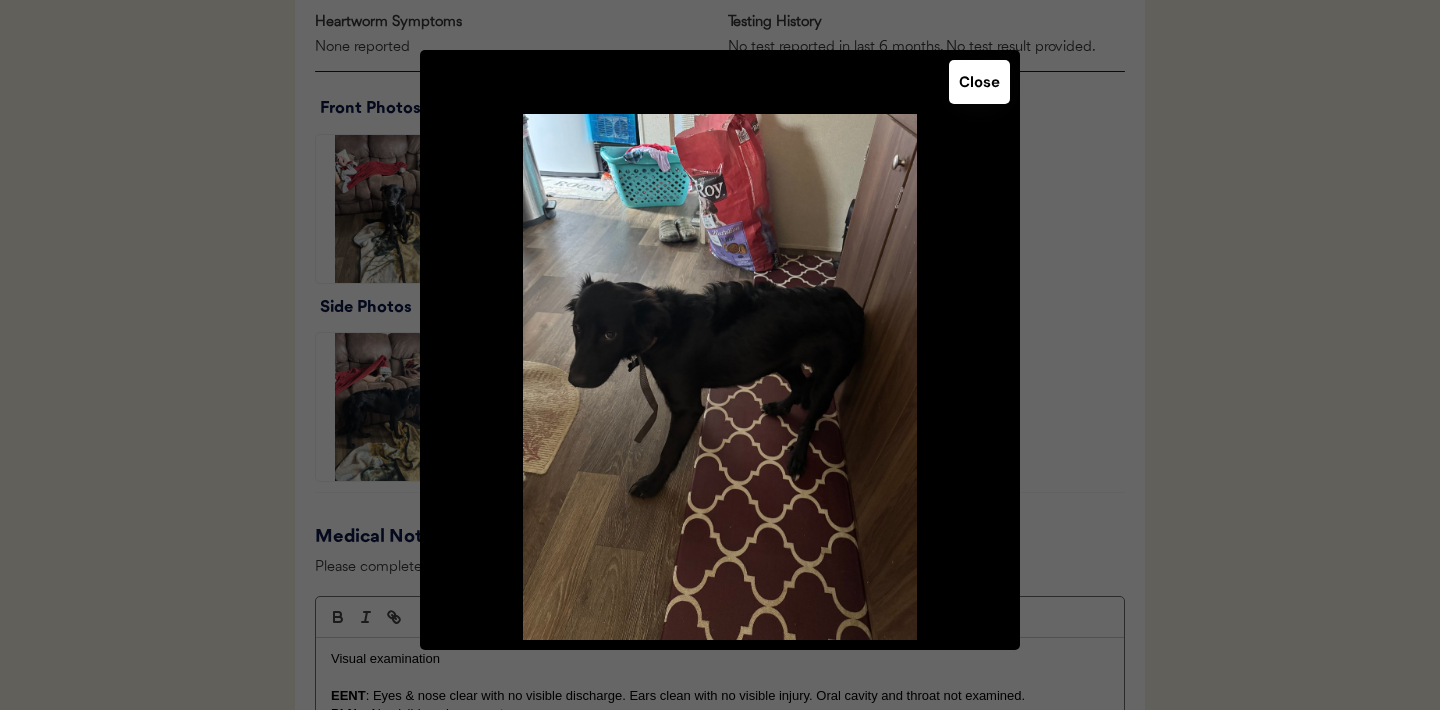 click on "Close" at bounding box center [979, 82] 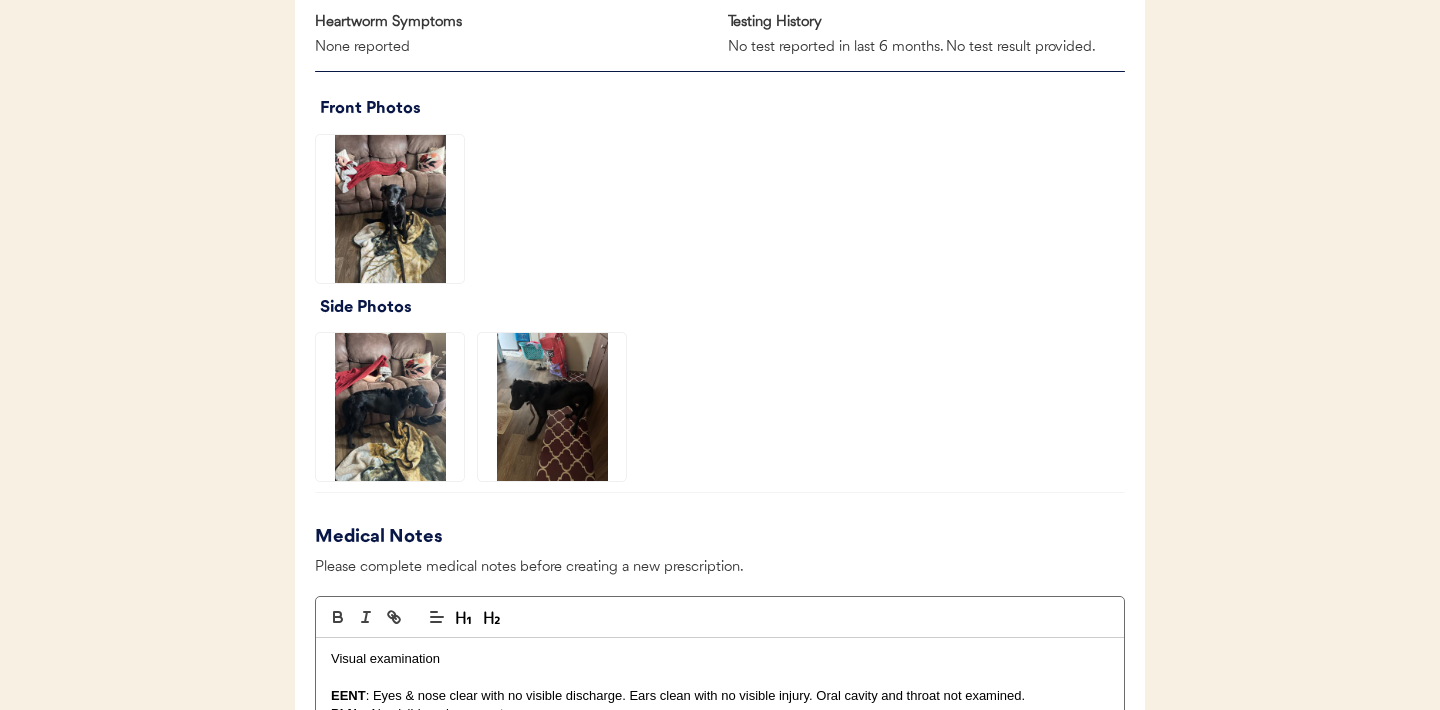 click 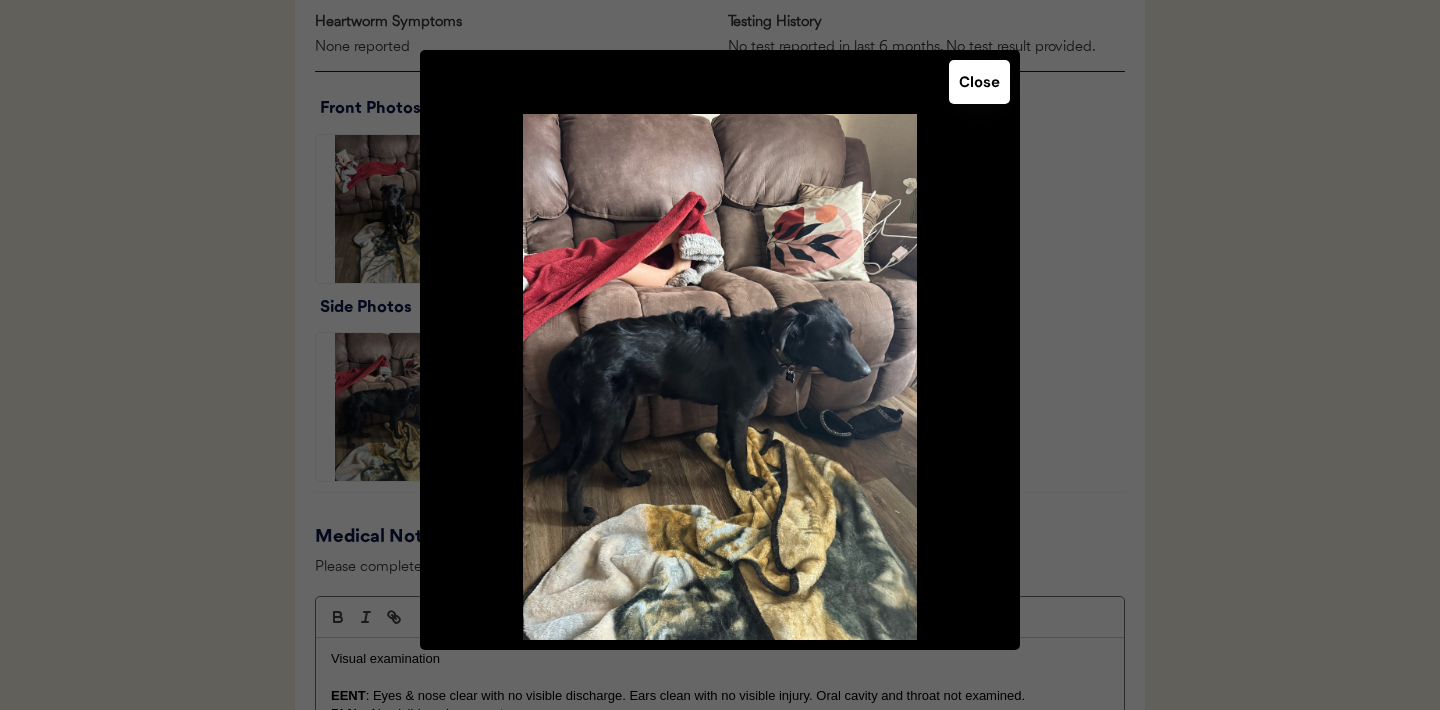 click on "Close" at bounding box center (979, 82) 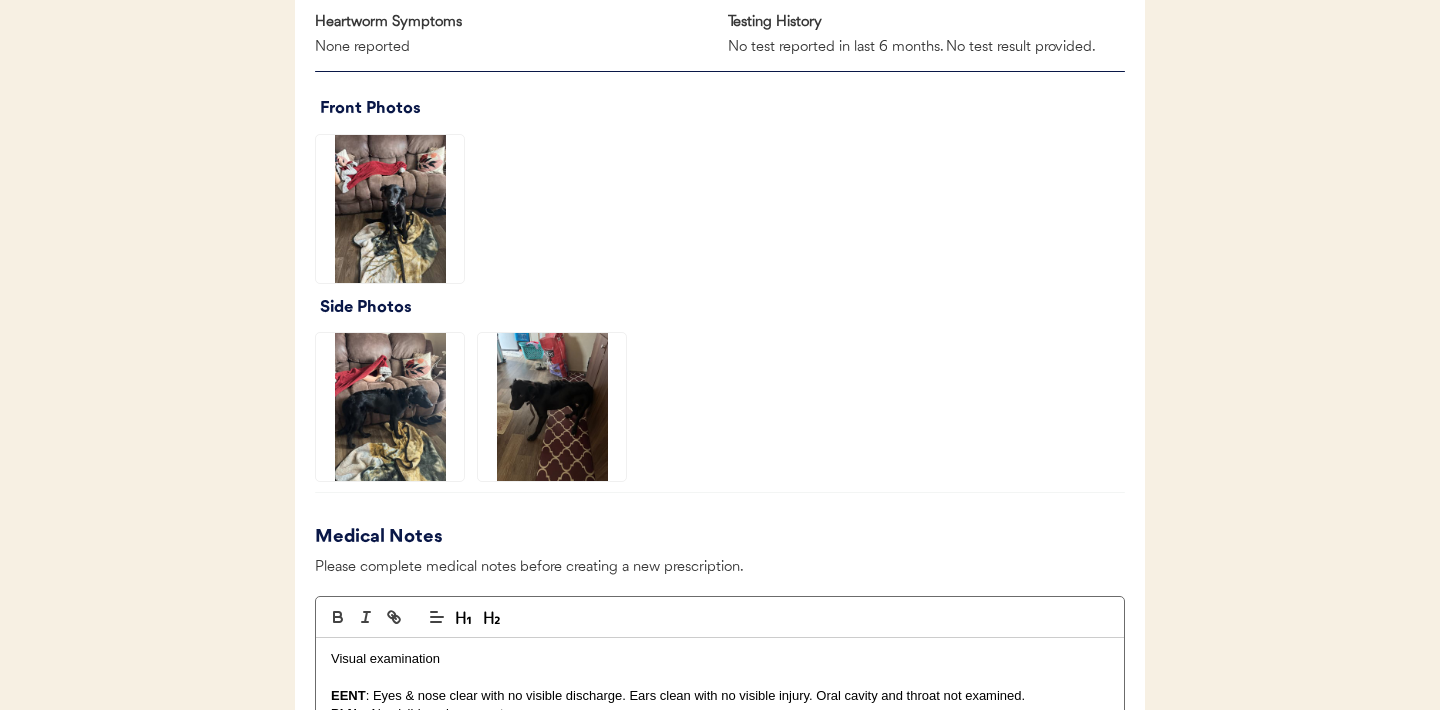 click 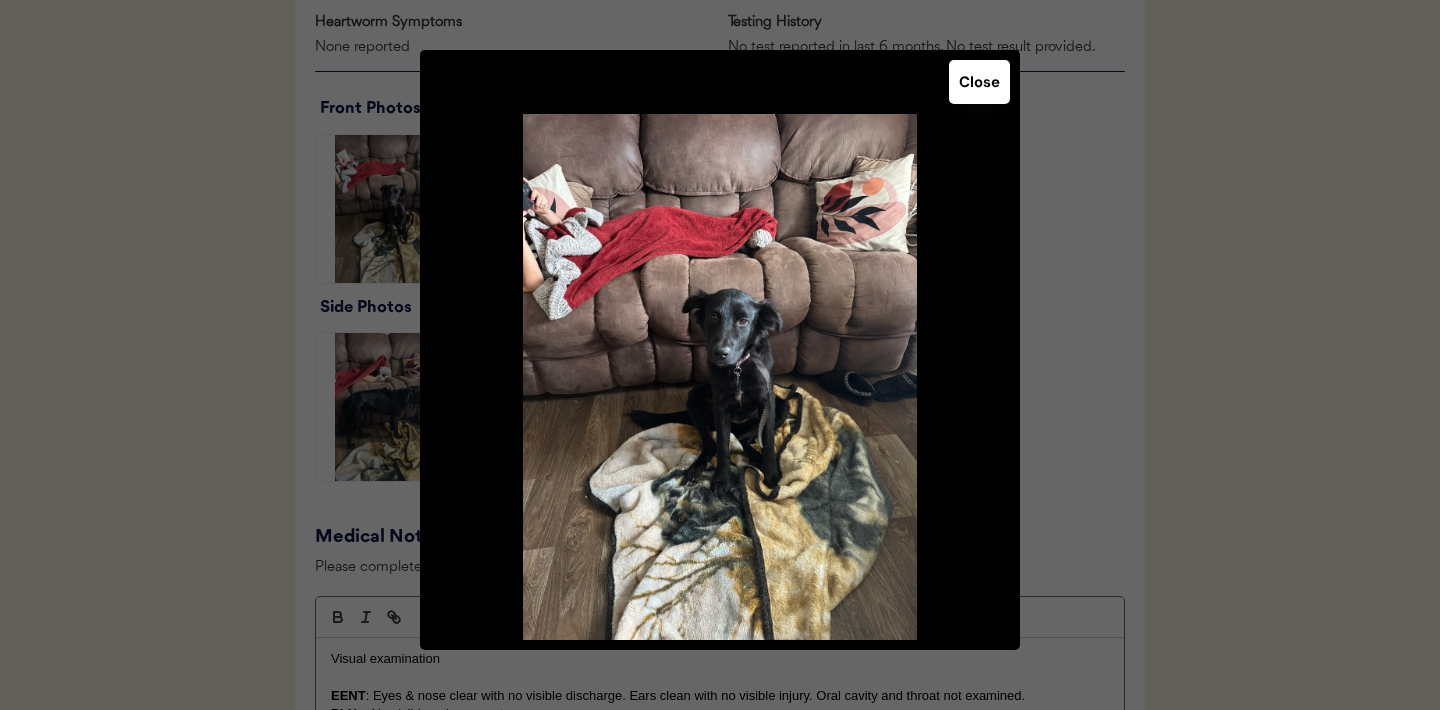 click on "Close" at bounding box center (979, 82) 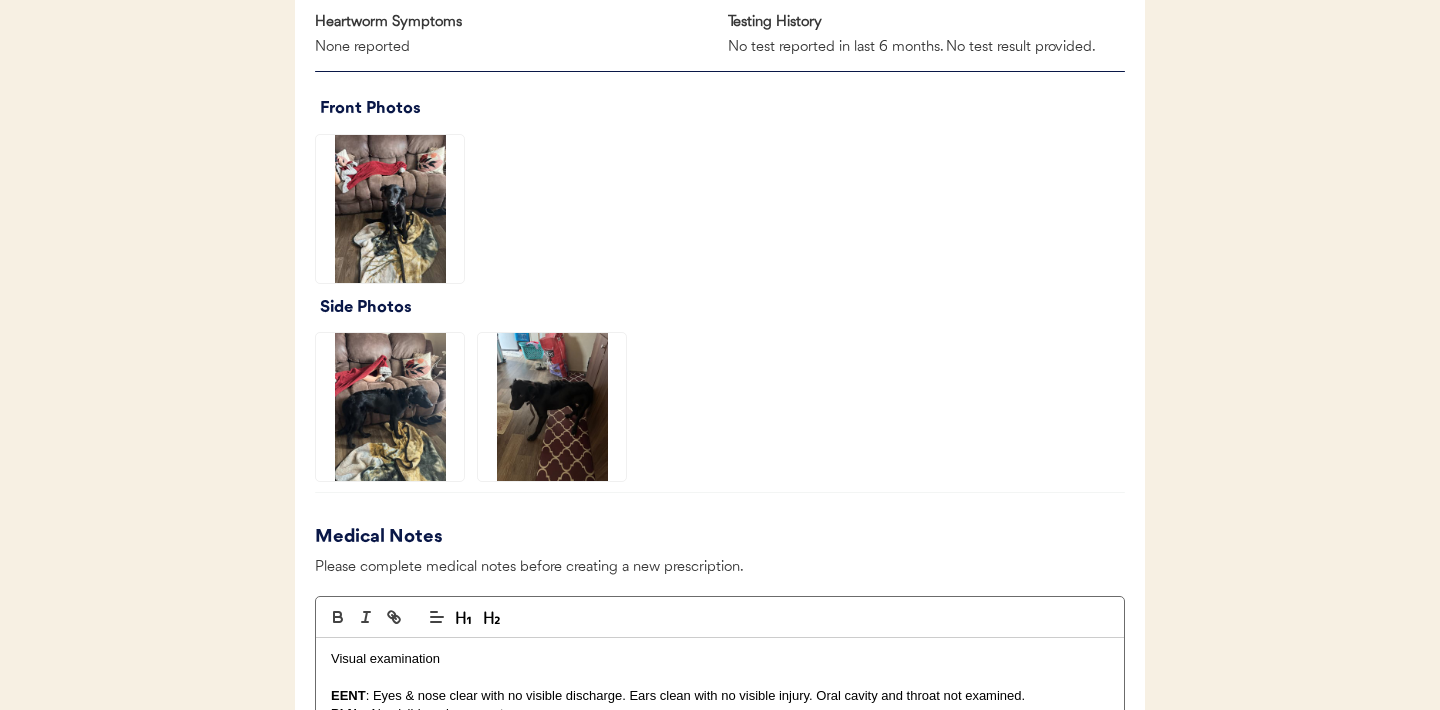 scroll, scrollTop: 2338, scrollLeft: 0, axis: vertical 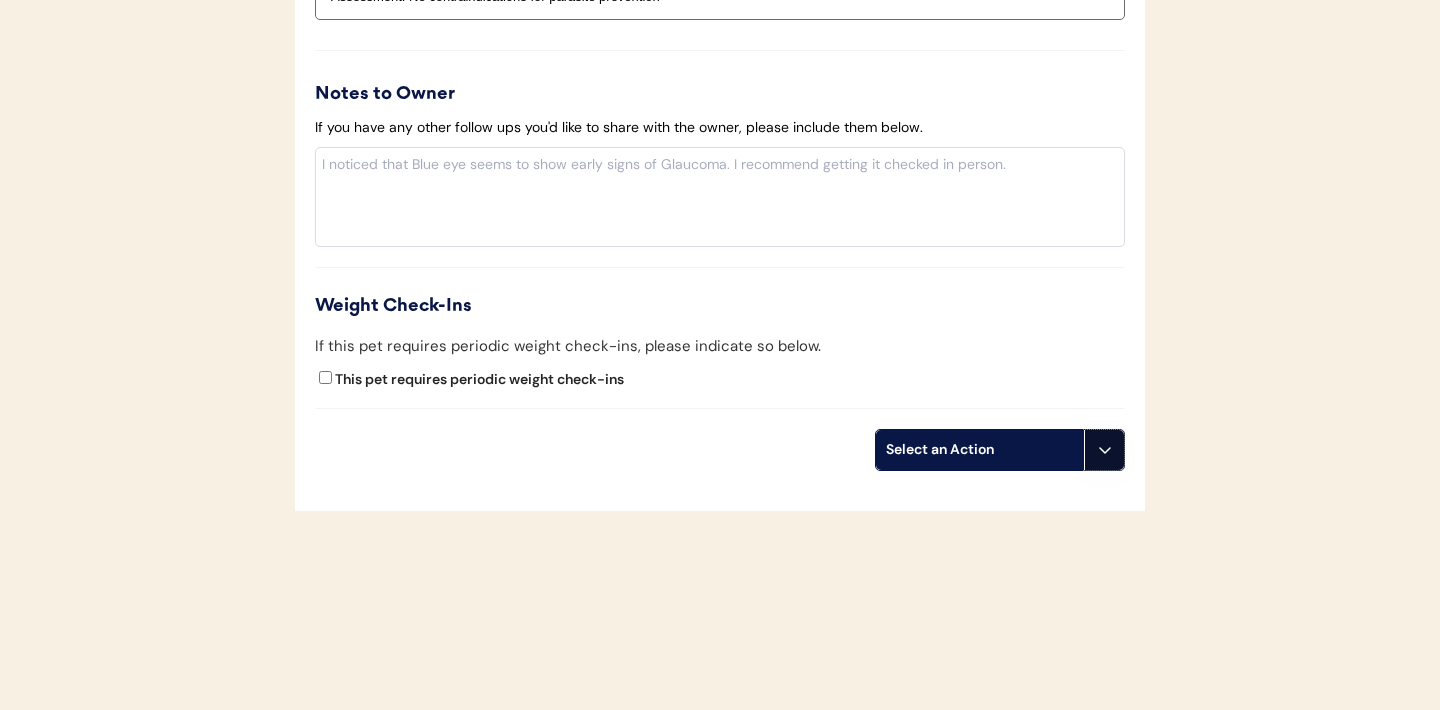 click at bounding box center (1104, 450) 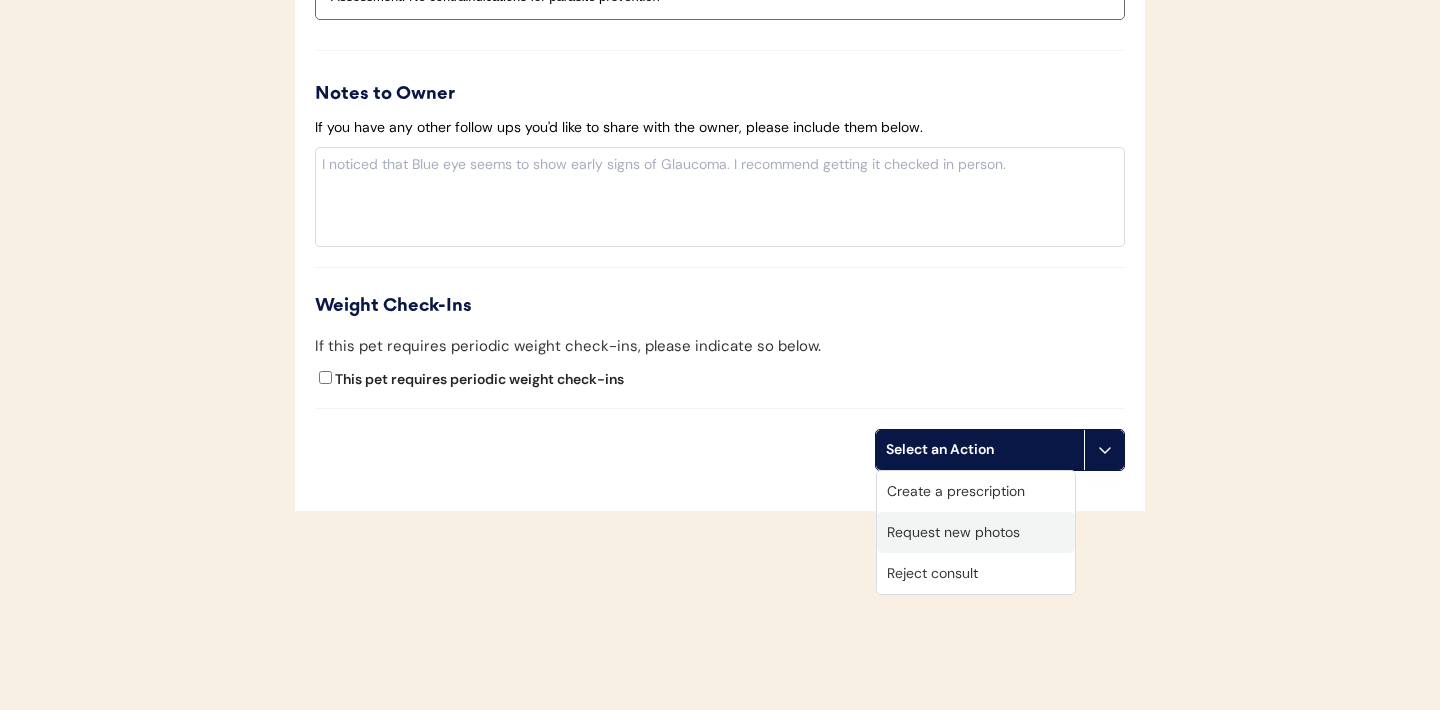 click on "Request new photos" at bounding box center [976, 532] 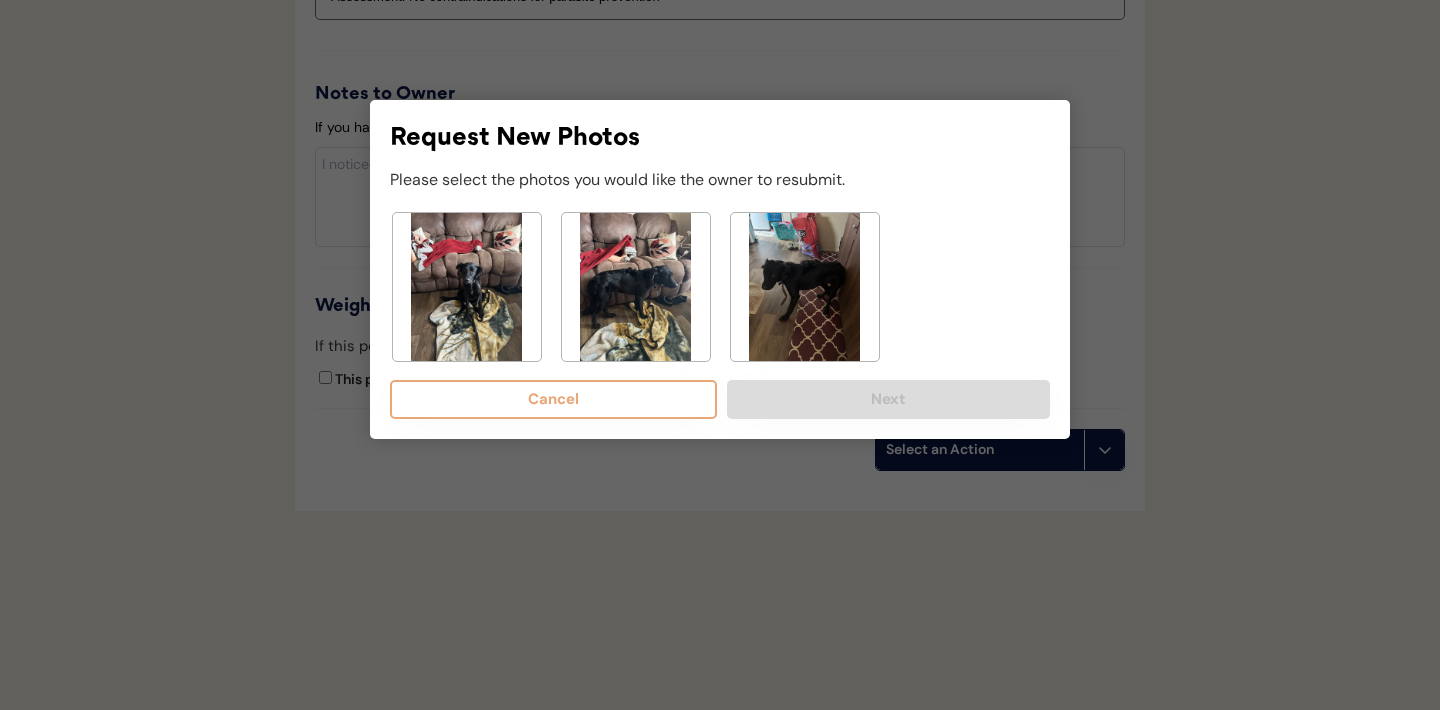 click 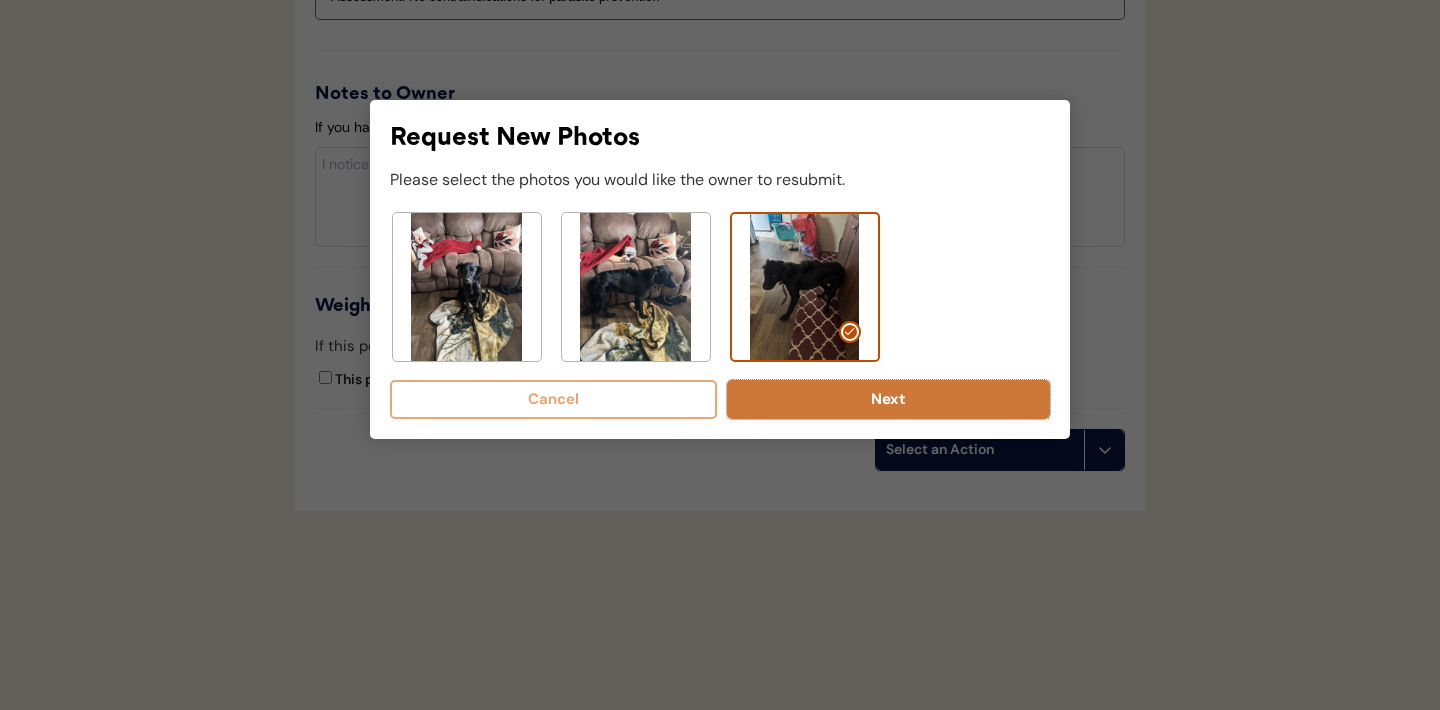 click on "Next" at bounding box center (888, 399) 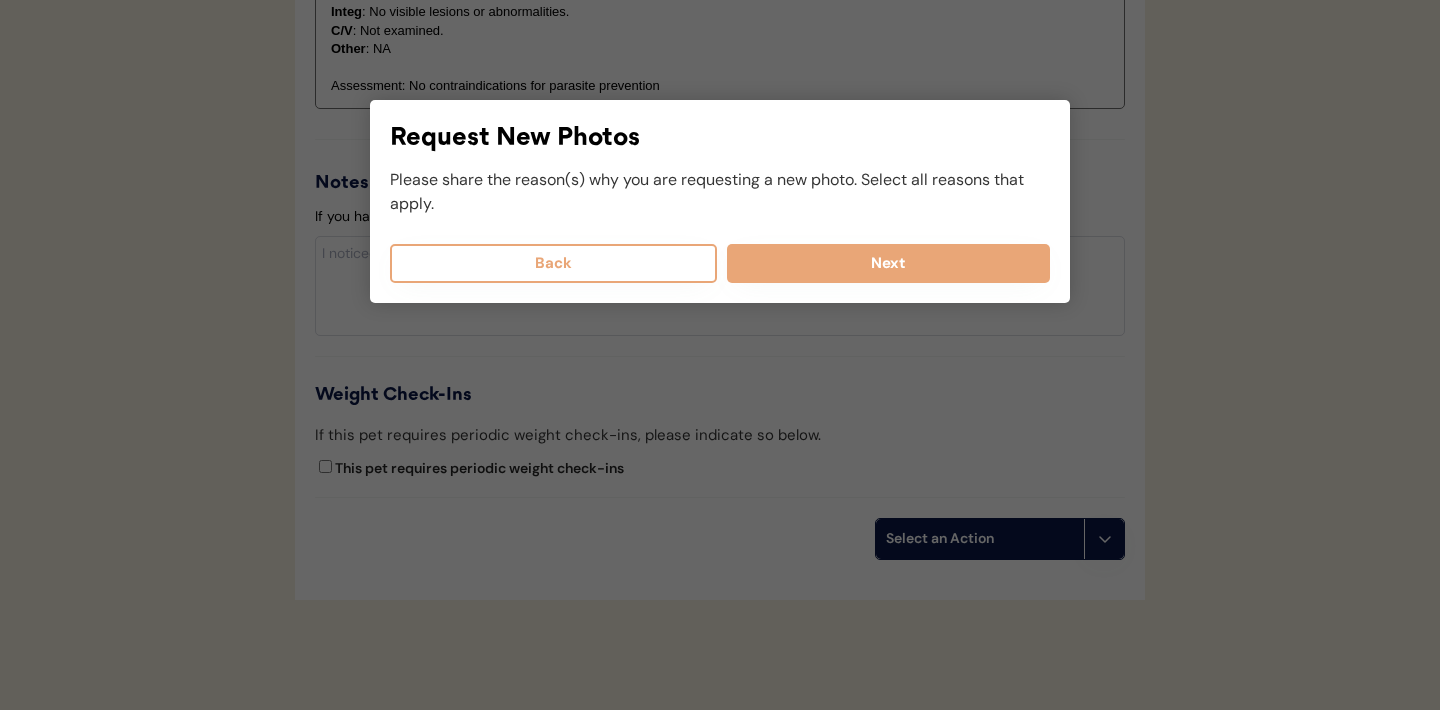 scroll, scrollTop: 2067, scrollLeft: 0, axis: vertical 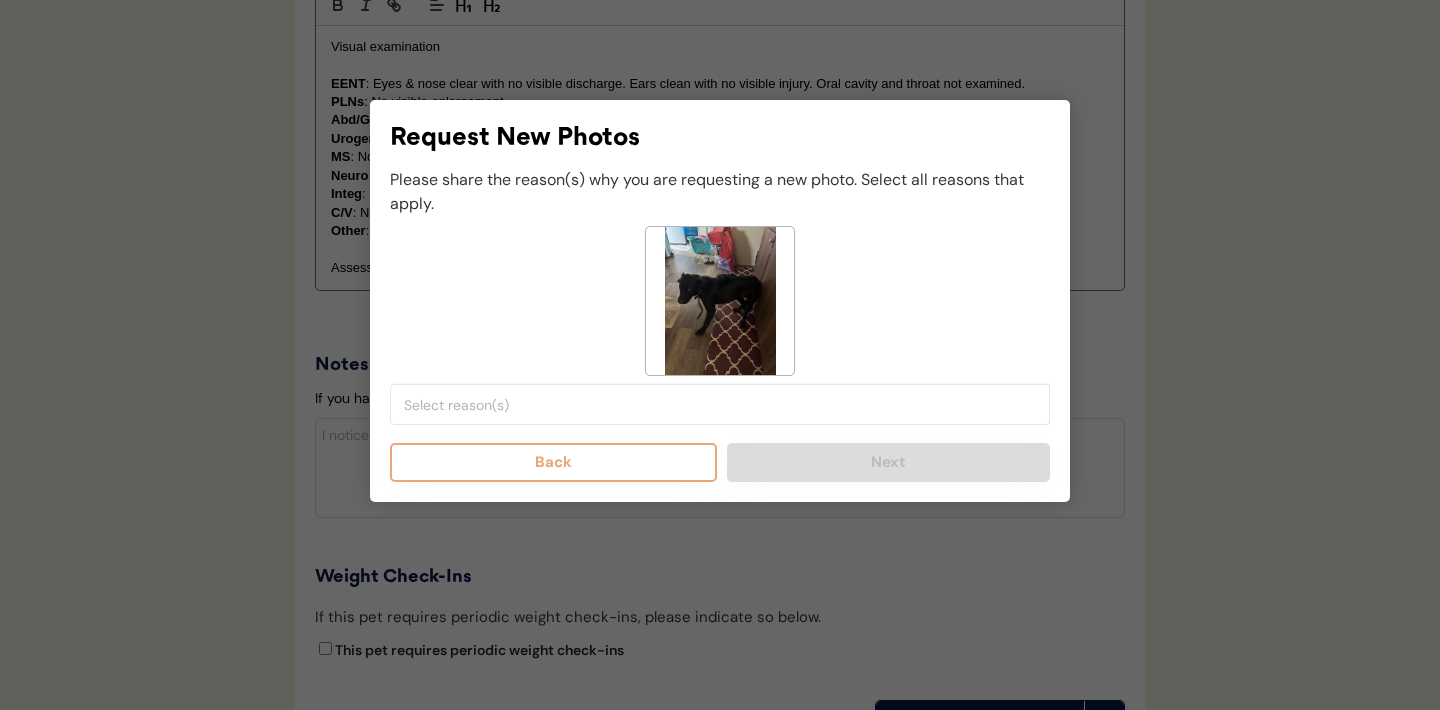 click at bounding box center [725, 405] 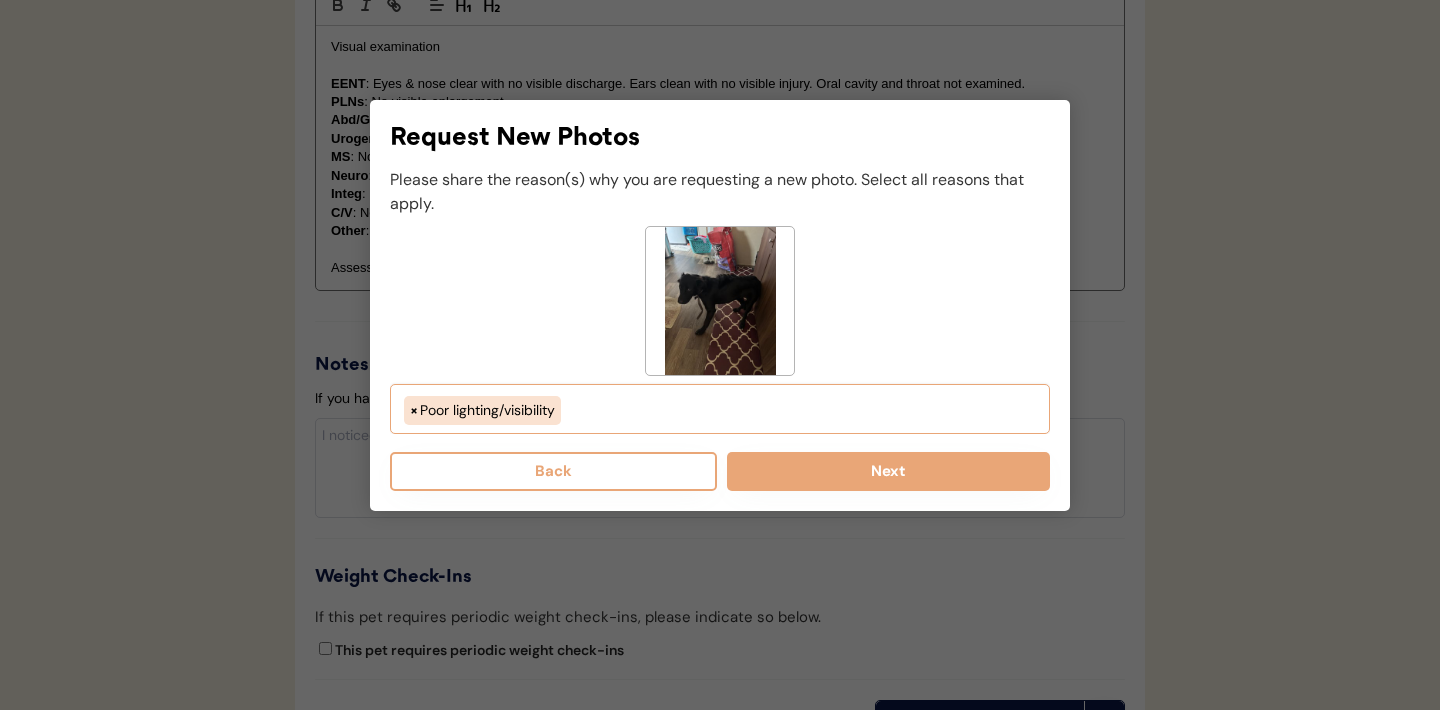 scroll, scrollTop: 34, scrollLeft: 0, axis: vertical 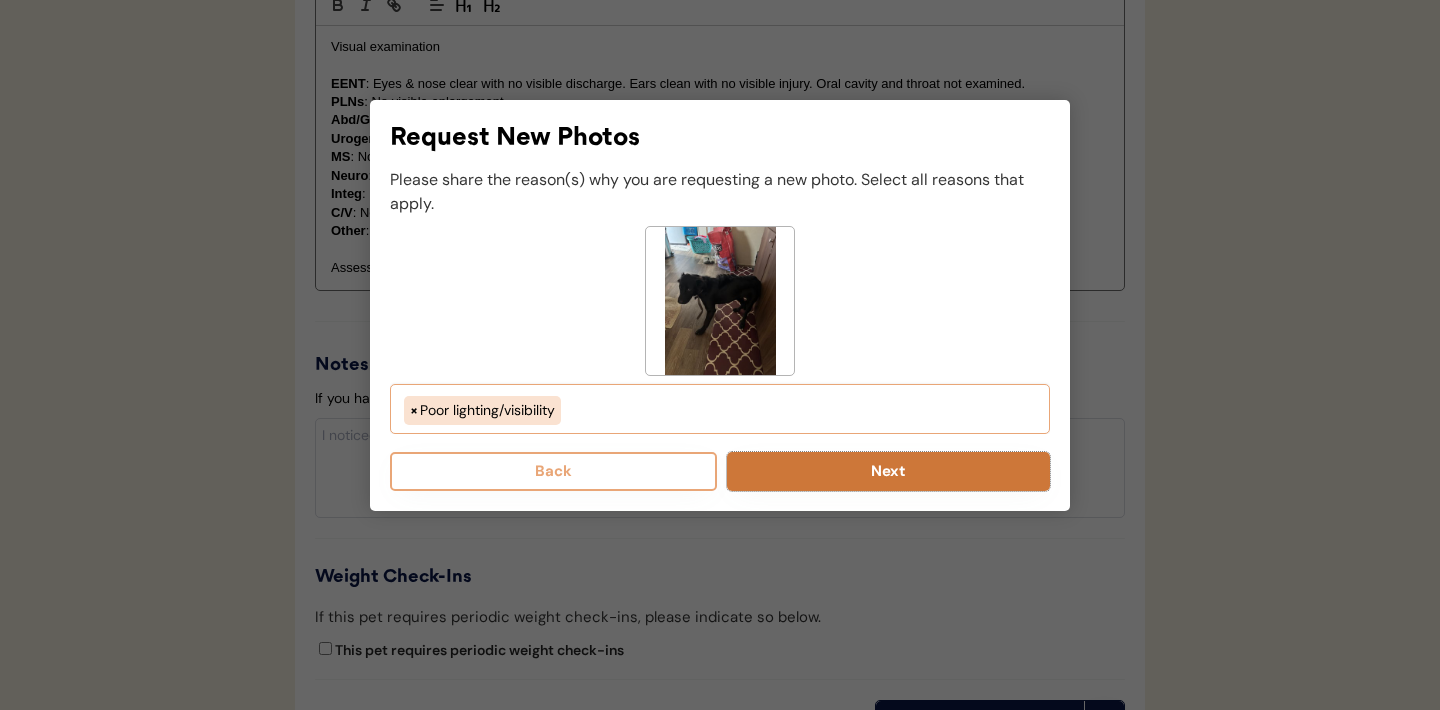 click on "Next" at bounding box center [888, 471] 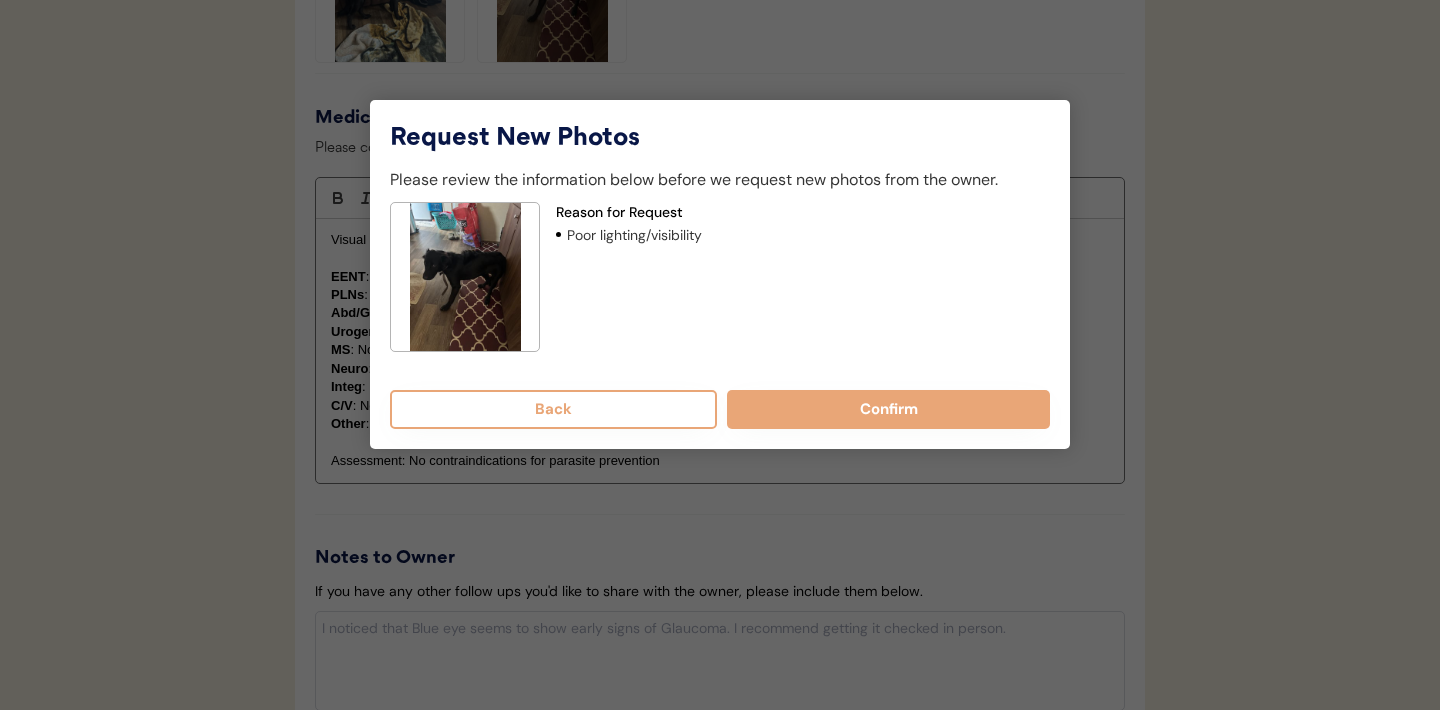 scroll, scrollTop: 1868, scrollLeft: 0, axis: vertical 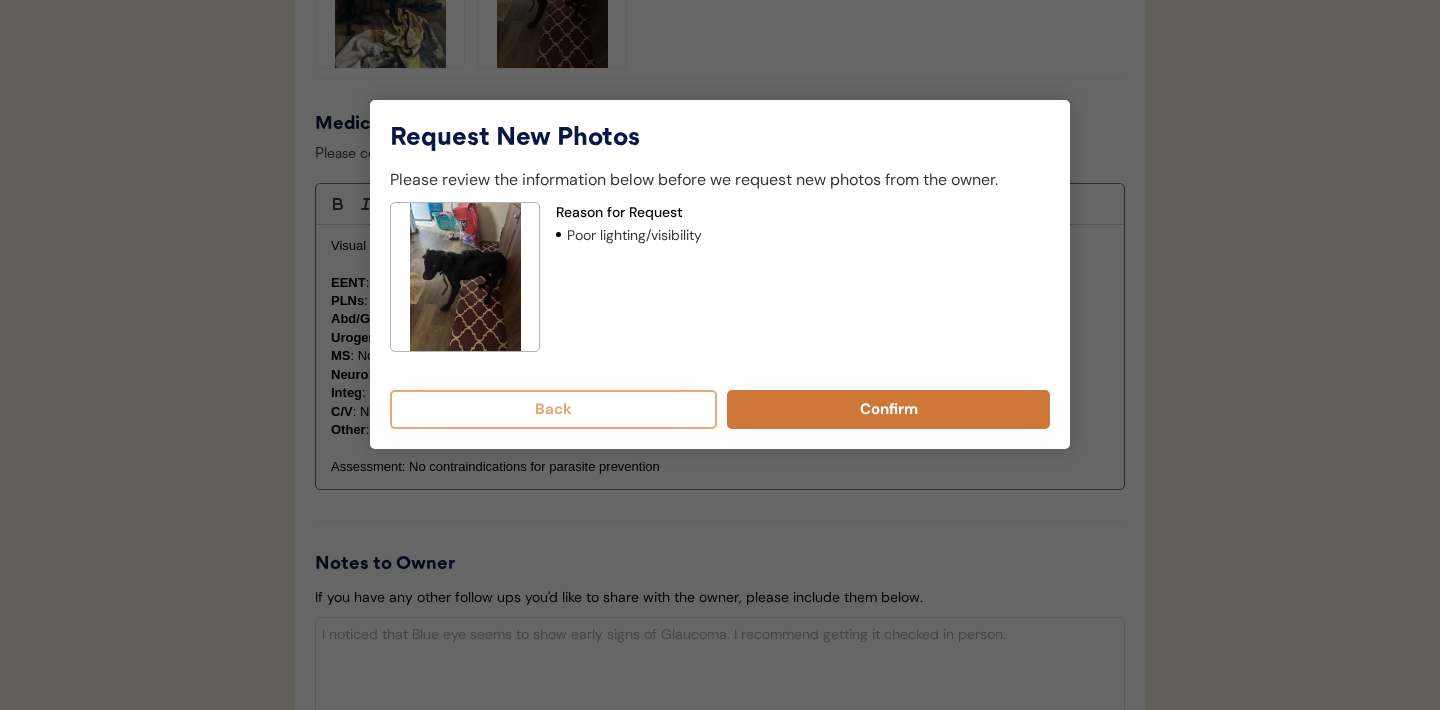 click on "Confirm" at bounding box center [888, 409] 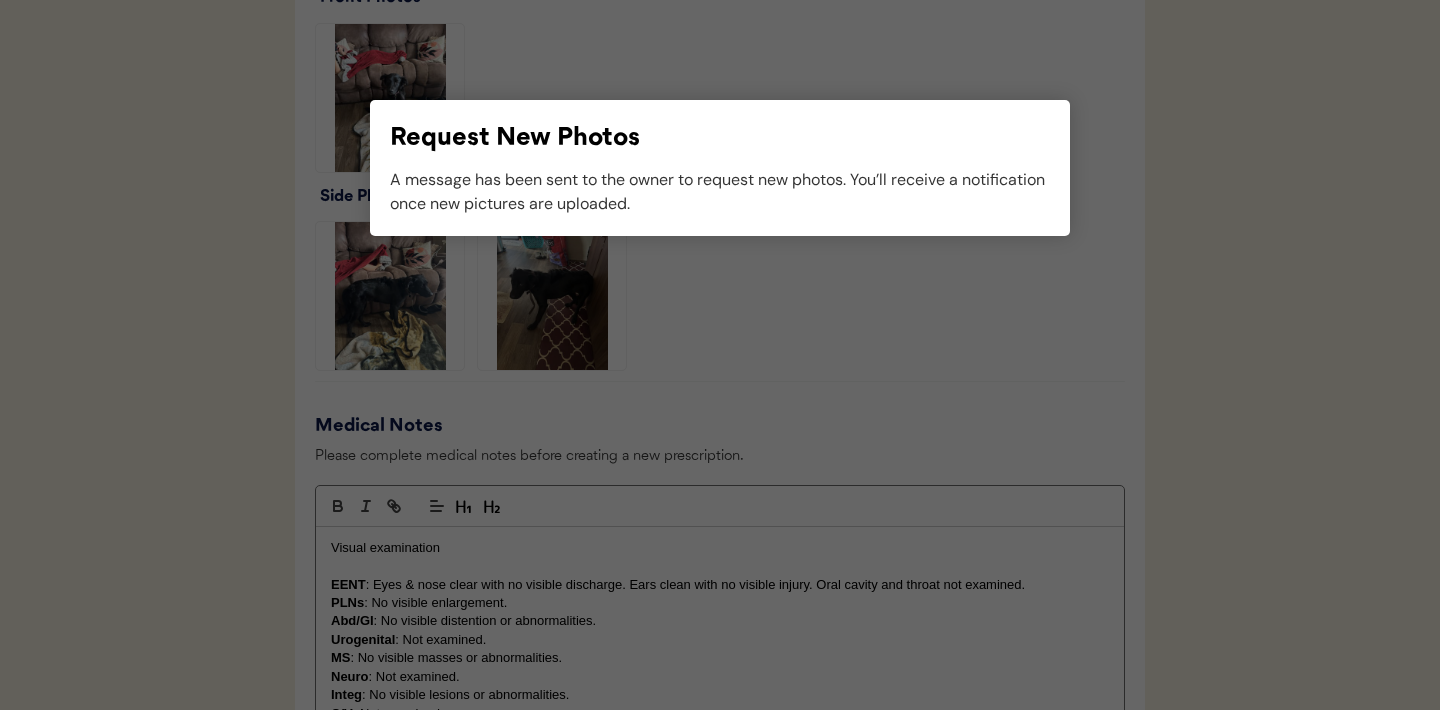 scroll, scrollTop: 1646, scrollLeft: 0, axis: vertical 